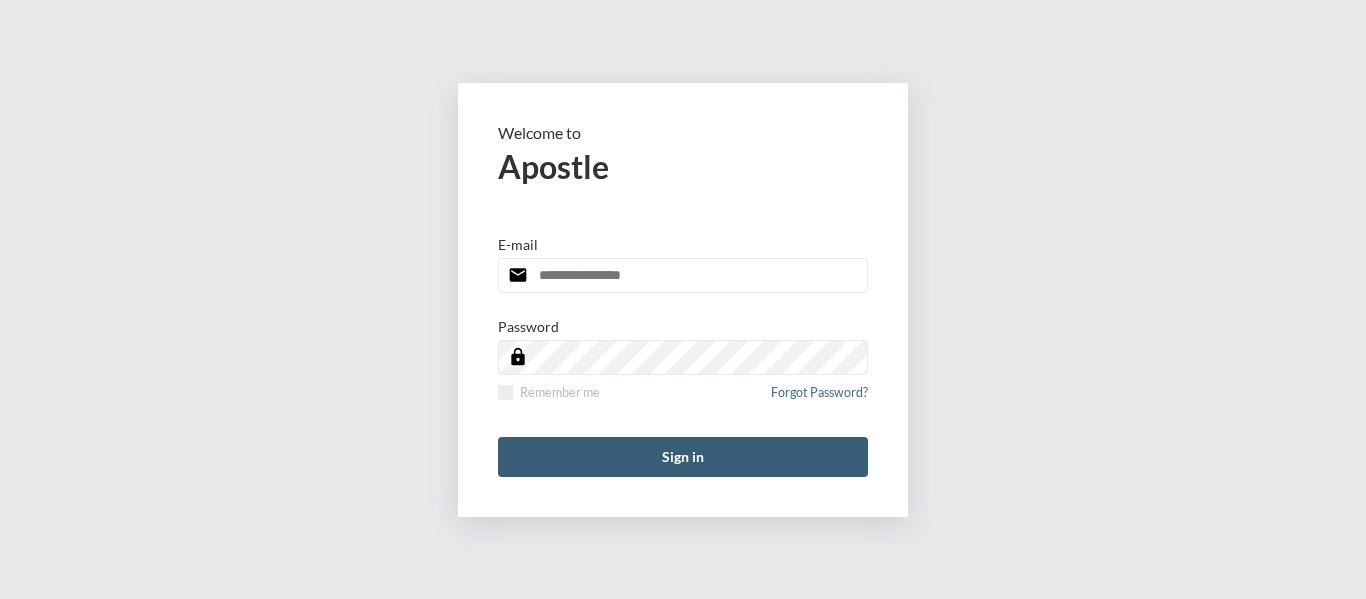 scroll, scrollTop: 0, scrollLeft: 0, axis: both 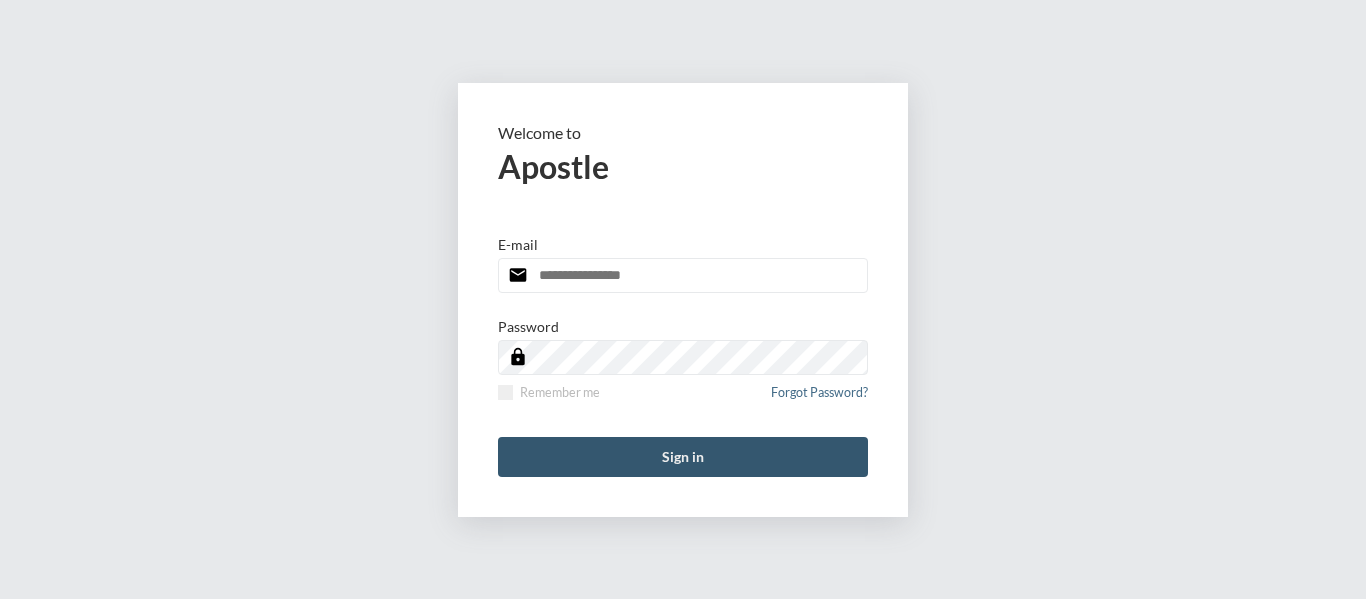 type on "**********" 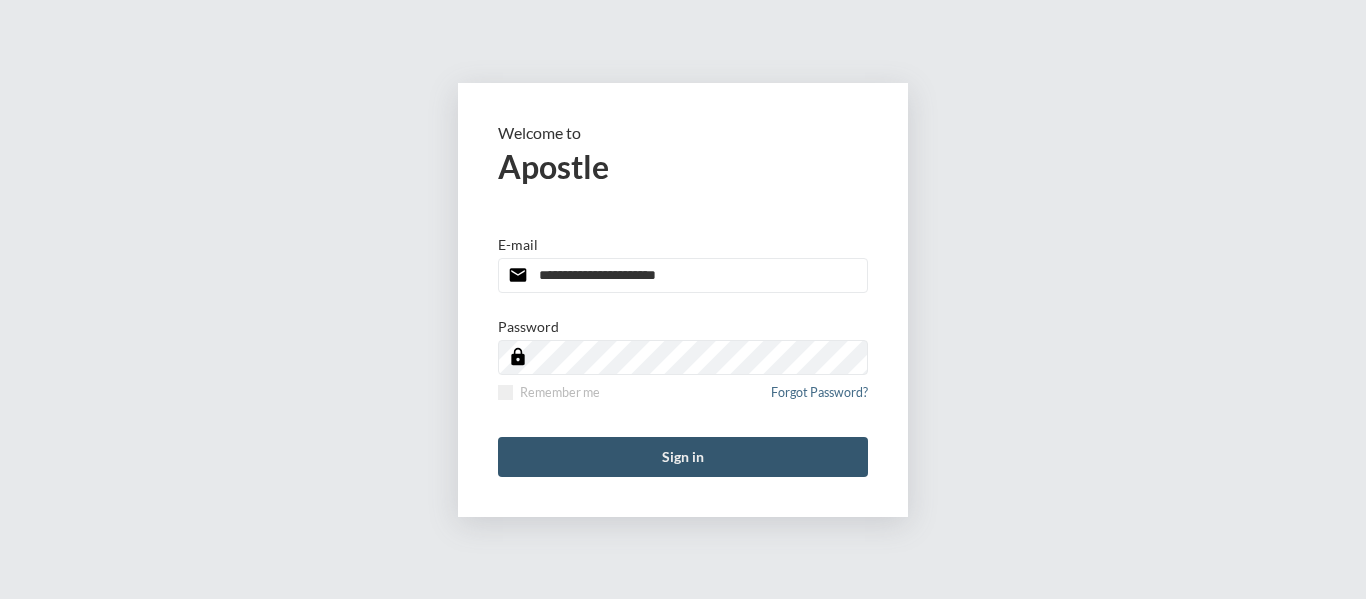 click on "Sign in" at bounding box center (683, 457) 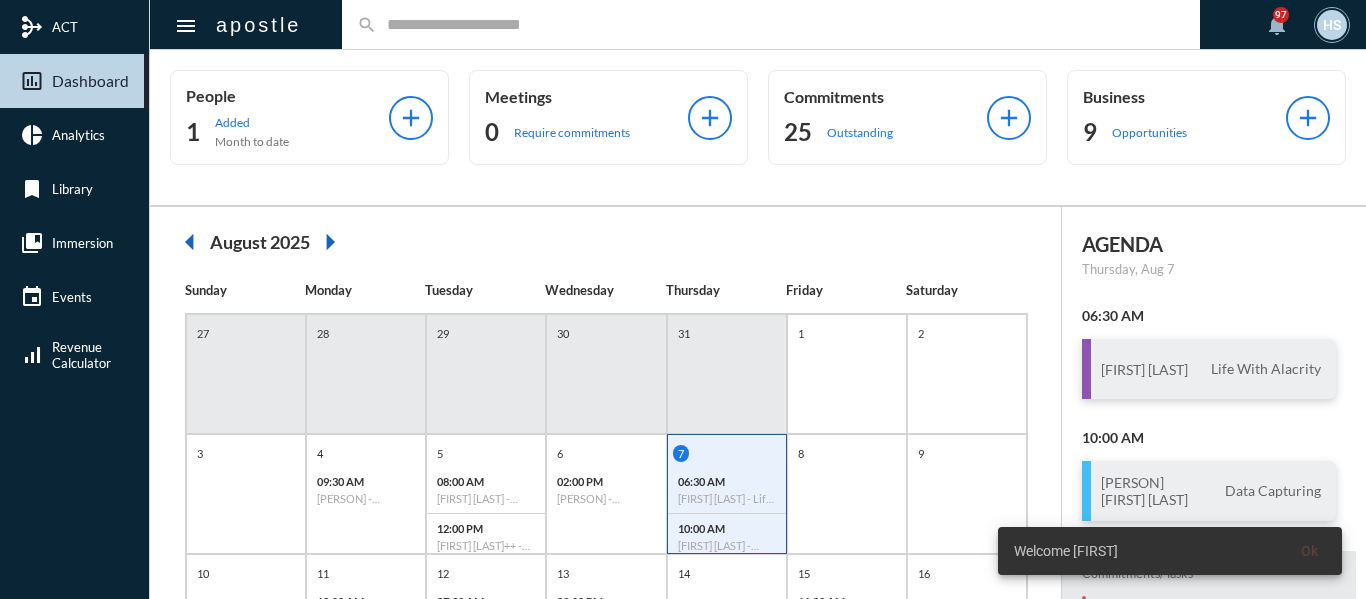 click 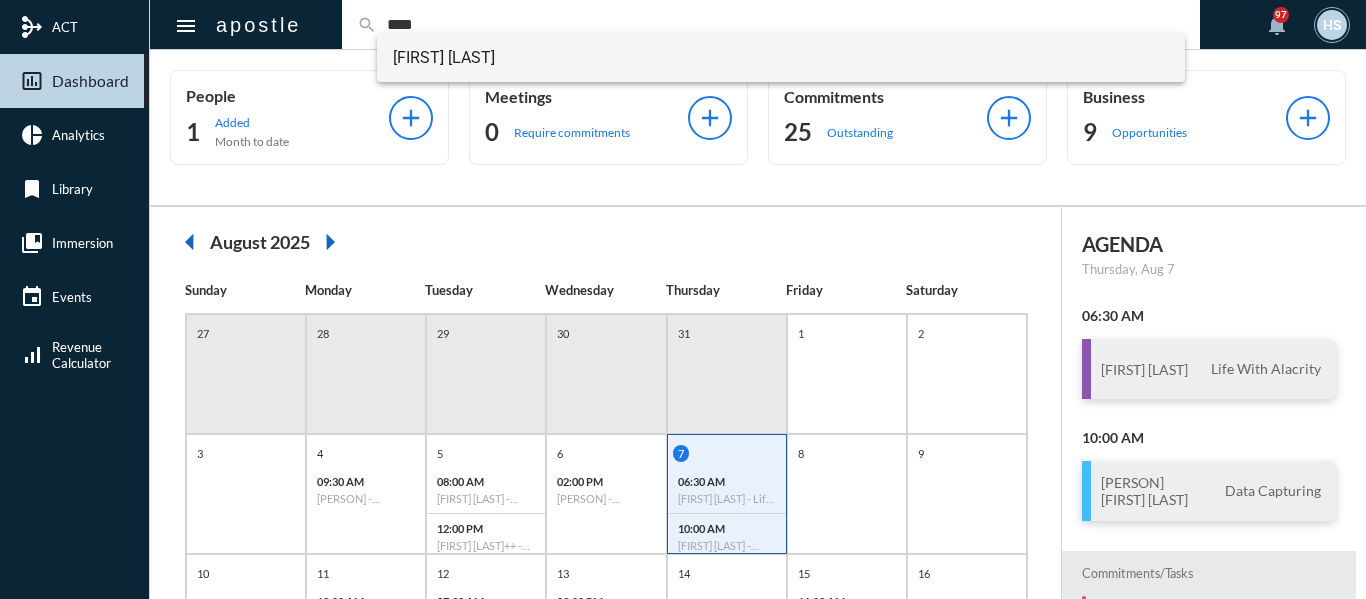 type on "****" 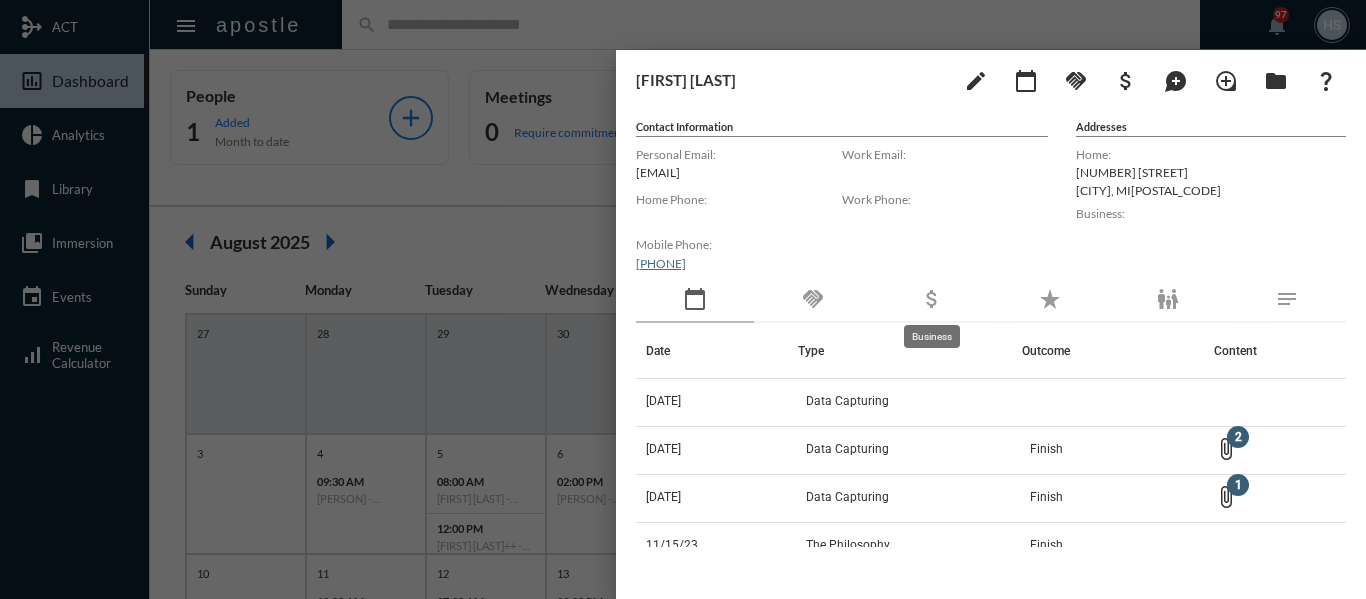 click on "attach_money" 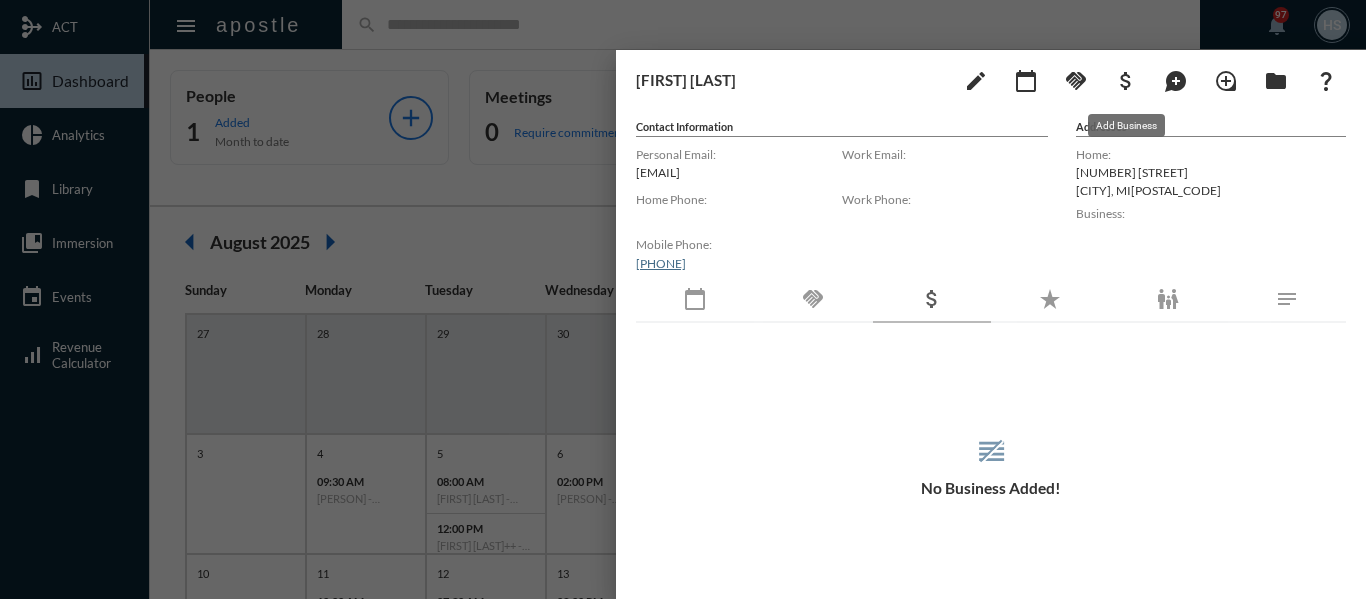 click on "attach_money" 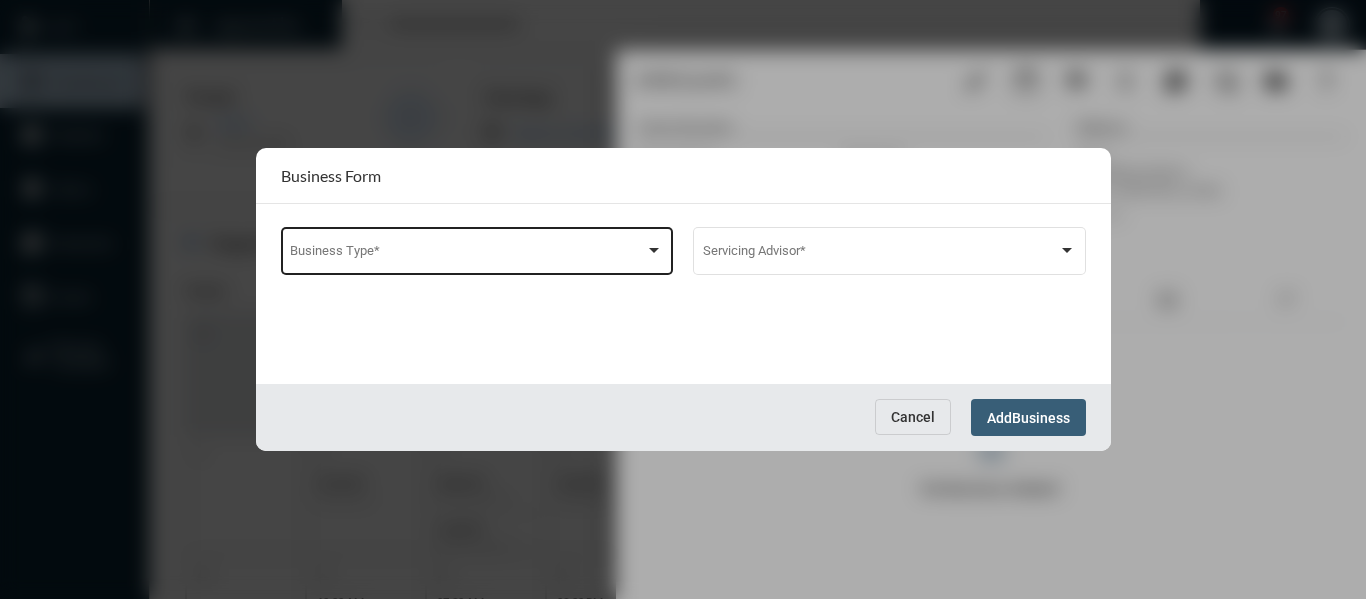 click on "Business Type  *" at bounding box center [476, 249] 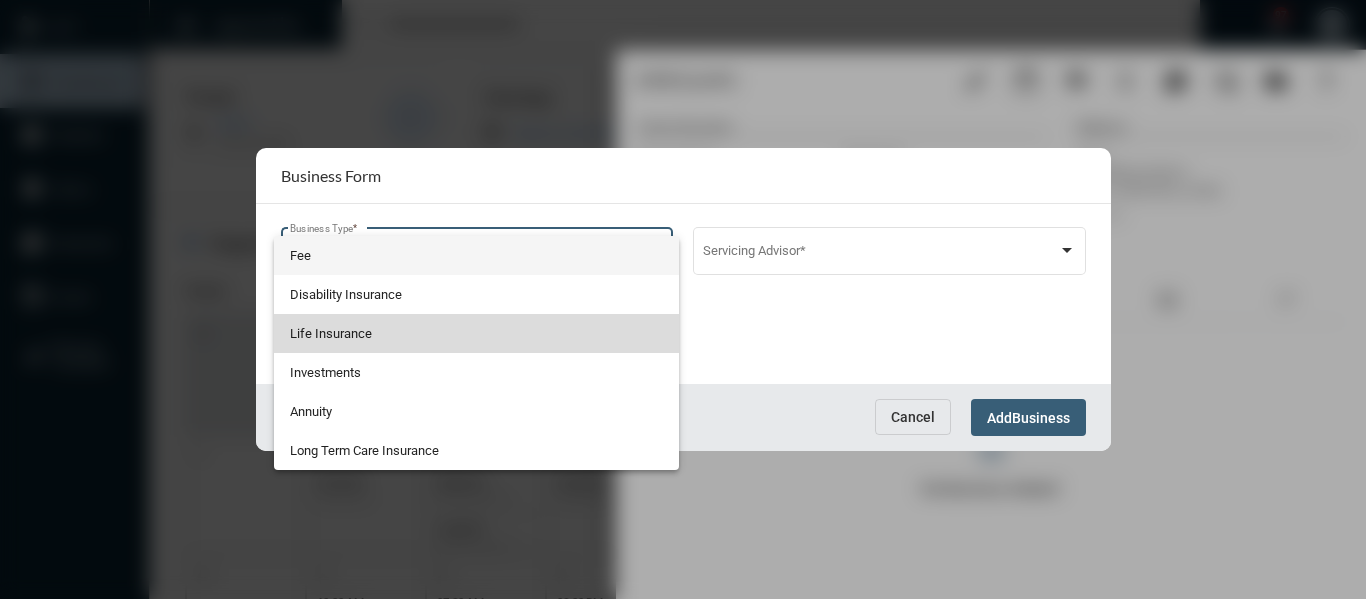 click on "Life Insurance" at bounding box center [476, 333] 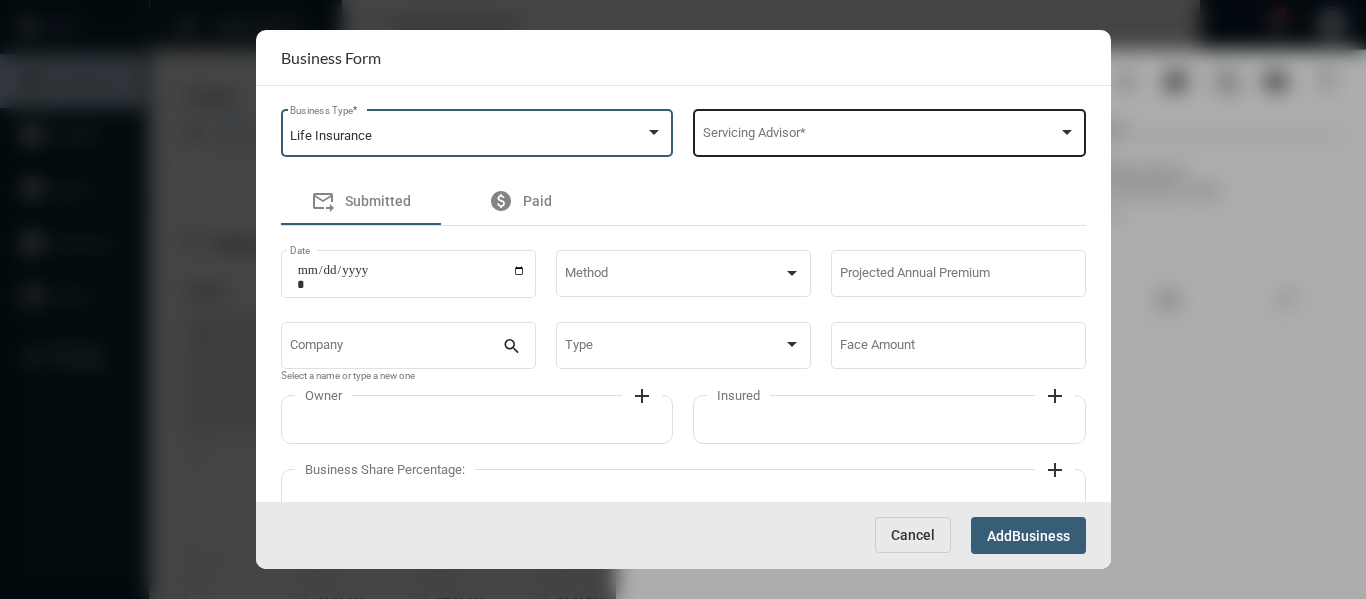 click on "Servicing Advisor  *" at bounding box center [889, 131] 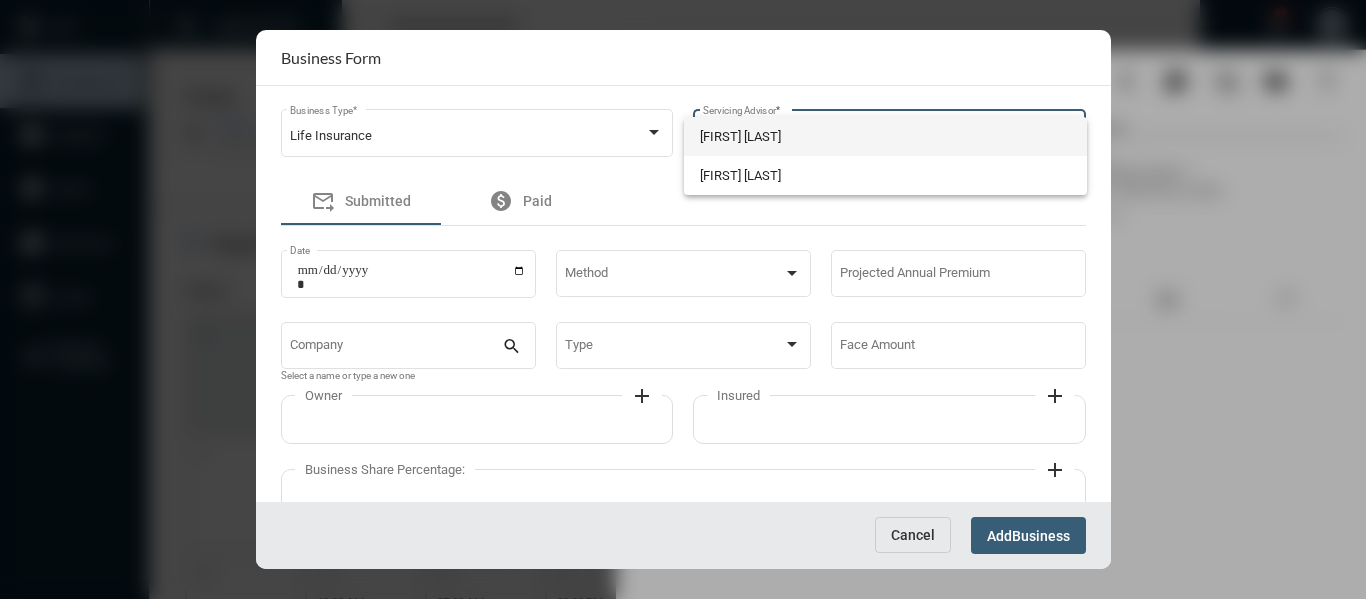 click on "[FIRST] [LAST]" at bounding box center [885, 136] 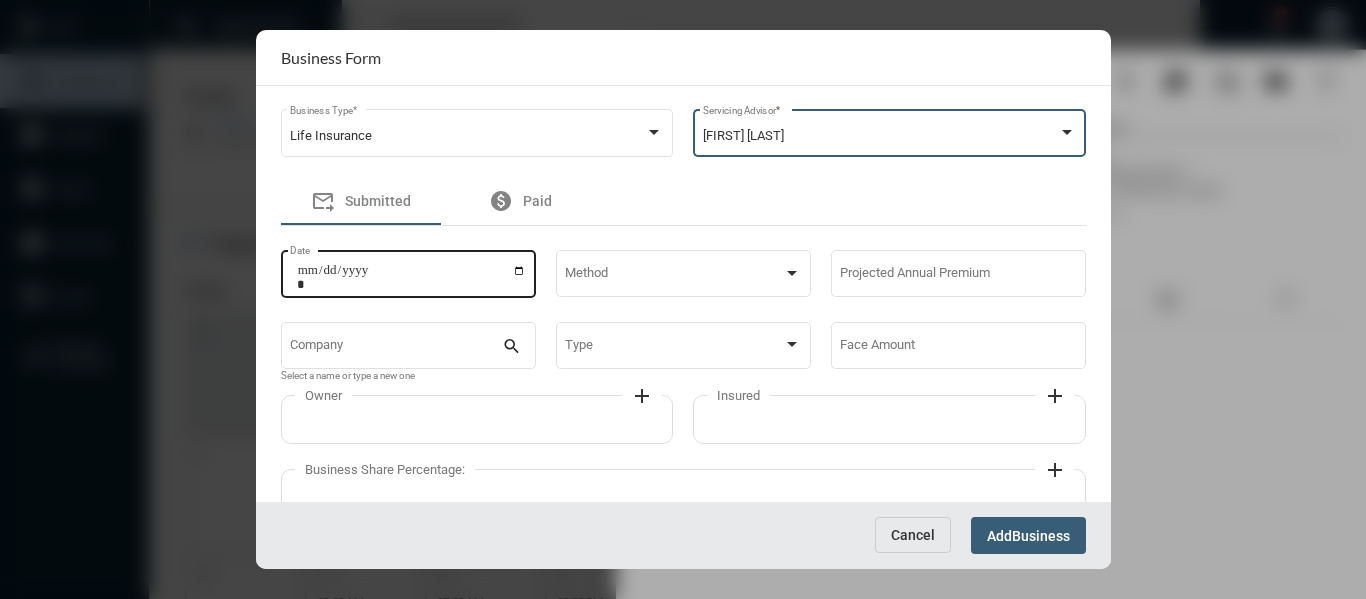 click on "Date" at bounding box center (411, 277) 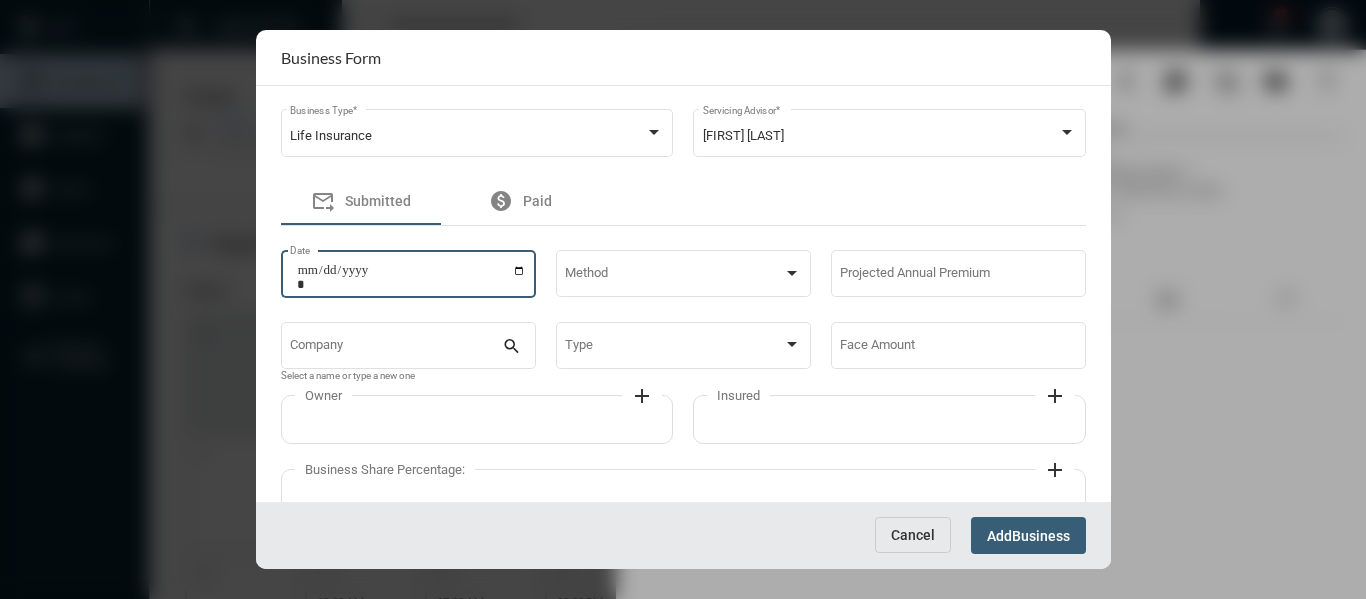 type on "**********" 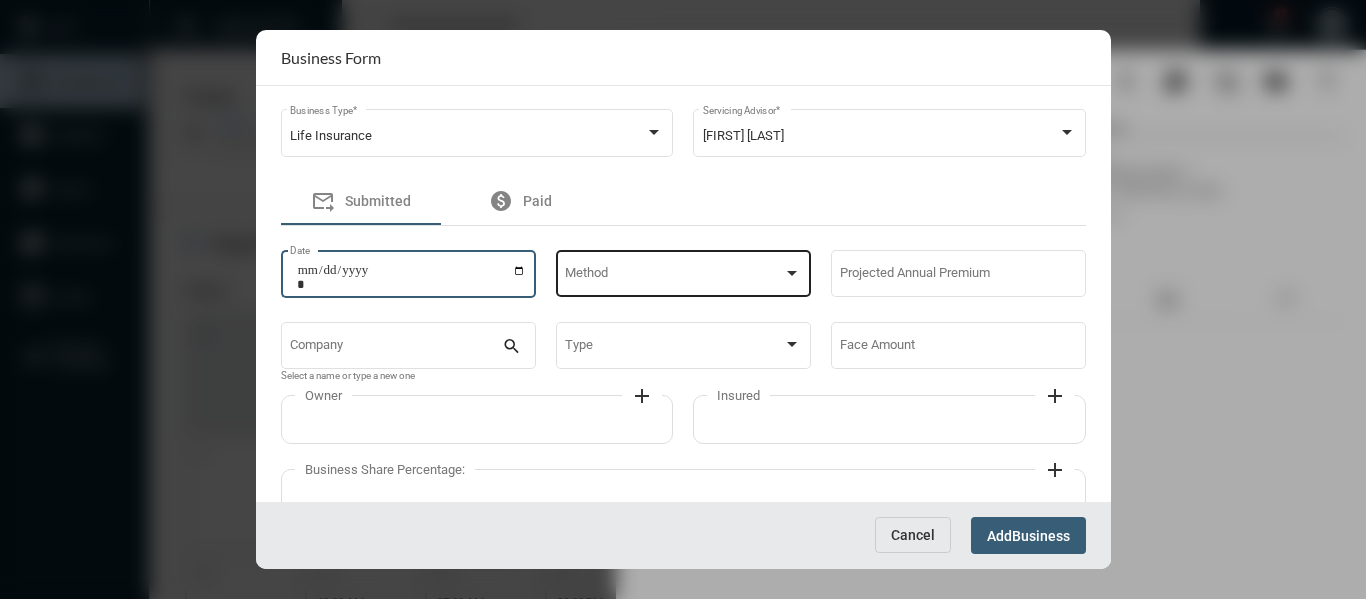 click at bounding box center [674, 277] 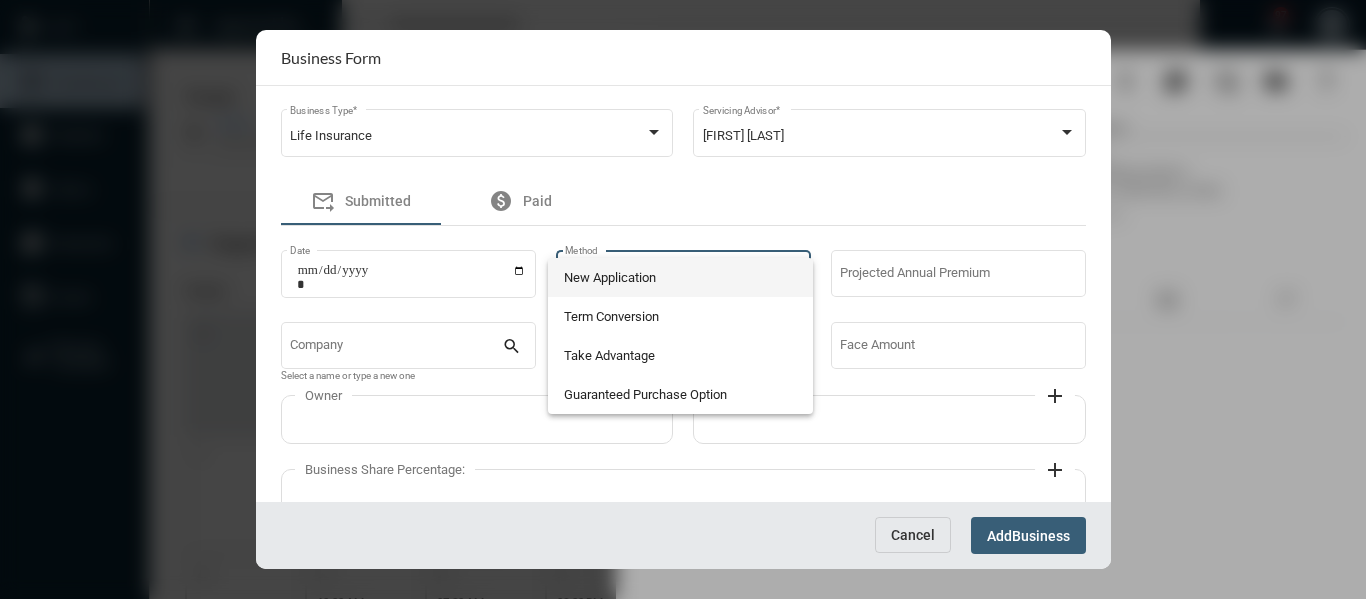 click on "New Application" at bounding box center (681, 277) 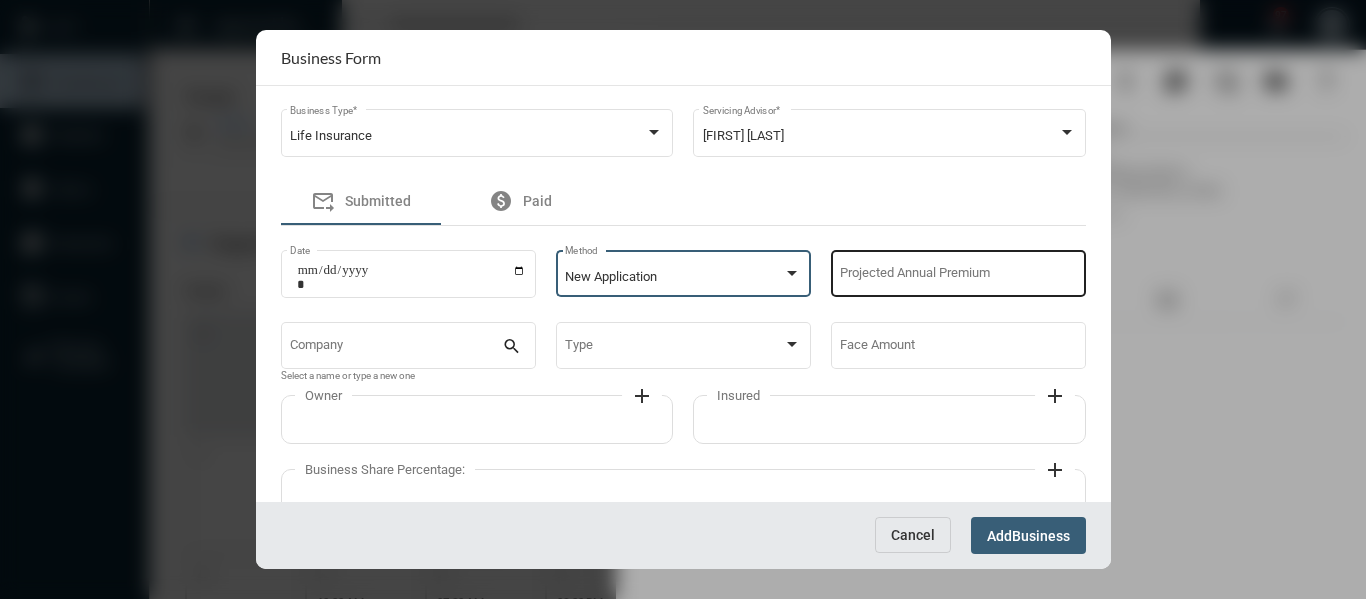 click on "Projected Annual Premium" 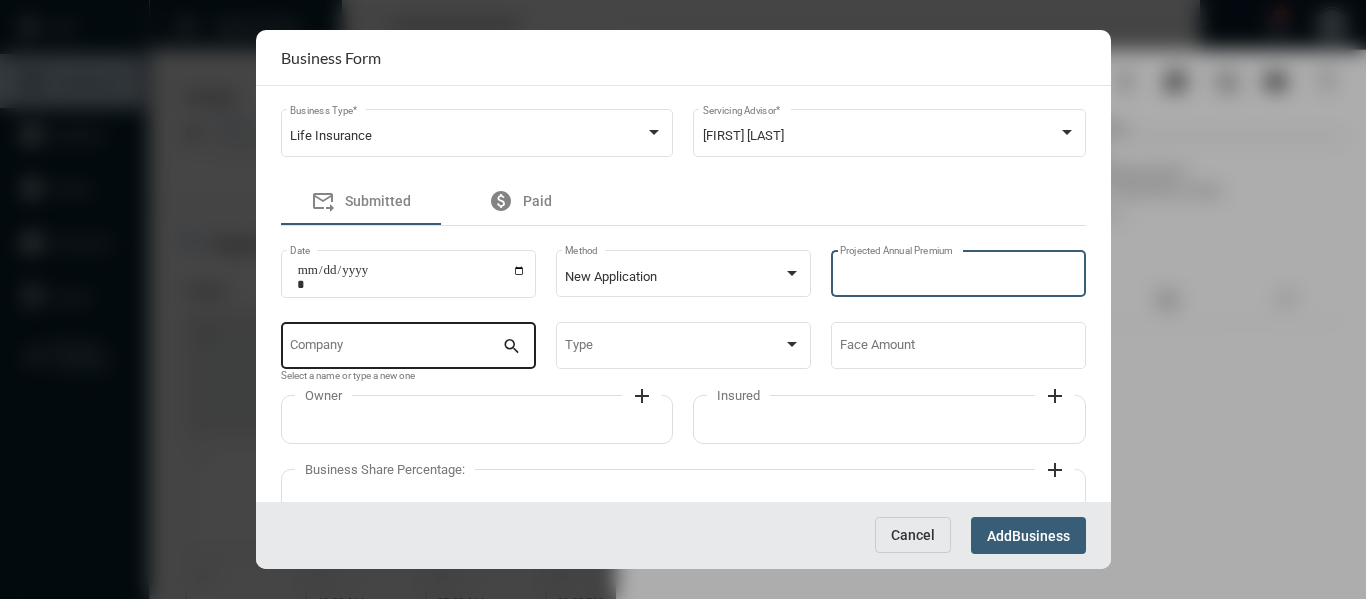 type on "****" 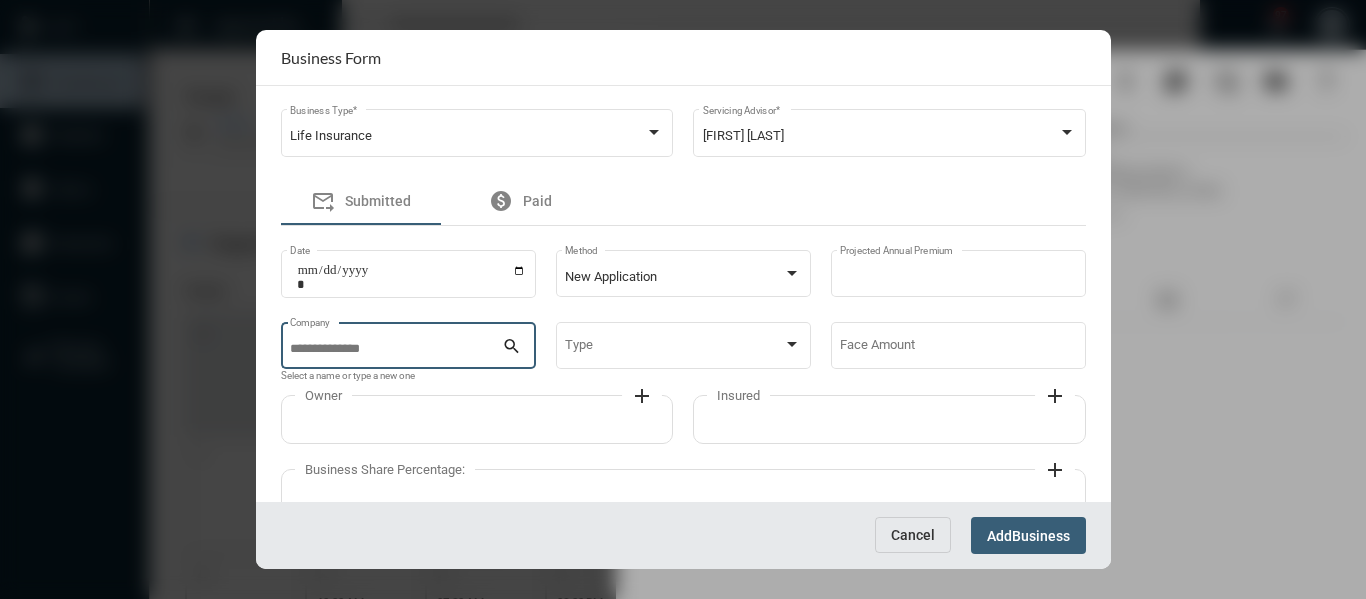 click on "Company" at bounding box center [396, 349] 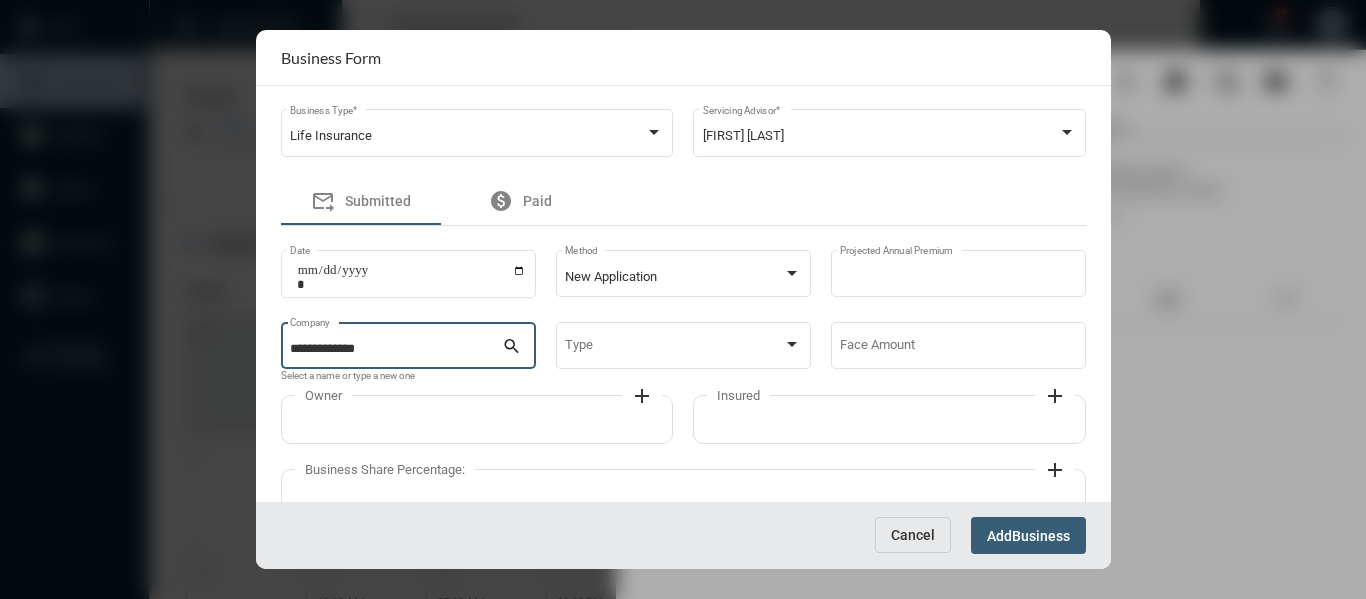 type on "**********" 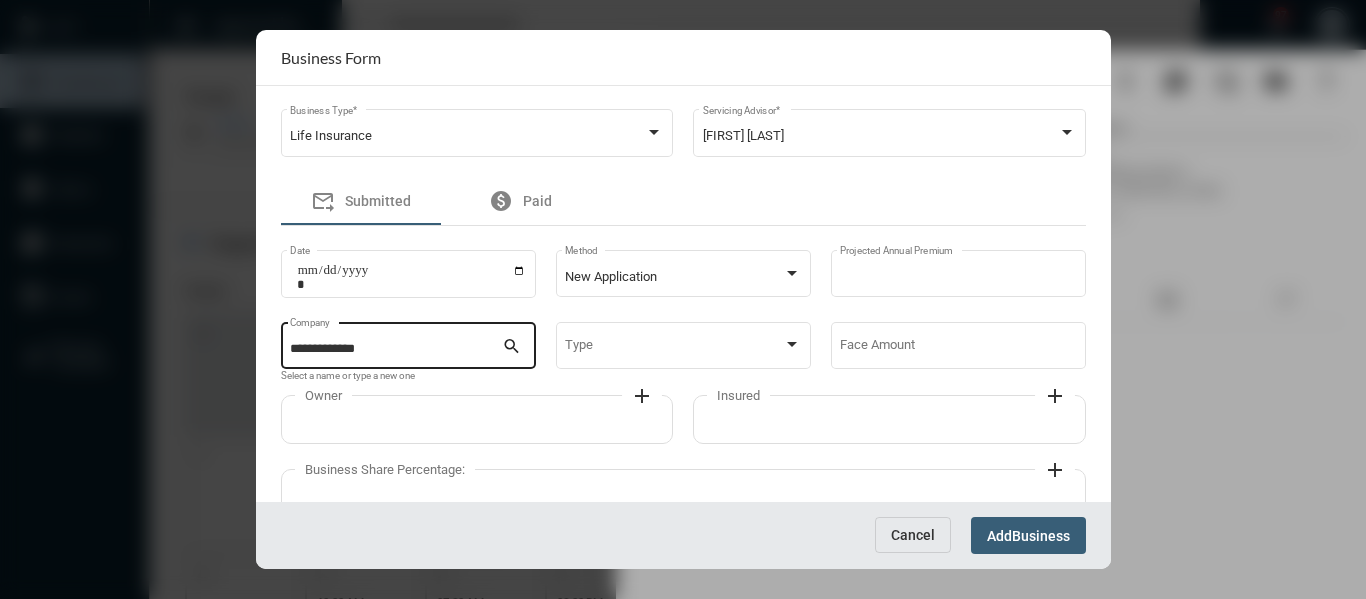 click on "search" at bounding box center (514, 348) 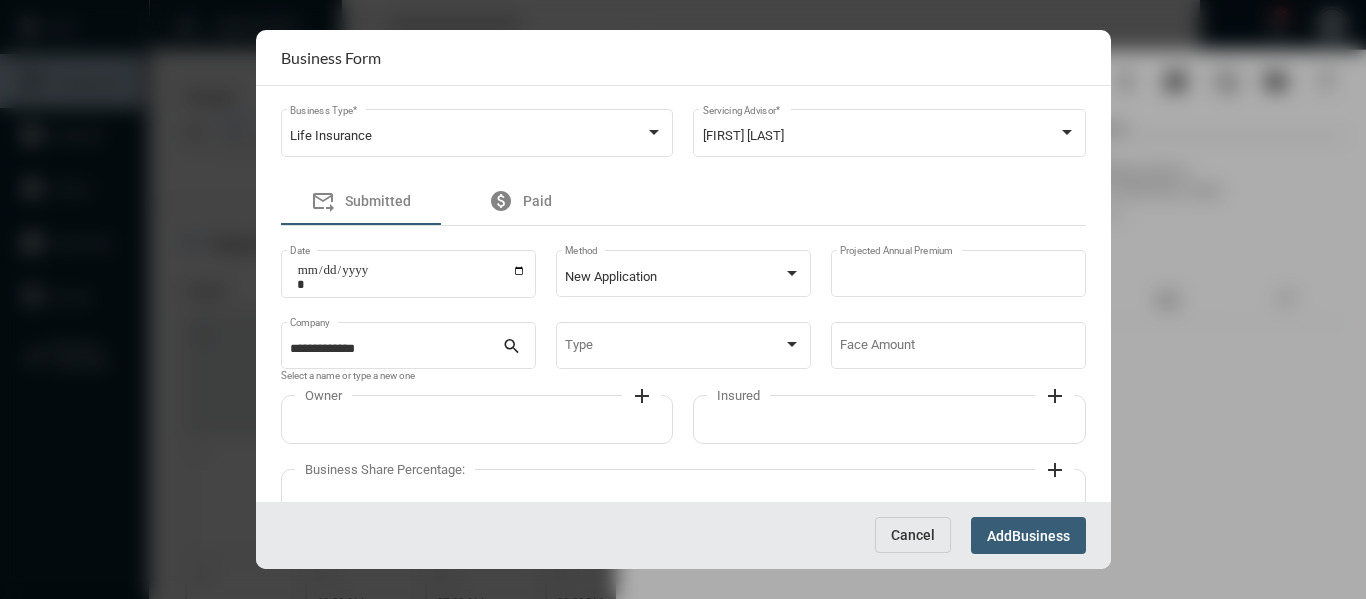 click on "Owner add" at bounding box center (477, 419) 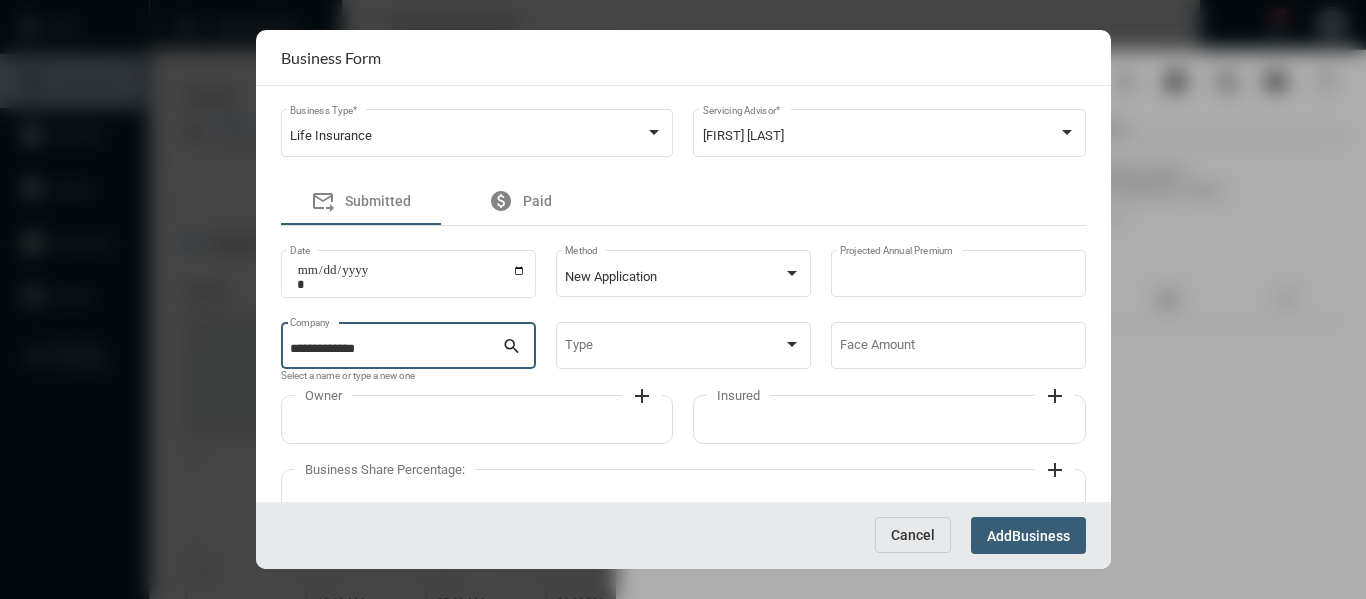 drag, startPoint x: 297, startPoint y: 340, endPoint x: 230, endPoint y: 339, distance: 67.00746 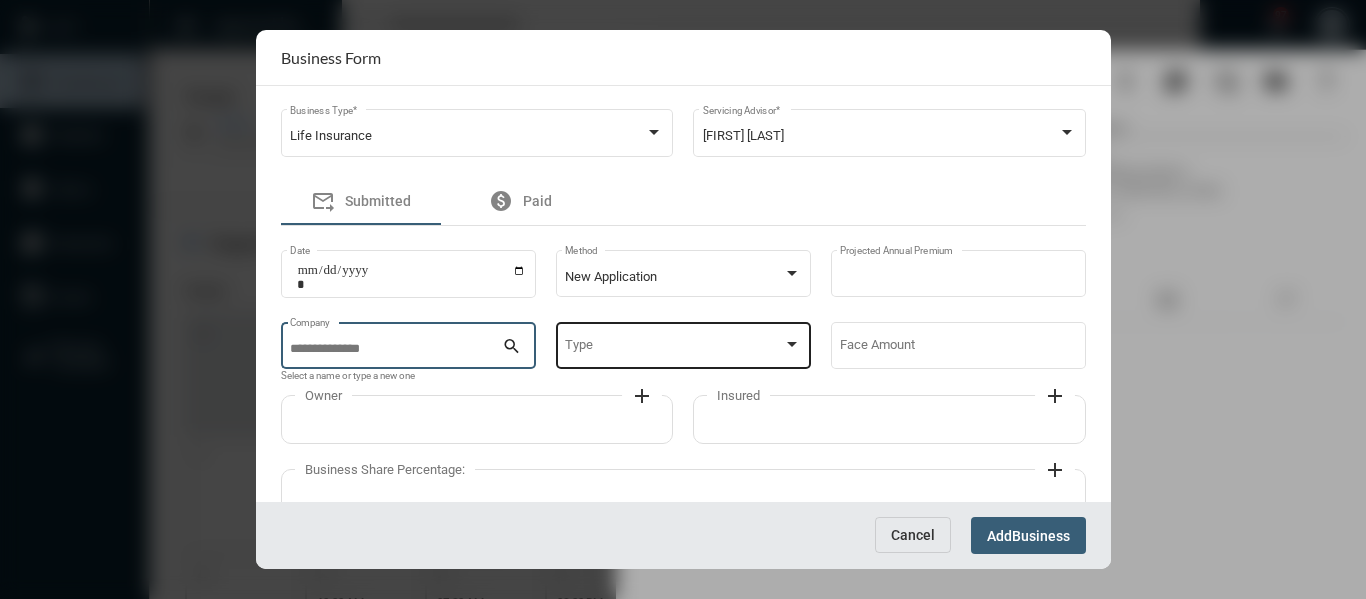 type 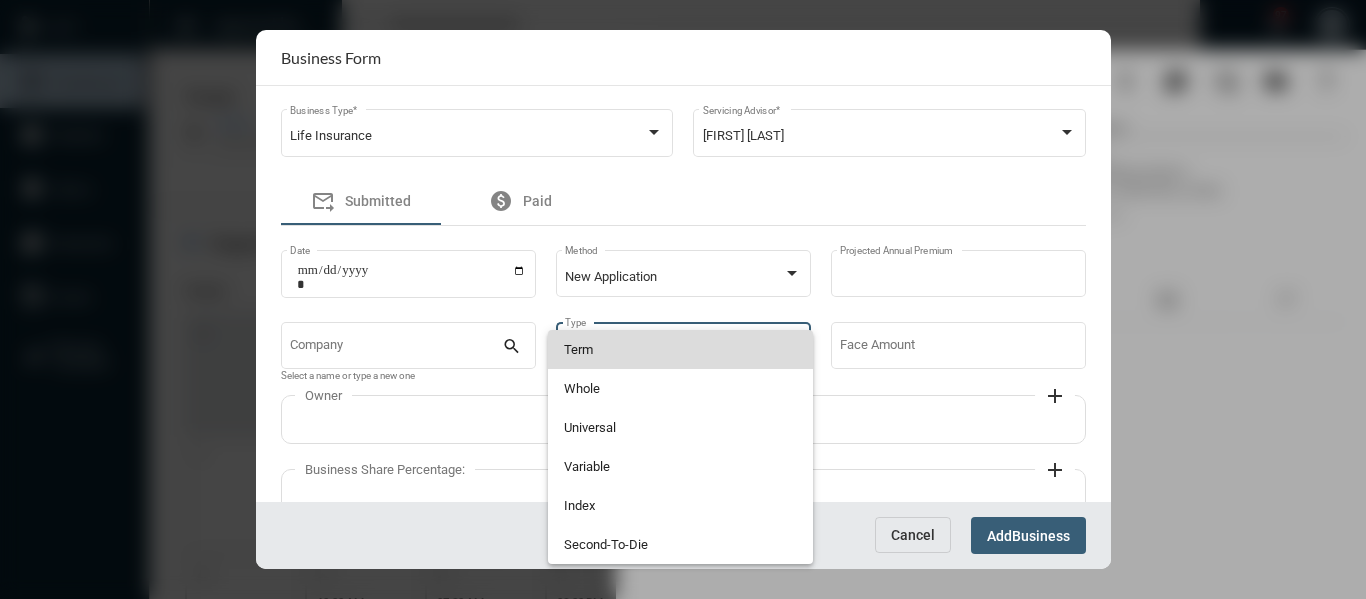 click on "Term" at bounding box center [681, 349] 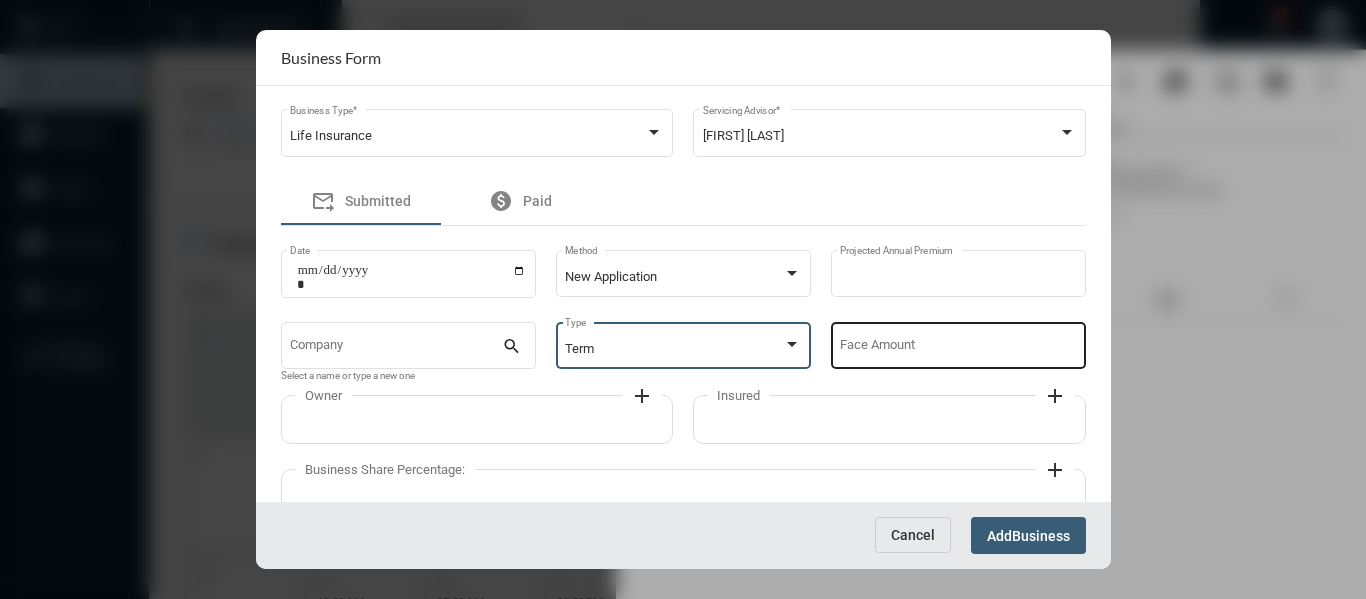 click on "Face Amount" at bounding box center (958, 349) 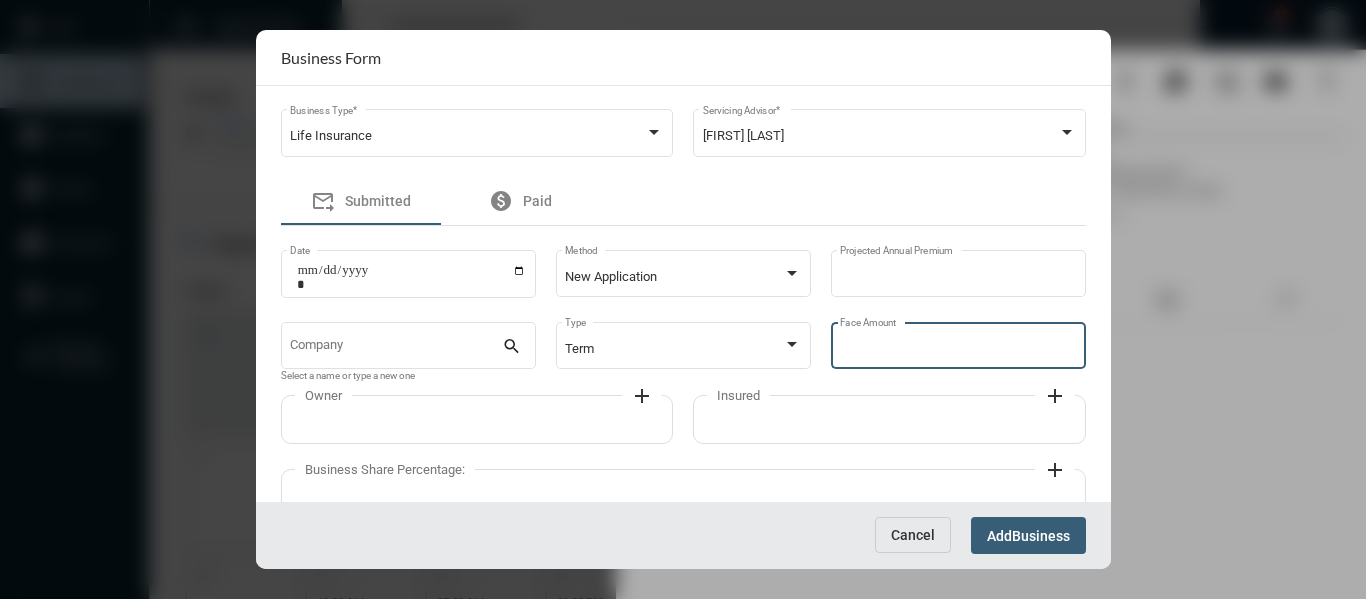 type on "*******" 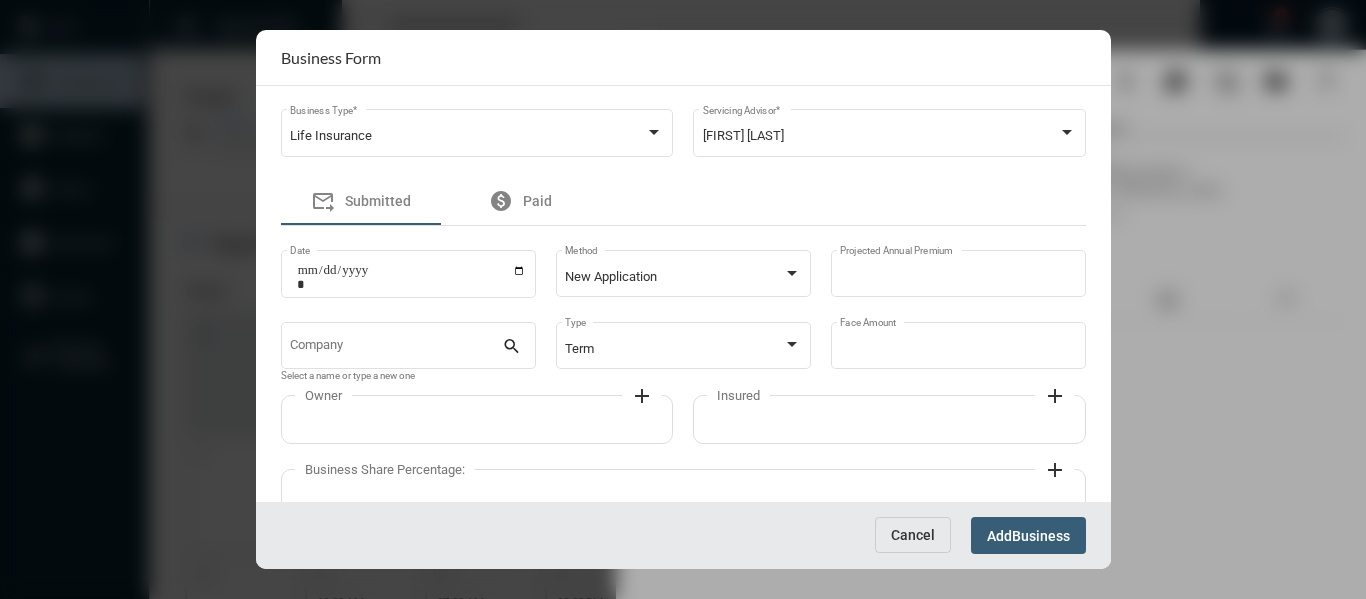 click on "Add  Business" at bounding box center (1028, 535) 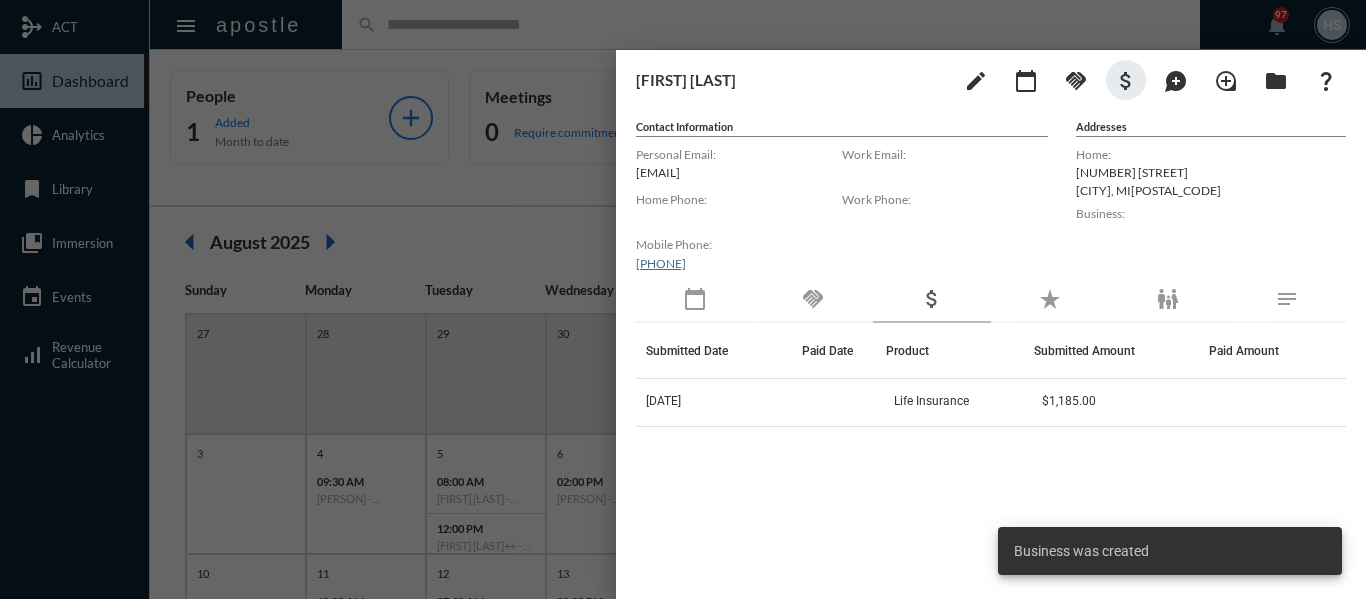 click at bounding box center [683, 299] 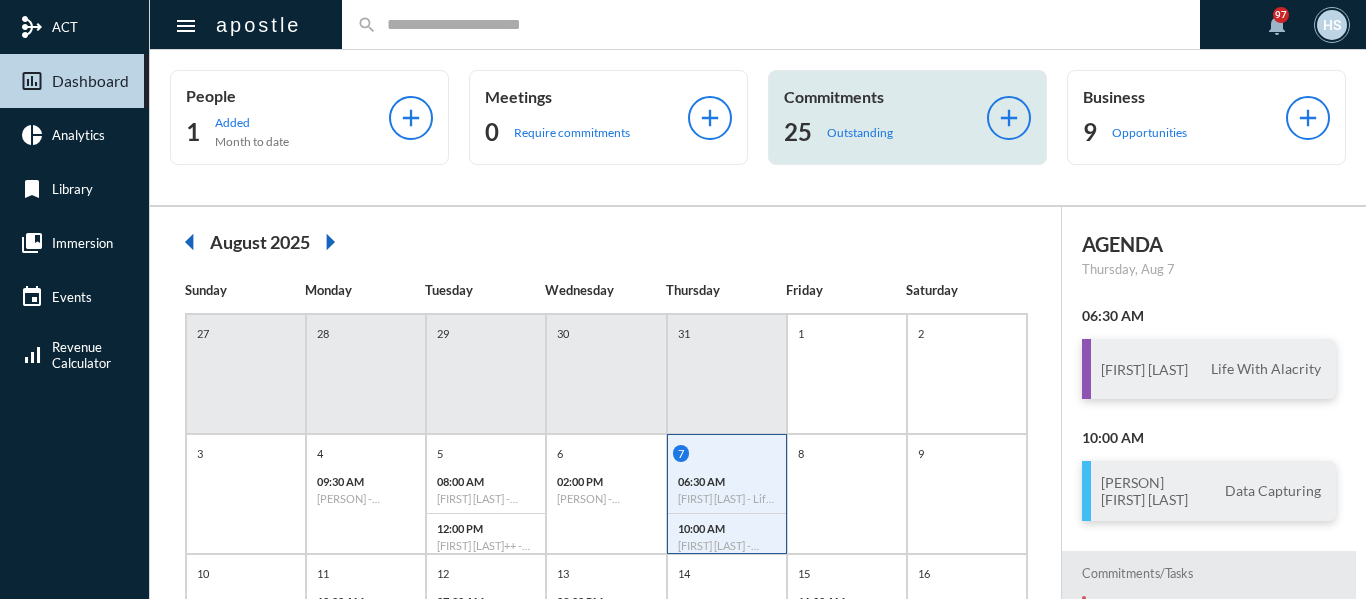 click on "Outstanding" 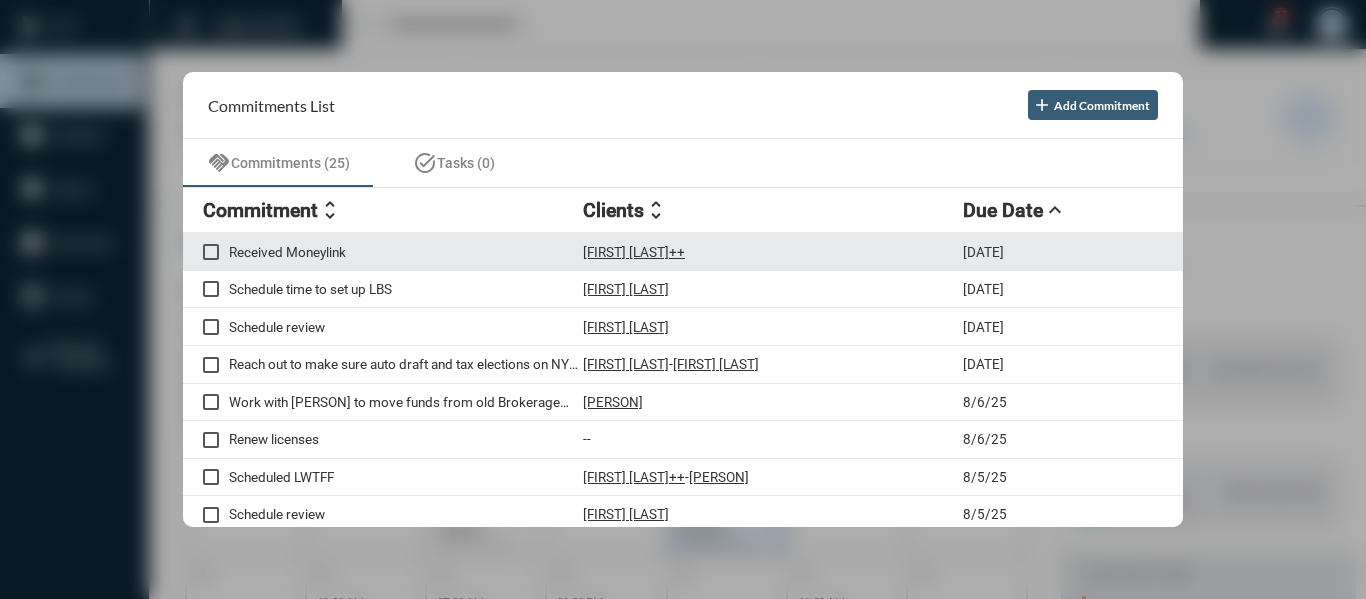 click on "Received Moneylink" at bounding box center (406, 252) 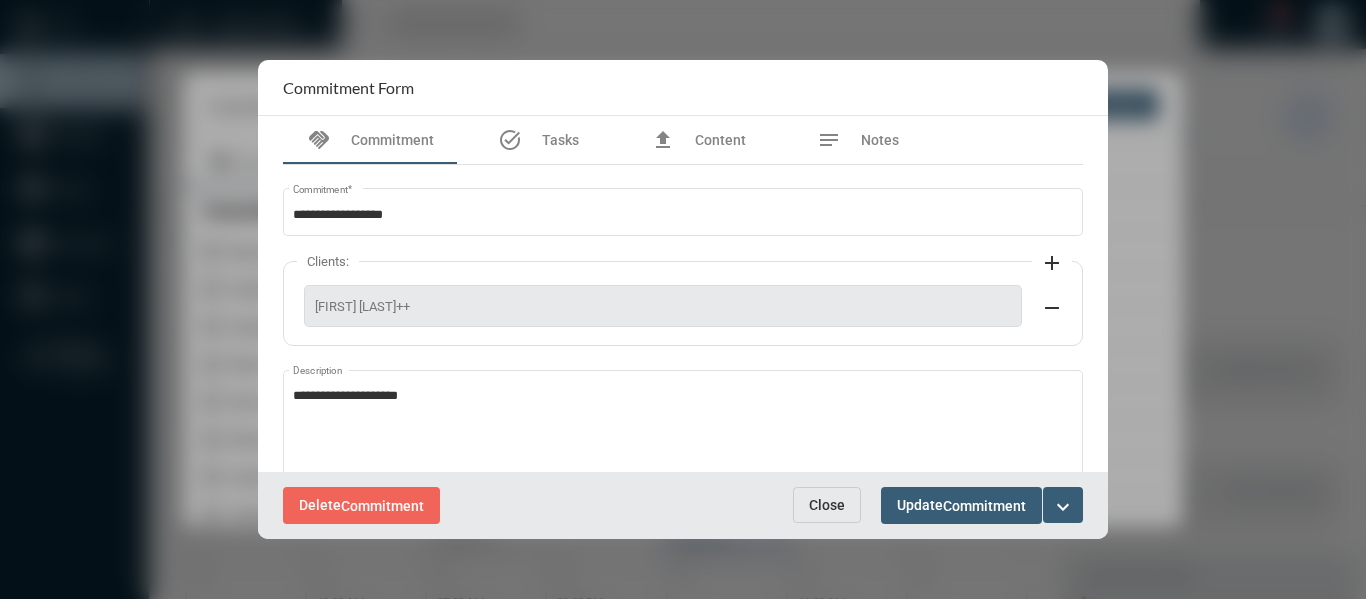 click on "expand_more" at bounding box center (1063, 507) 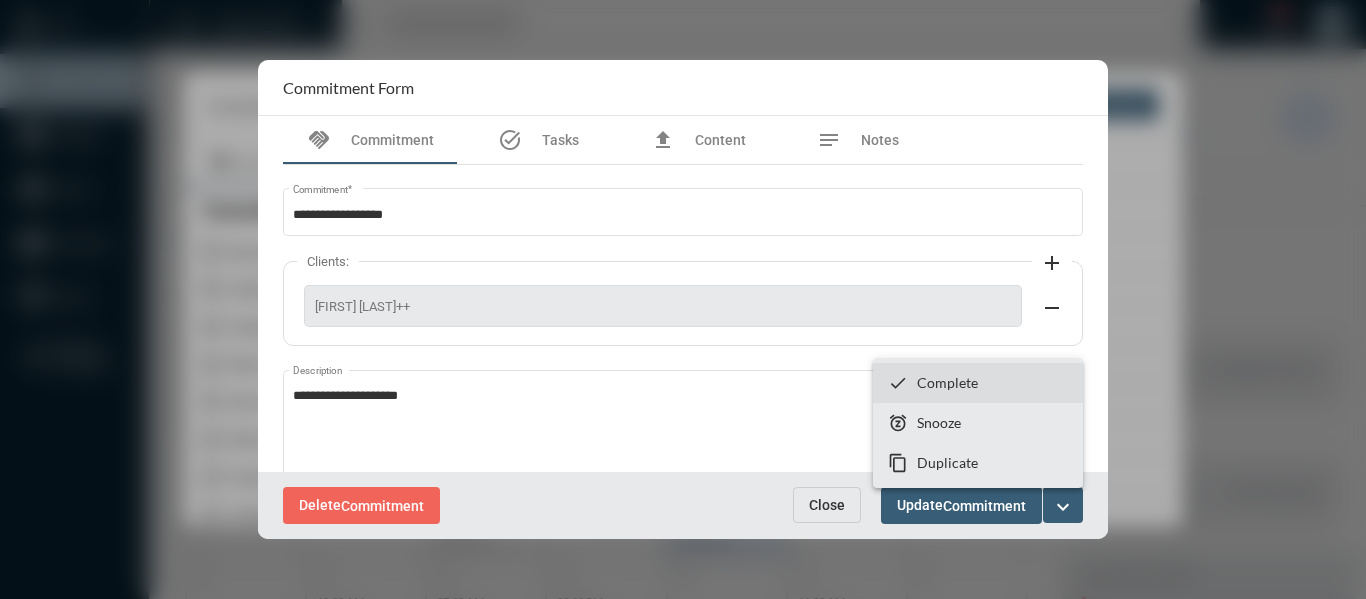 click on "Complete" at bounding box center [947, 382] 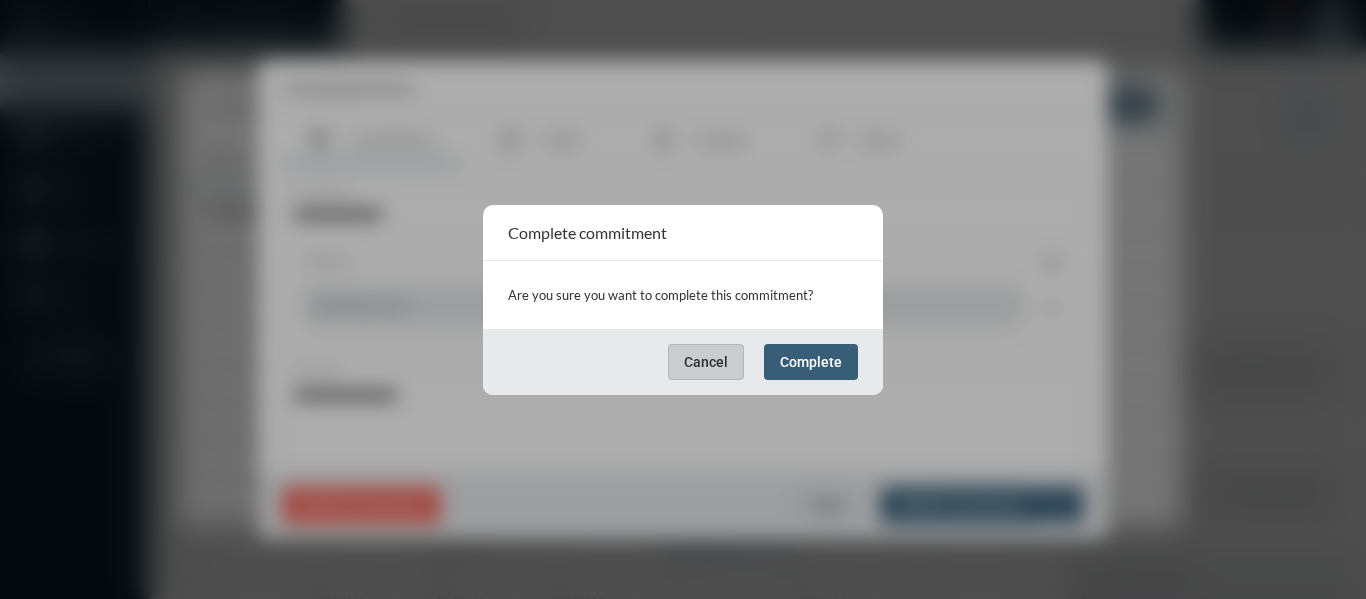 click on "Complete" at bounding box center (811, 362) 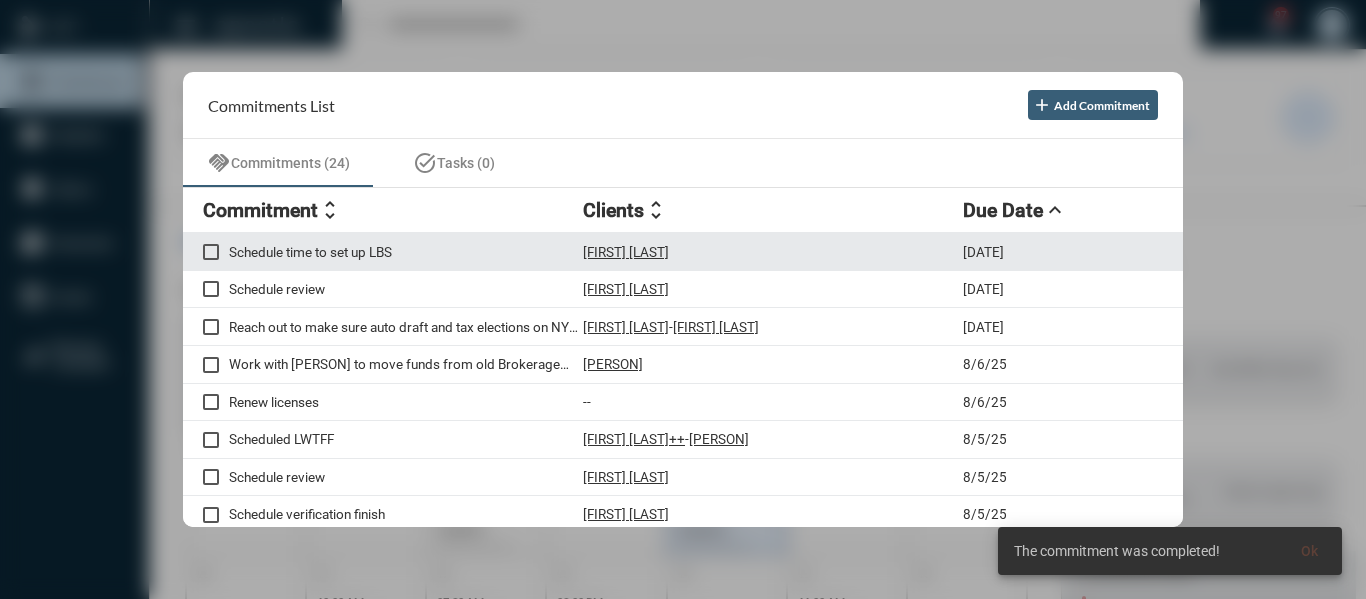 click on "Schedule time to set up LBS" at bounding box center [406, 252] 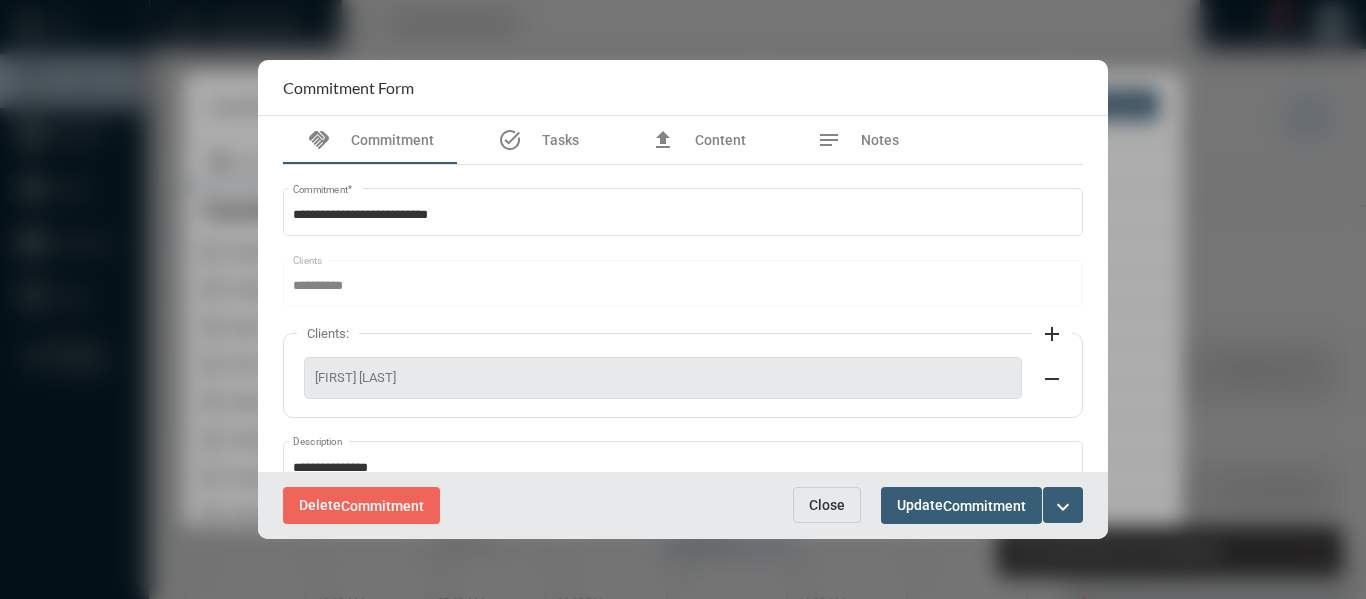 scroll, scrollTop: 100, scrollLeft: 0, axis: vertical 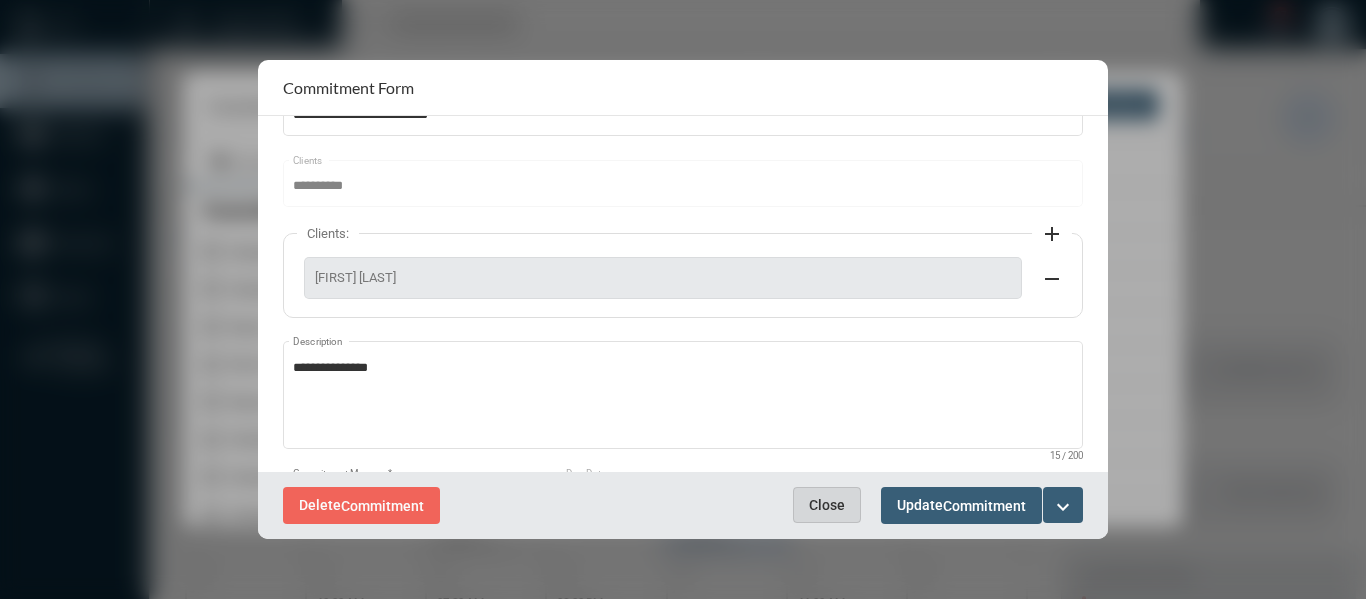 drag, startPoint x: 812, startPoint y: 501, endPoint x: 393, endPoint y: 35, distance: 626.6714 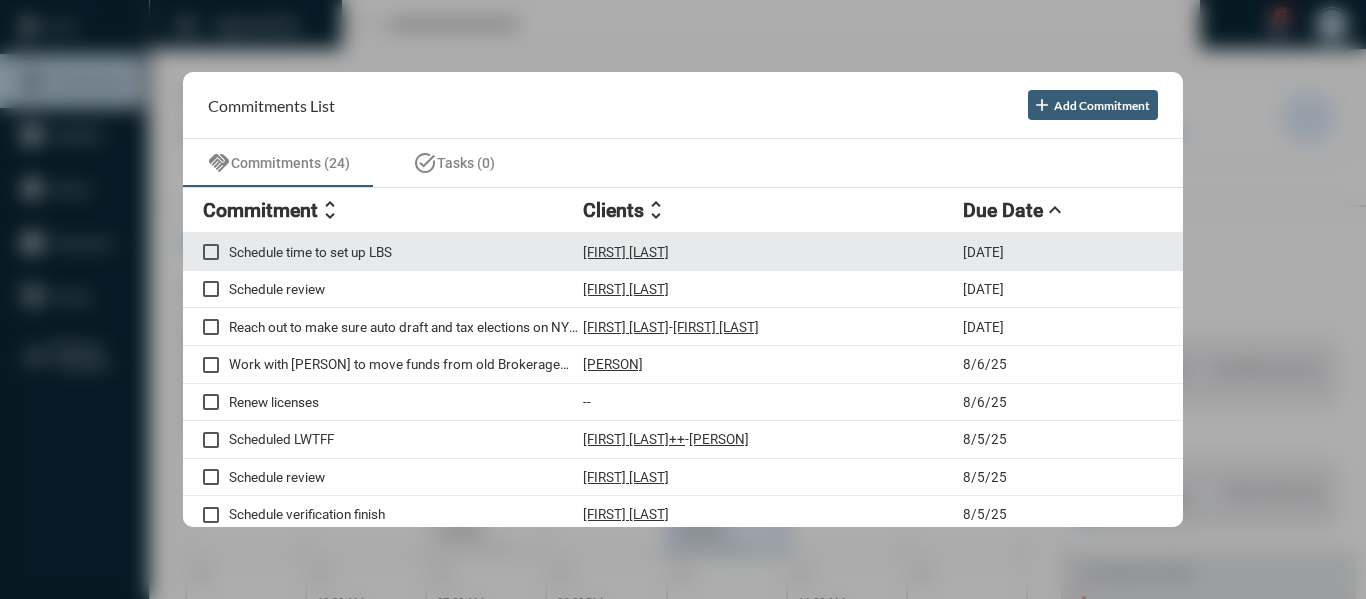 click on "Schedule time to set up LBS" at bounding box center (406, 252) 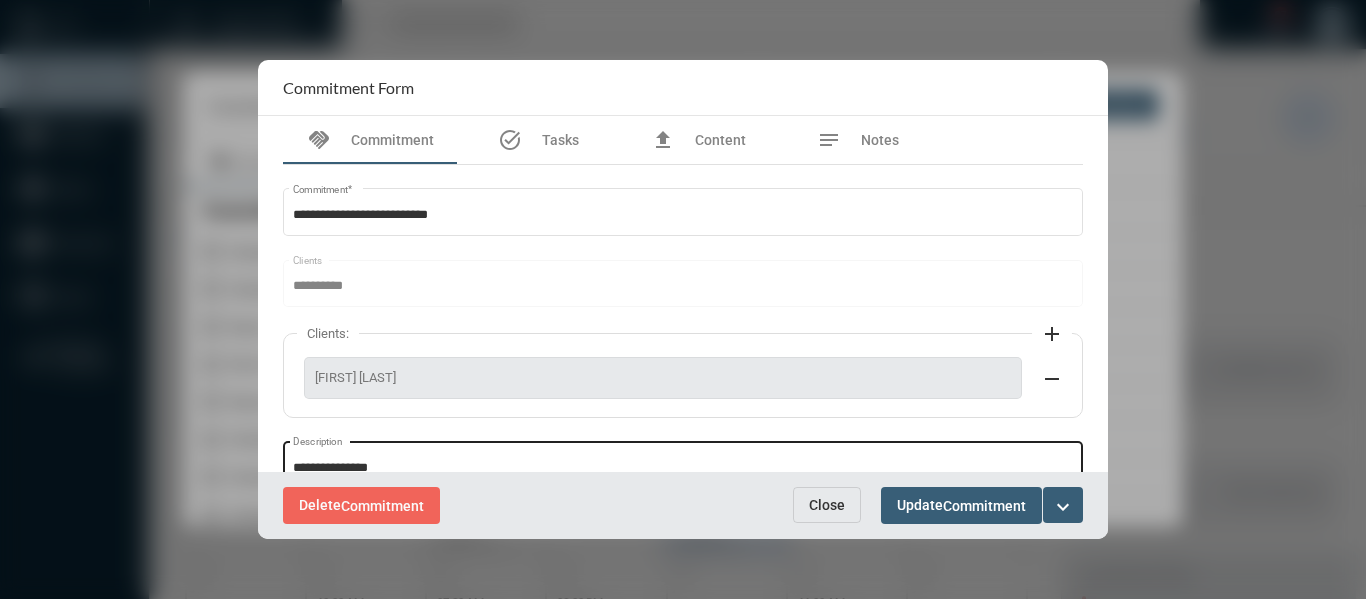 click on "**********" 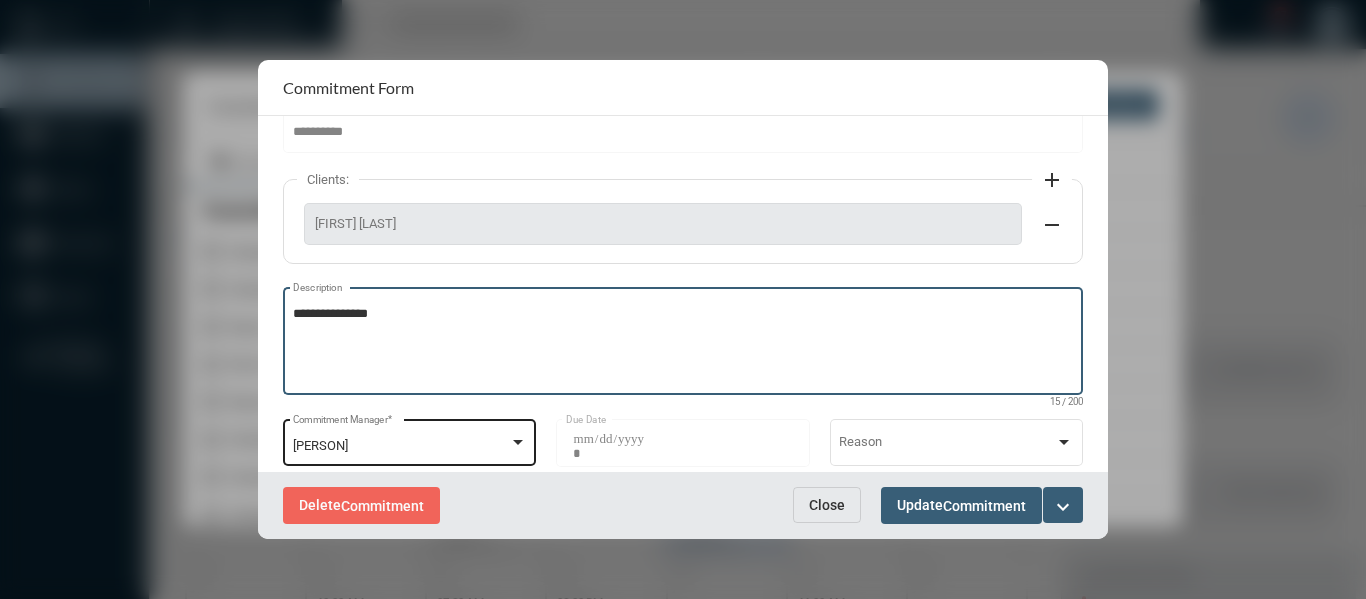 scroll, scrollTop: 202, scrollLeft: 0, axis: vertical 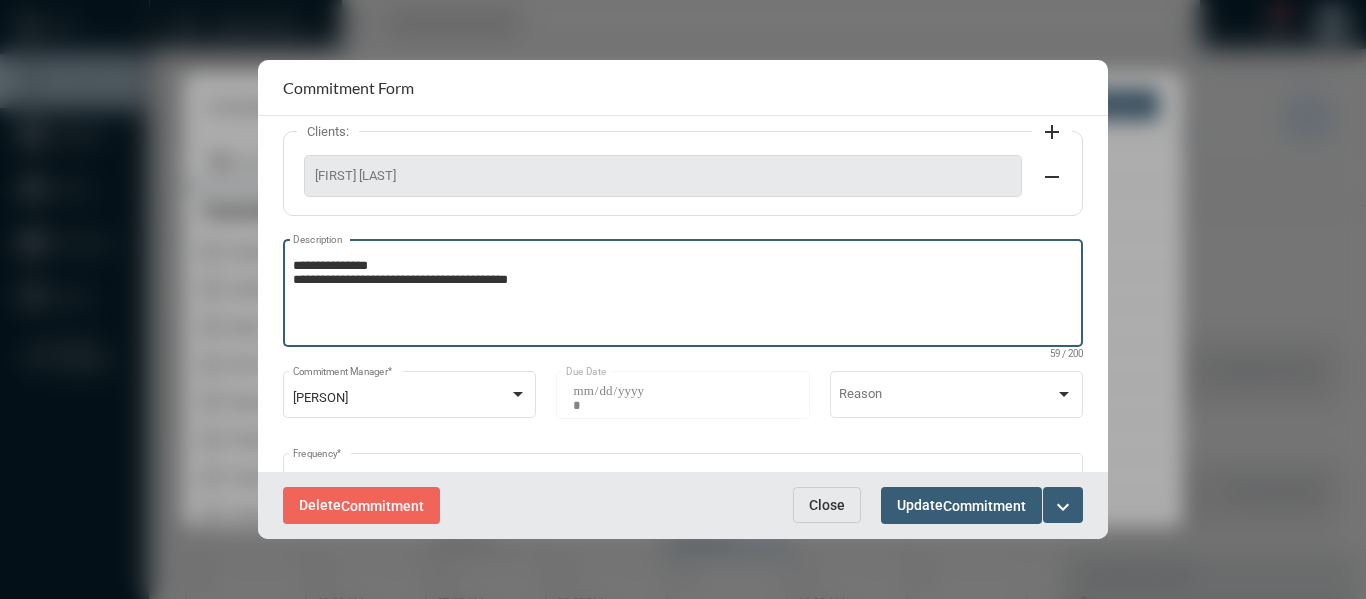 type on "**********" 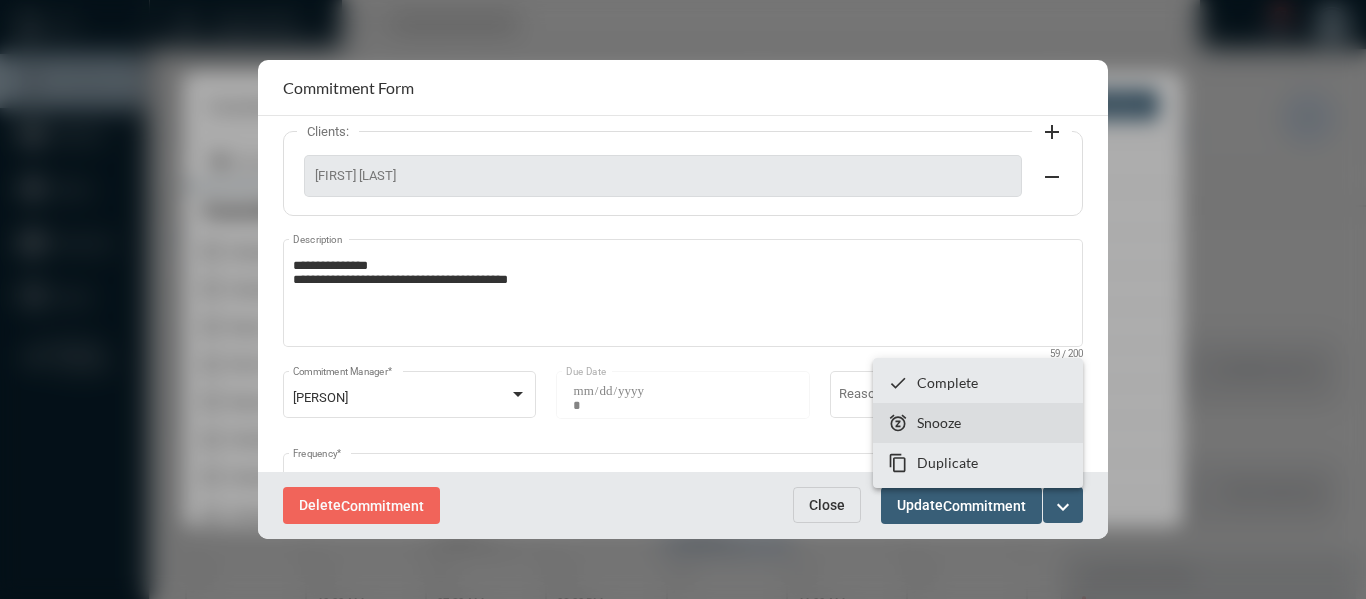 click on "Snooze" at bounding box center (939, 422) 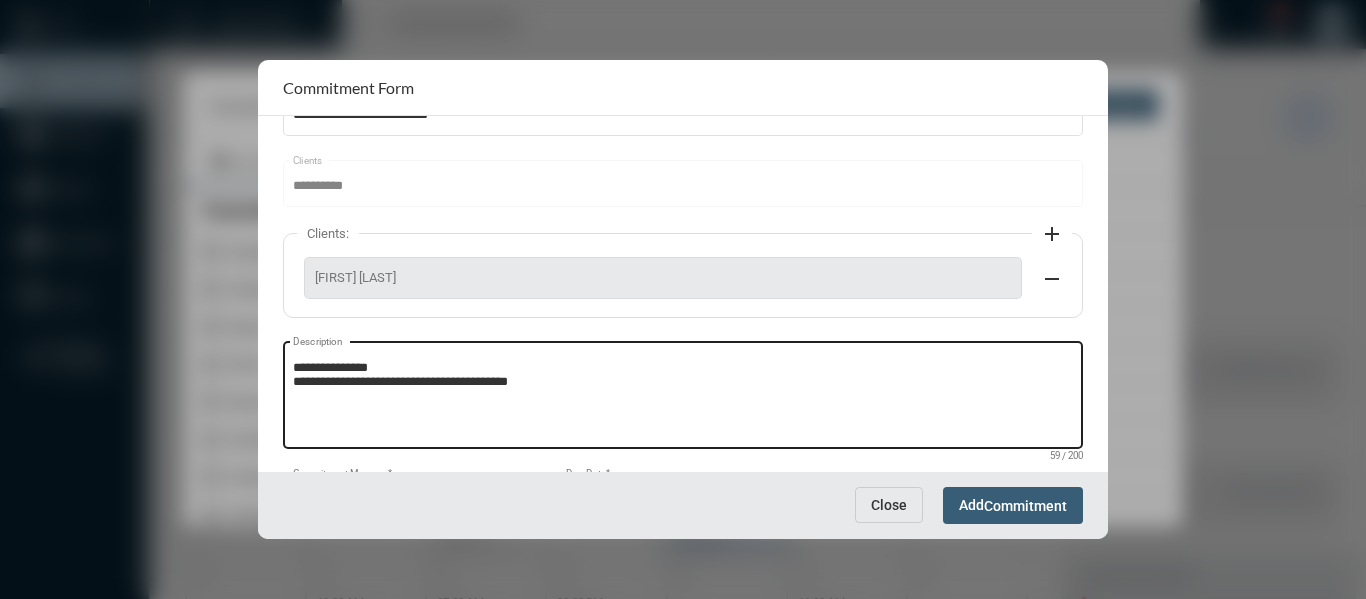 scroll, scrollTop: 199, scrollLeft: 0, axis: vertical 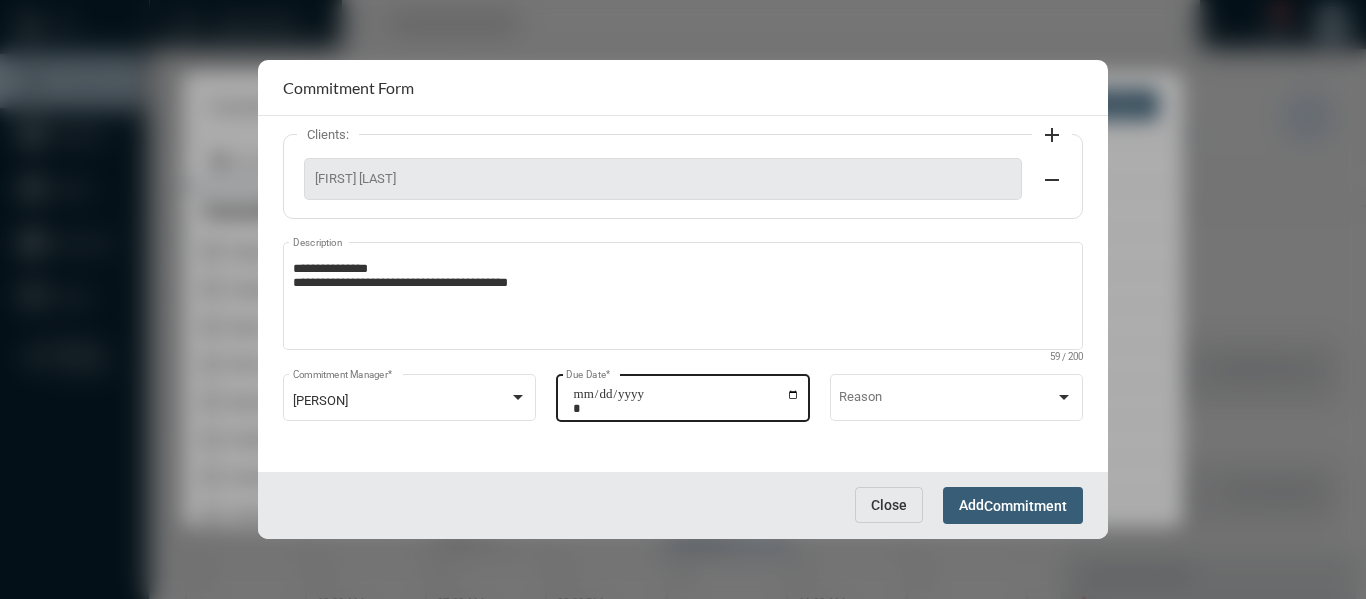 click on "**********" at bounding box center [686, 401] 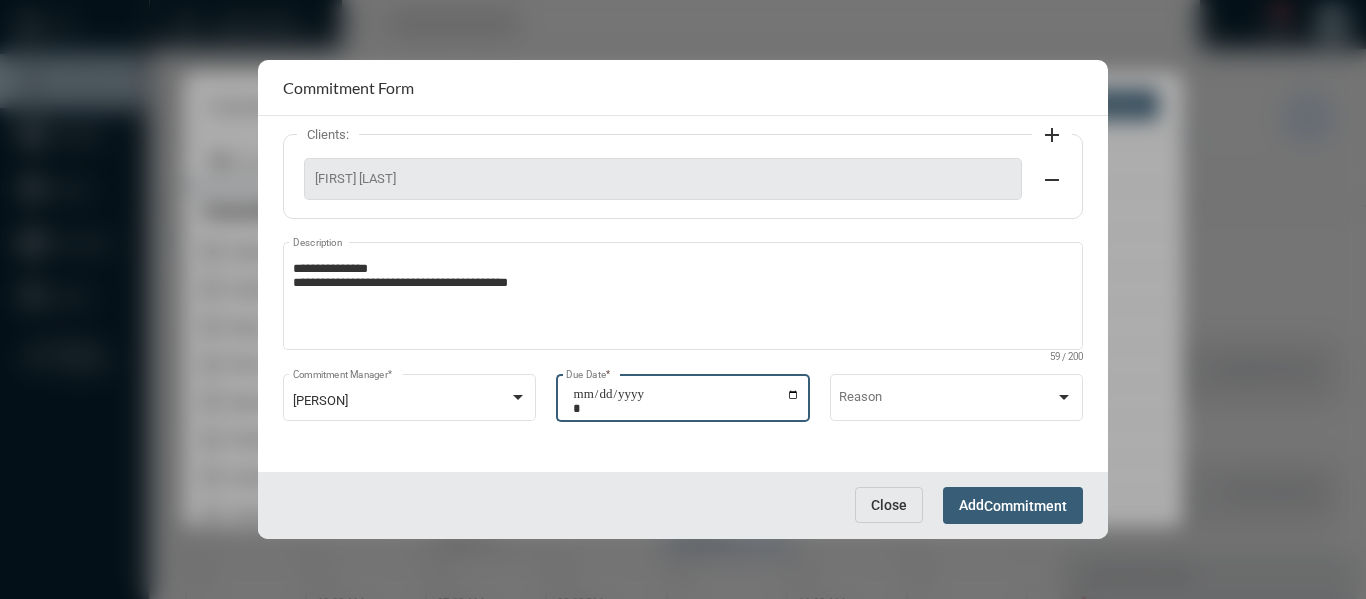type on "**********" 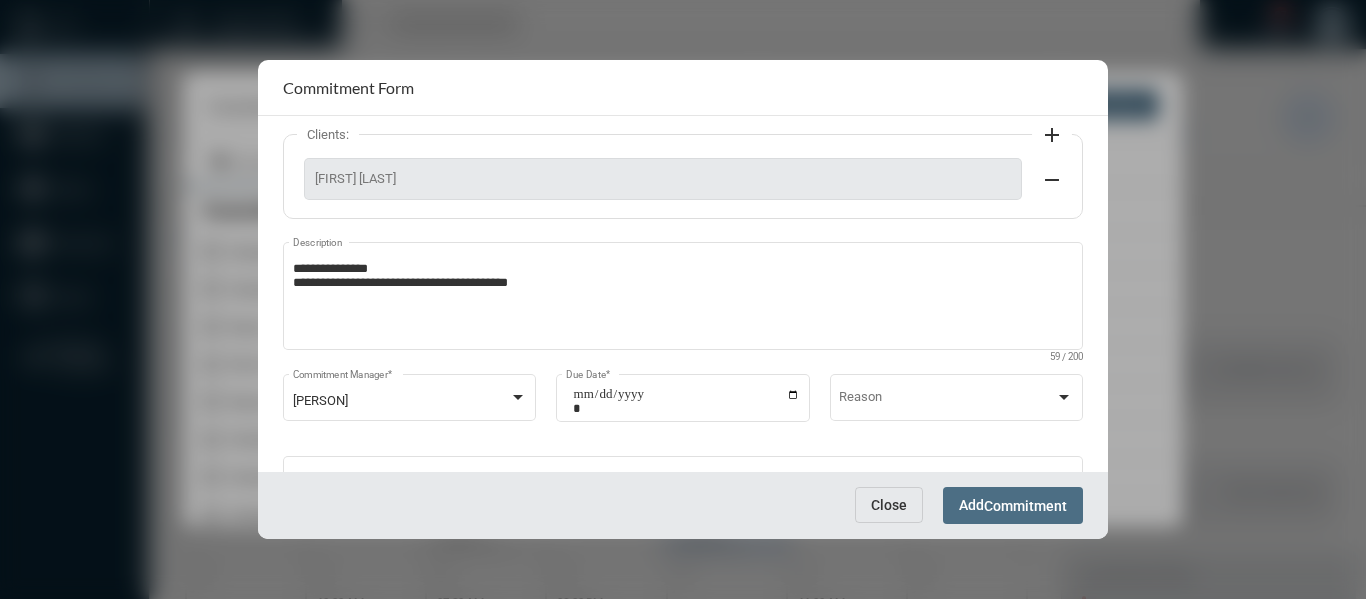 click on "Commitment" at bounding box center (1025, 506) 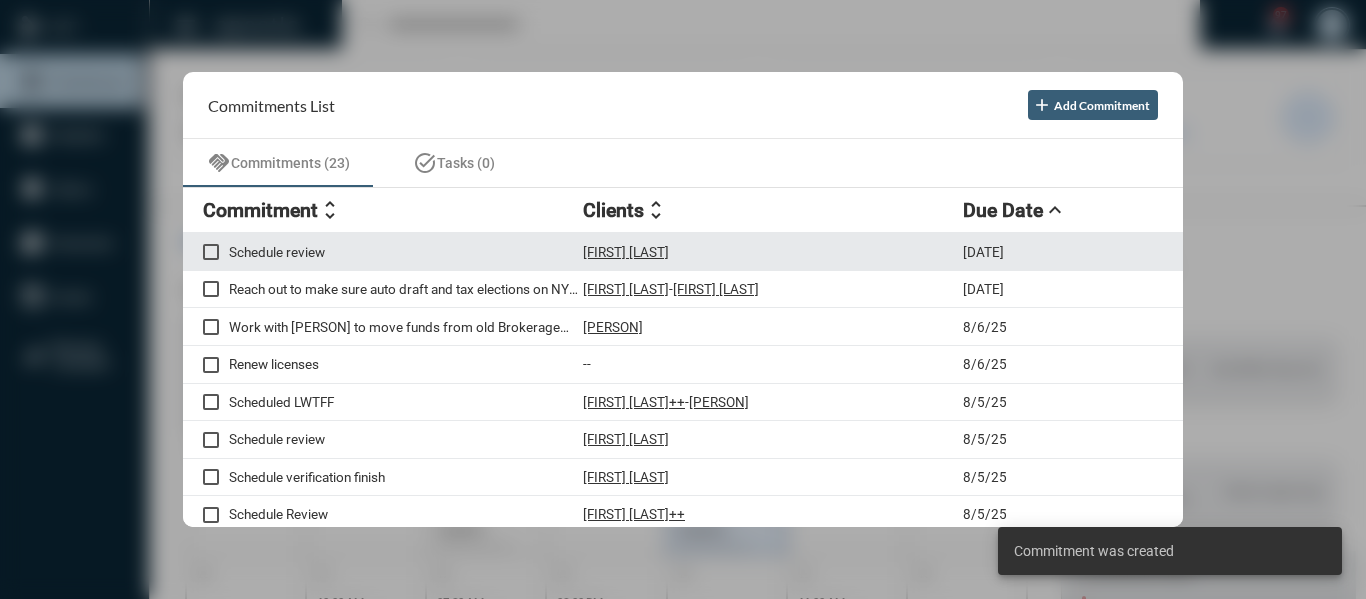 click on "Schedule review" at bounding box center [406, 252] 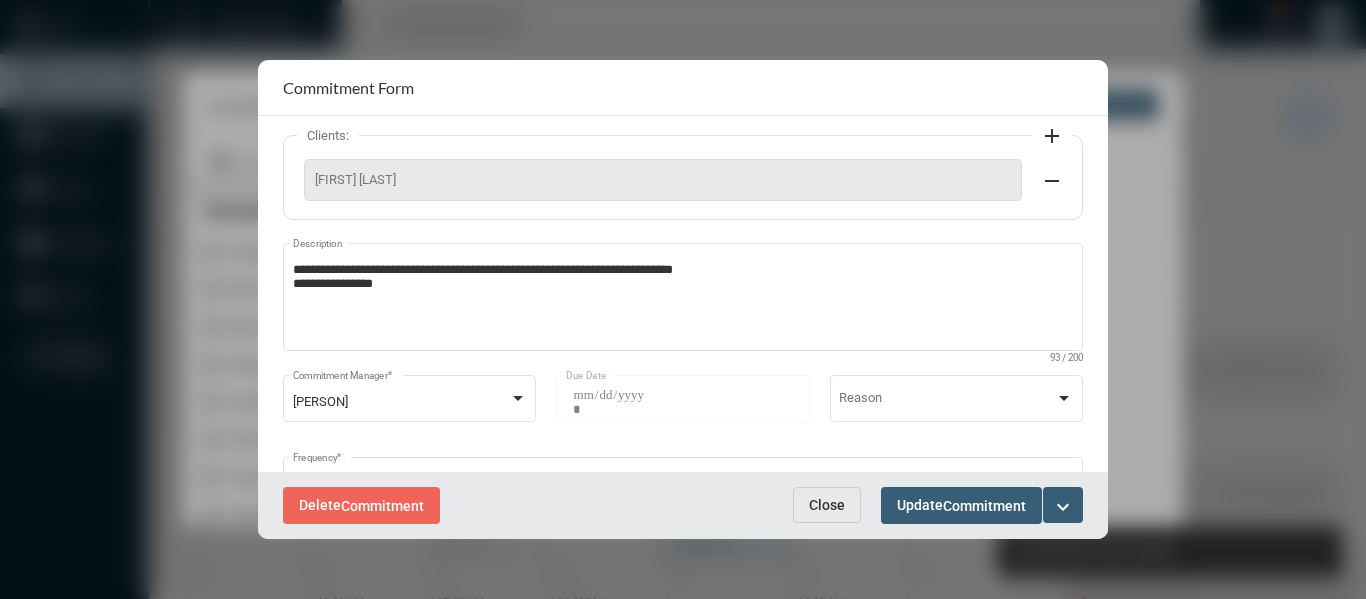 scroll, scrollTop: 200, scrollLeft: 0, axis: vertical 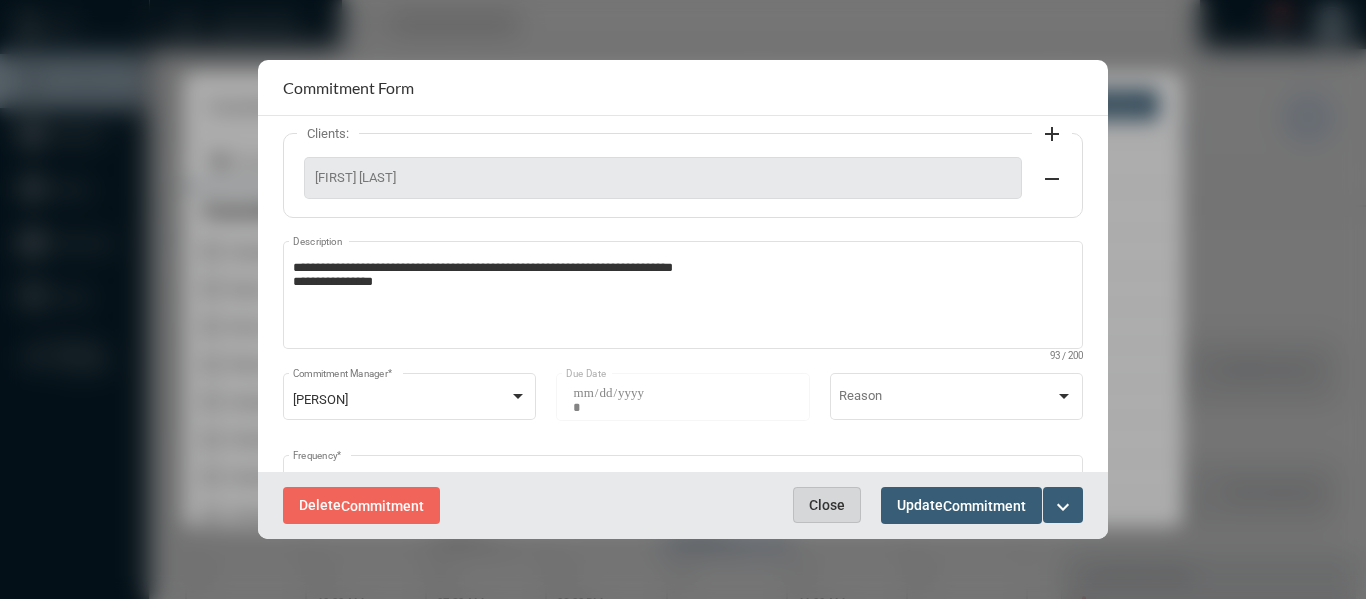 click on "Close" at bounding box center (827, 505) 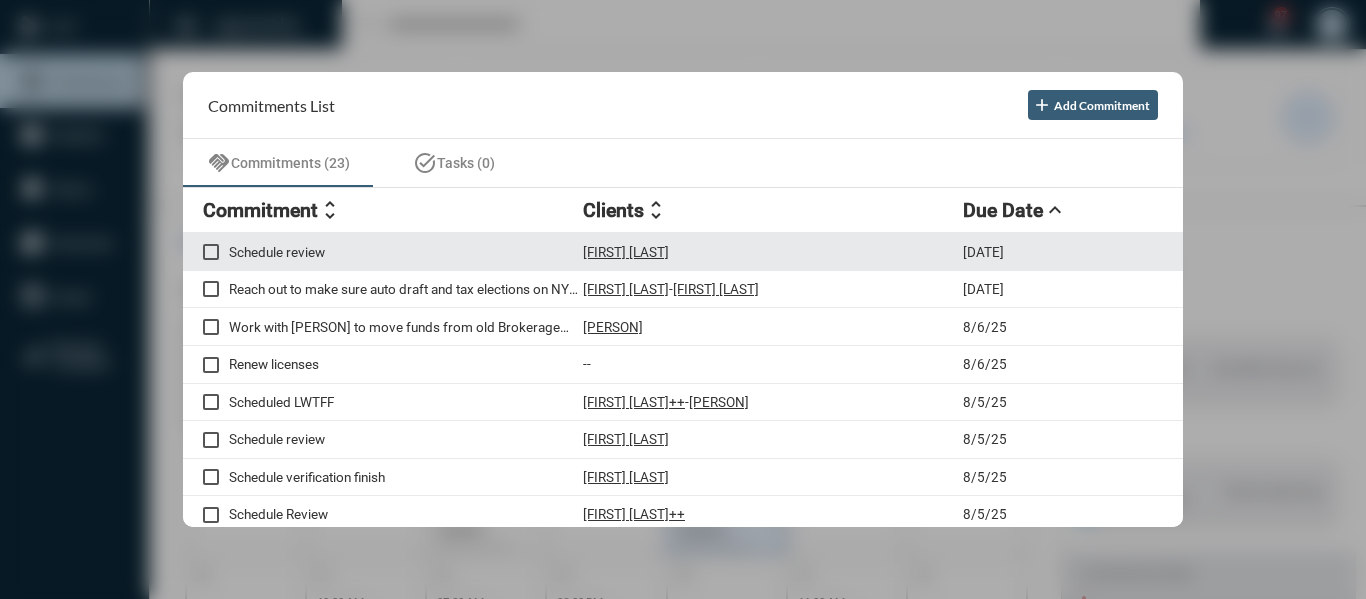 click on "[FIRST] [LAST]" at bounding box center [626, 252] 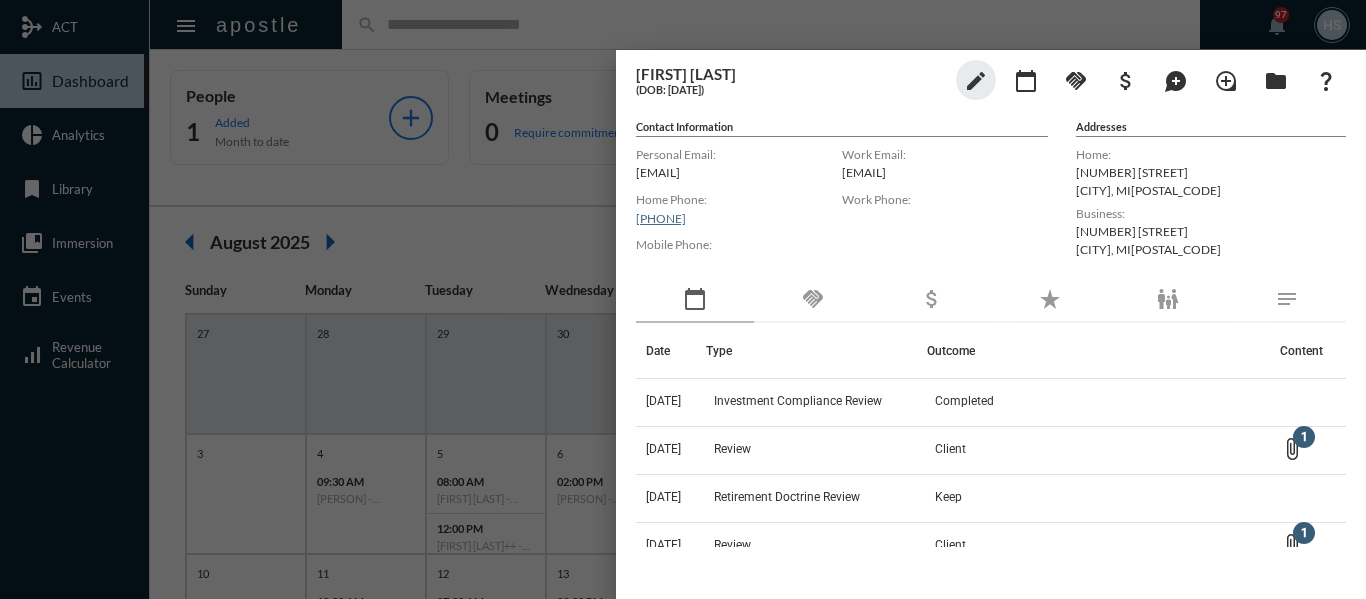 click at bounding box center (683, 299) 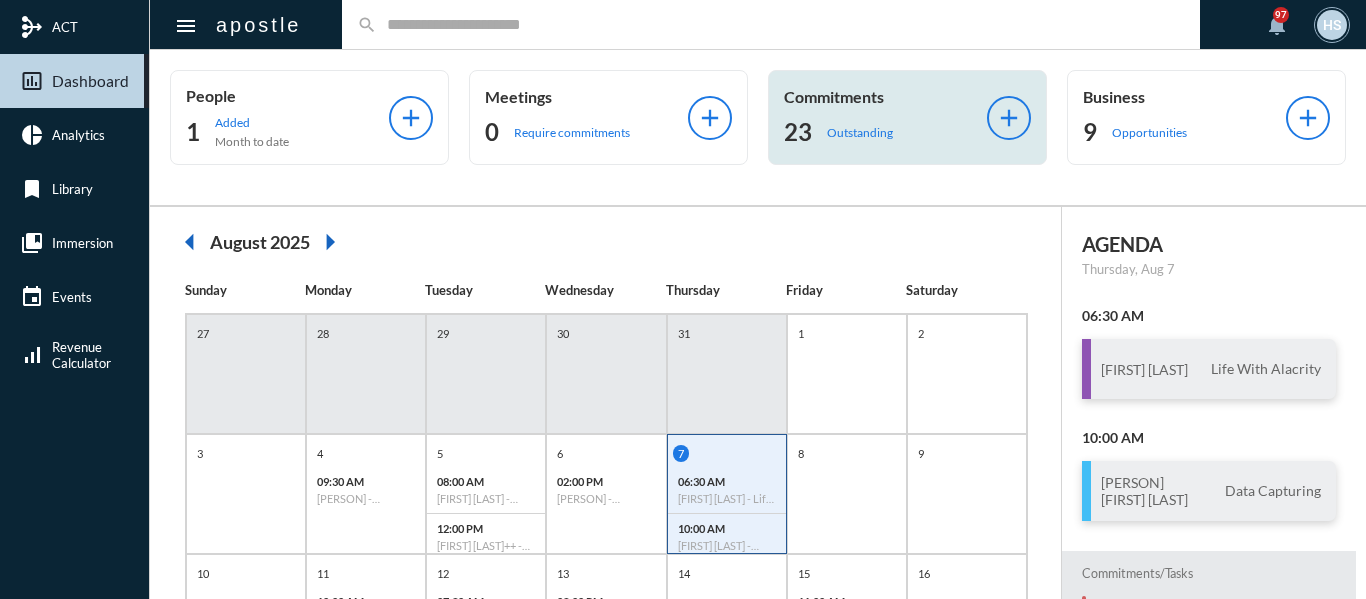 click on "Outstanding" 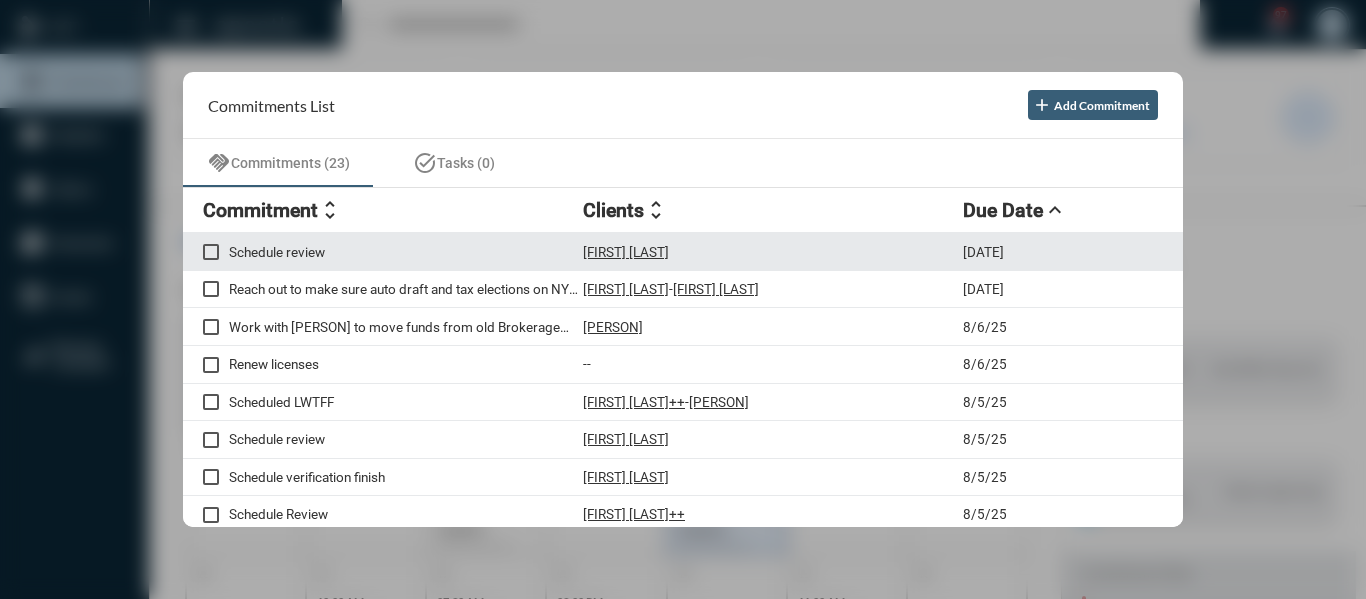 click on "Schedule review" at bounding box center (406, 252) 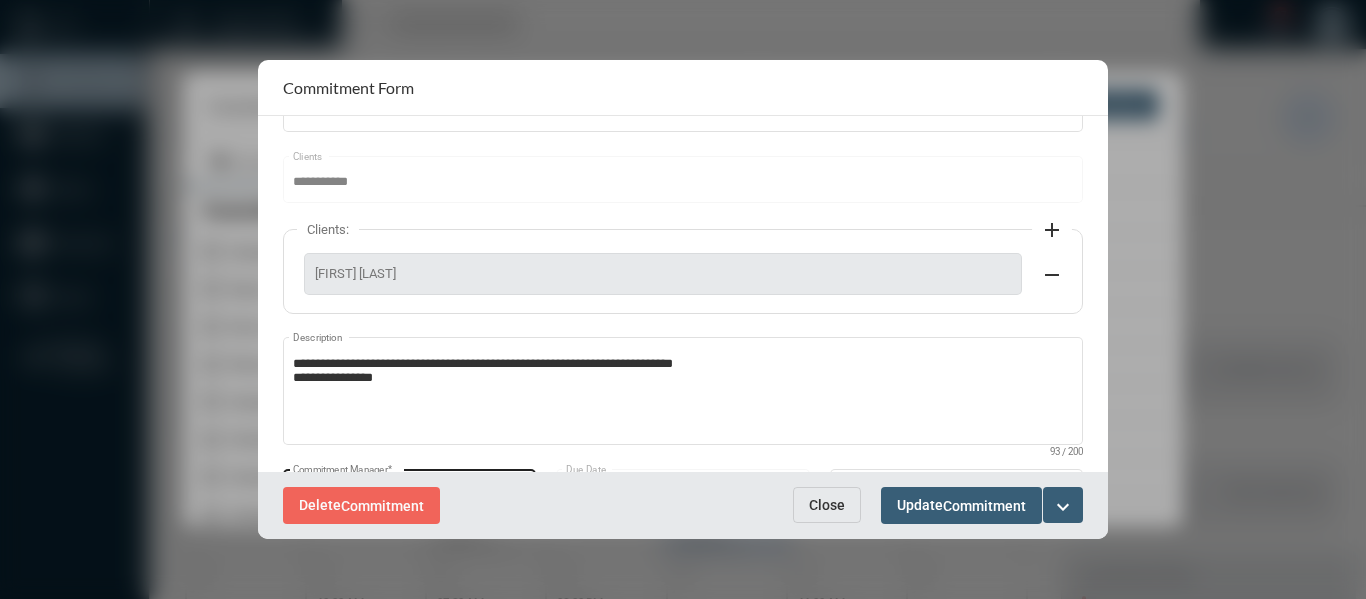 scroll, scrollTop: 200, scrollLeft: 0, axis: vertical 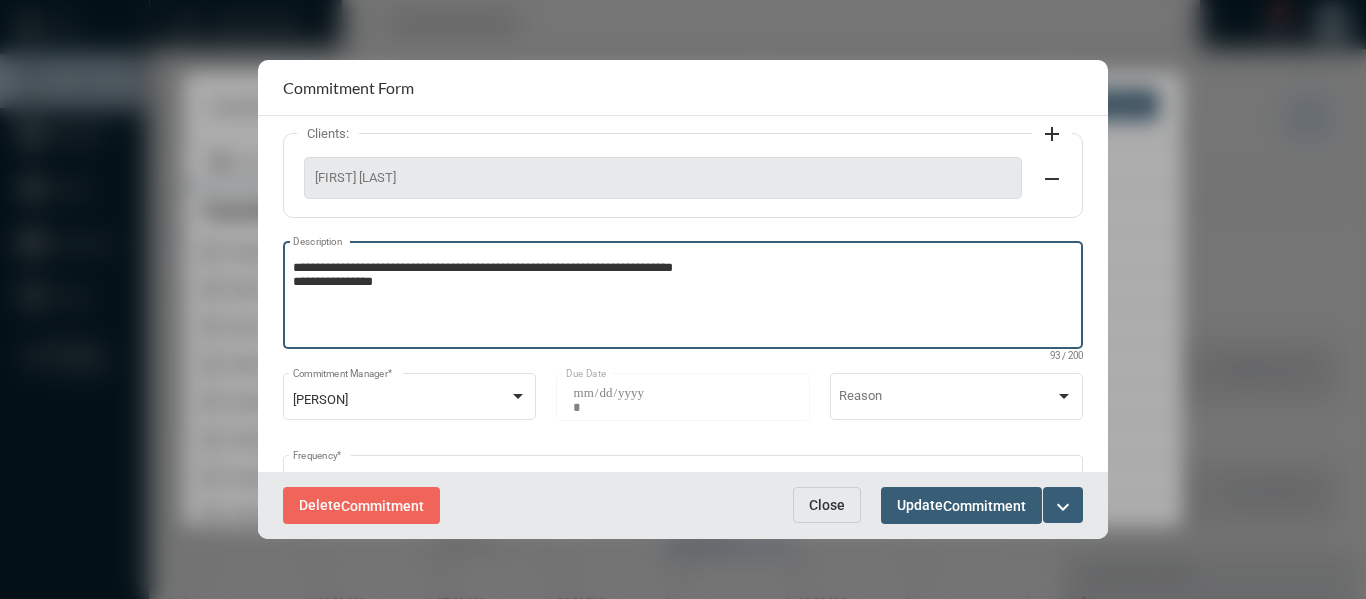 click on "**********" at bounding box center [683, 298] 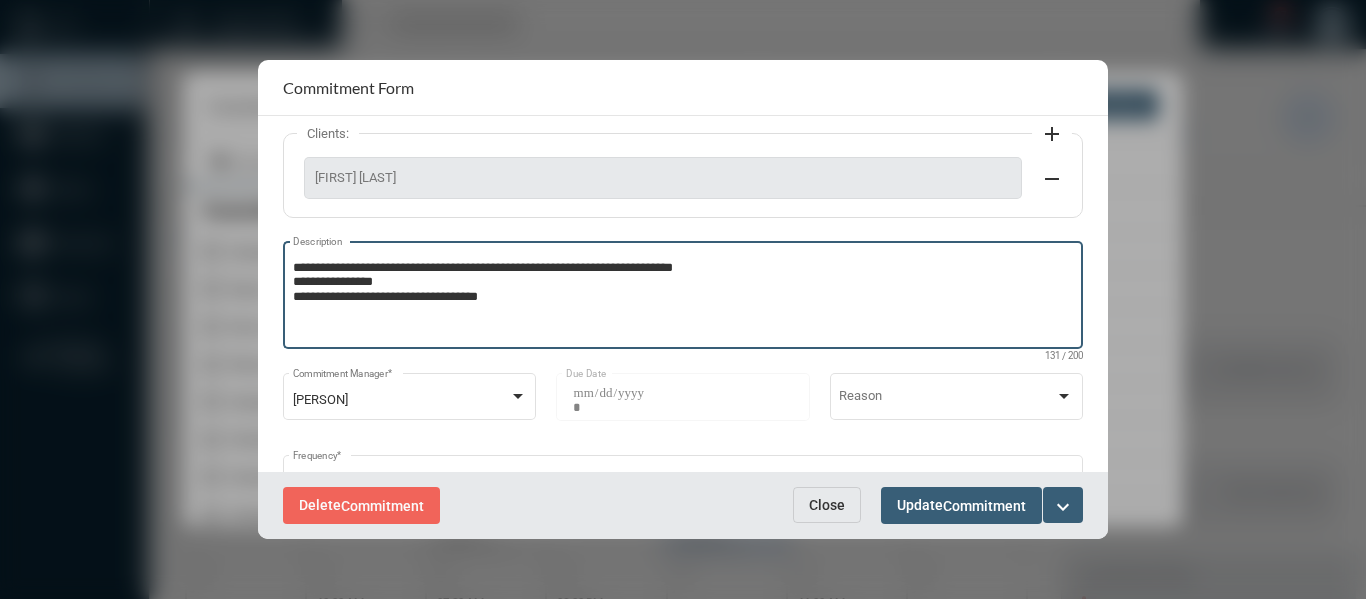 type on "**********" 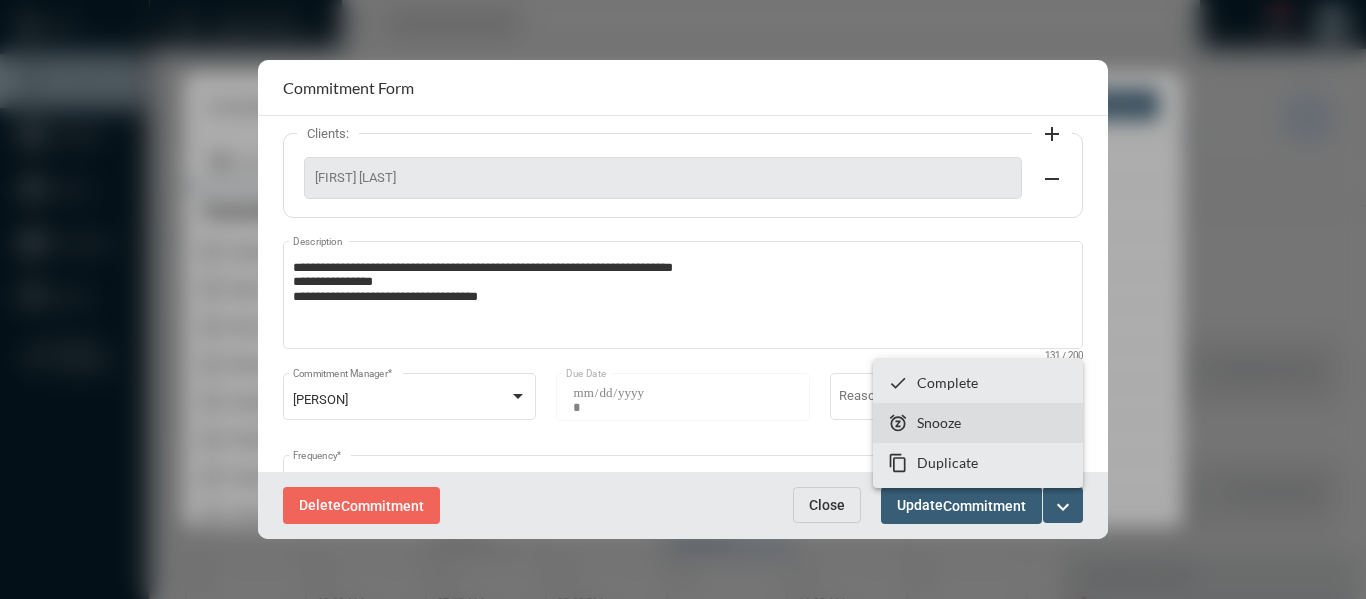 click on "Snooze" at bounding box center [939, 422] 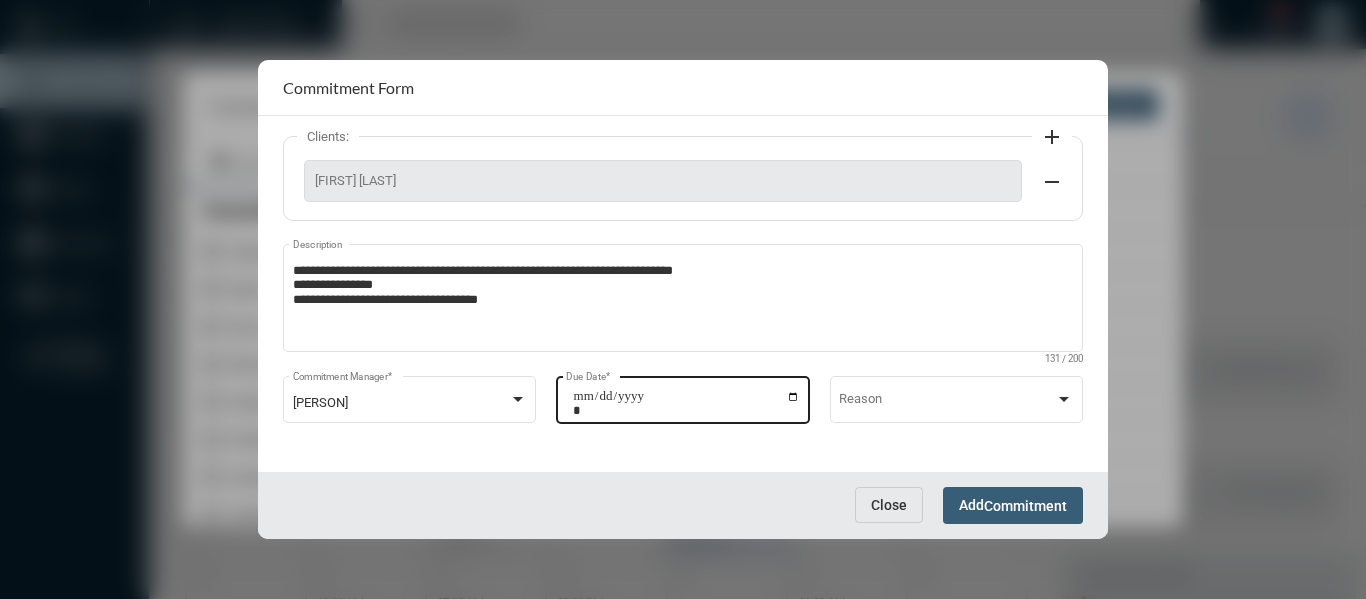 scroll, scrollTop: 199, scrollLeft: 0, axis: vertical 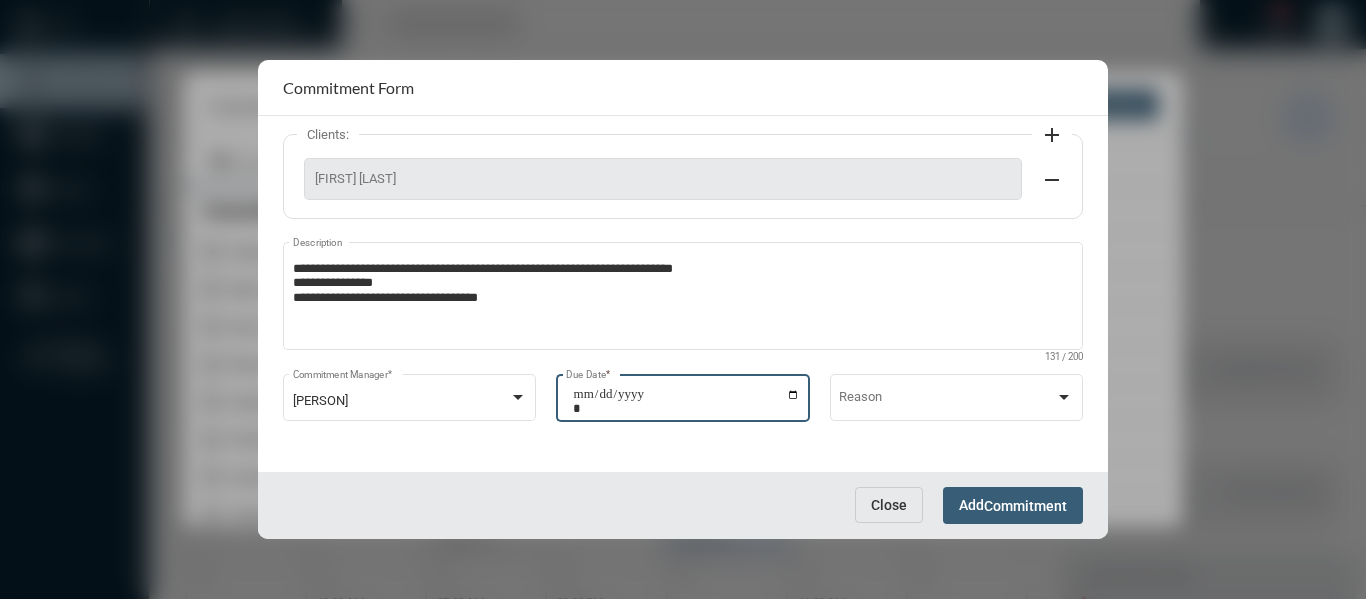 click on "**********" at bounding box center [686, 401] 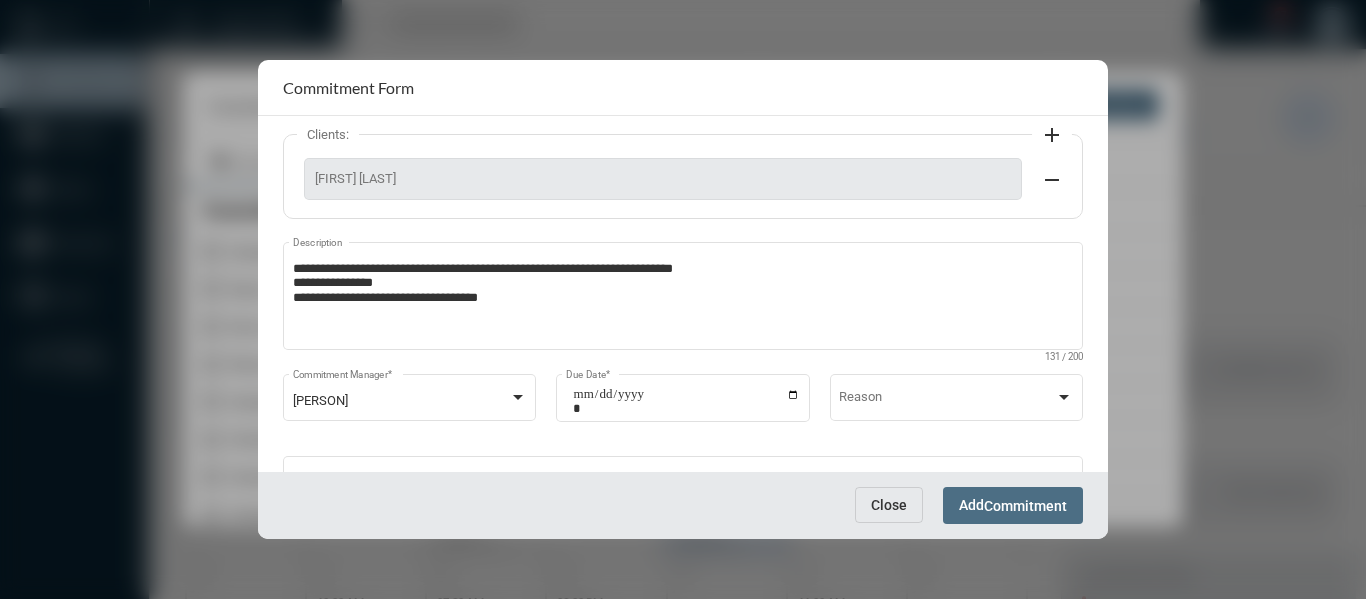 click on "Commitment" at bounding box center [1025, 506] 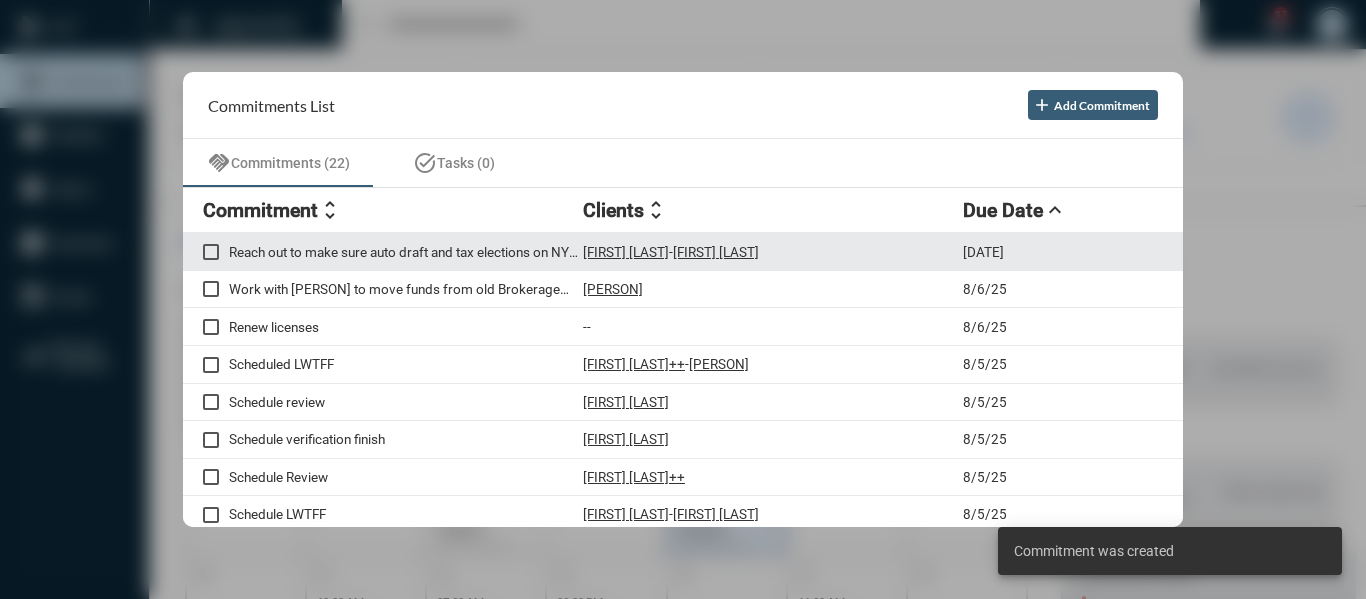 click on "Reach out to make sure auto draft and tax elections on NYL annuity are good once first payment made" at bounding box center (406, 252) 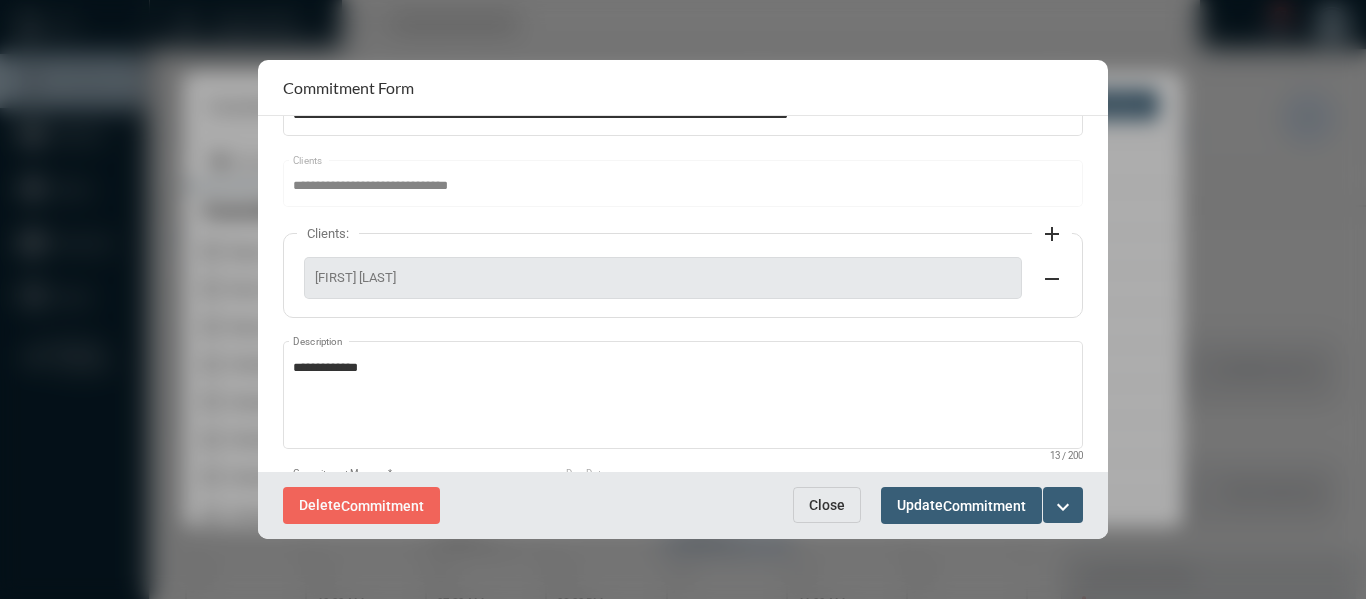 scroll, scrollTop: 0, scrollLeft: 0, axis: both 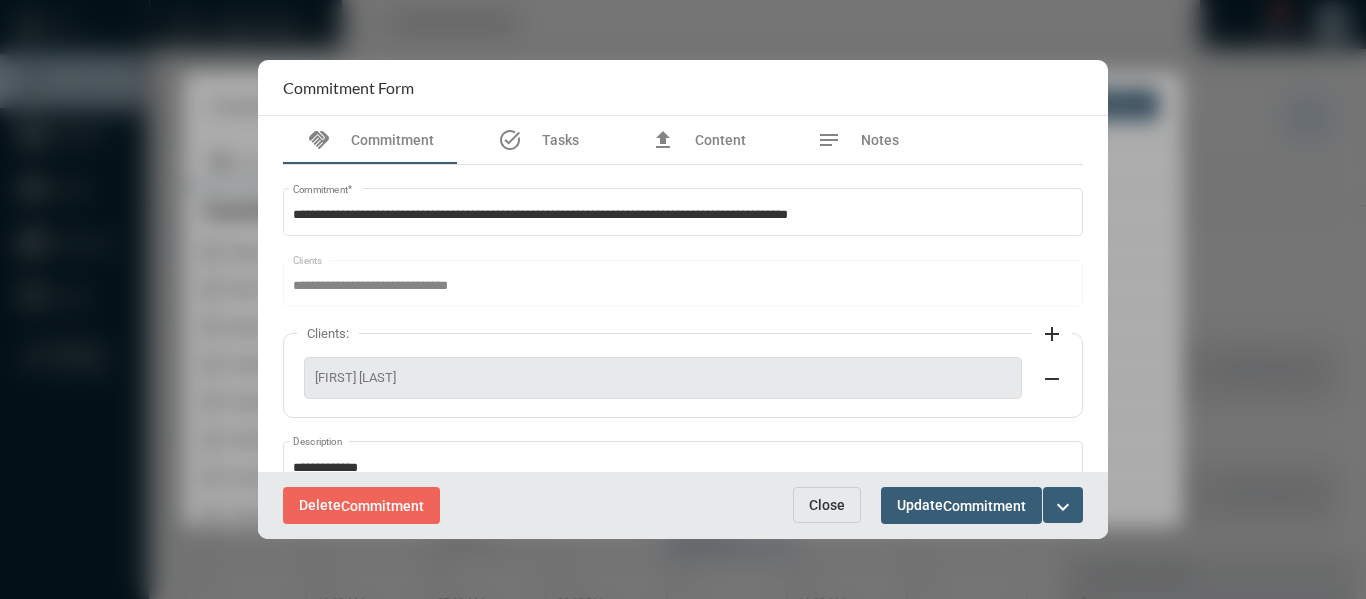 click on "Close" at bounding box center [827, 505] 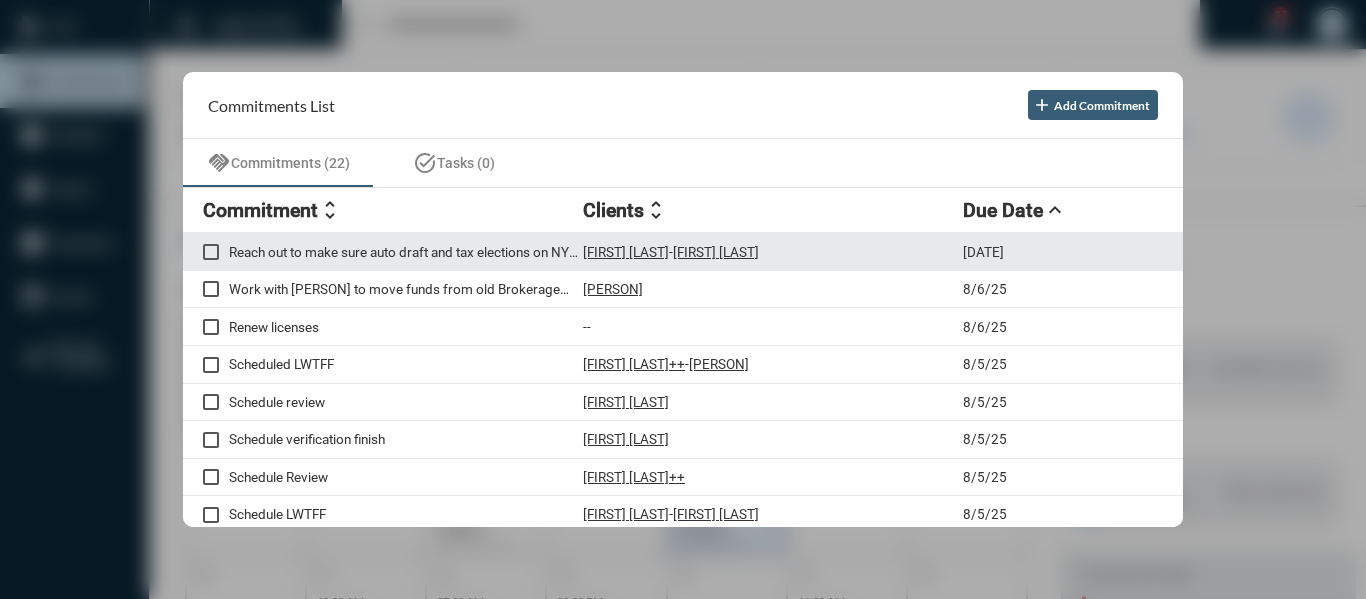 click on "Reach out to make sure auto draft and tax elections on NYL annuity are good once first payment made" at bounding box center (406, 252) 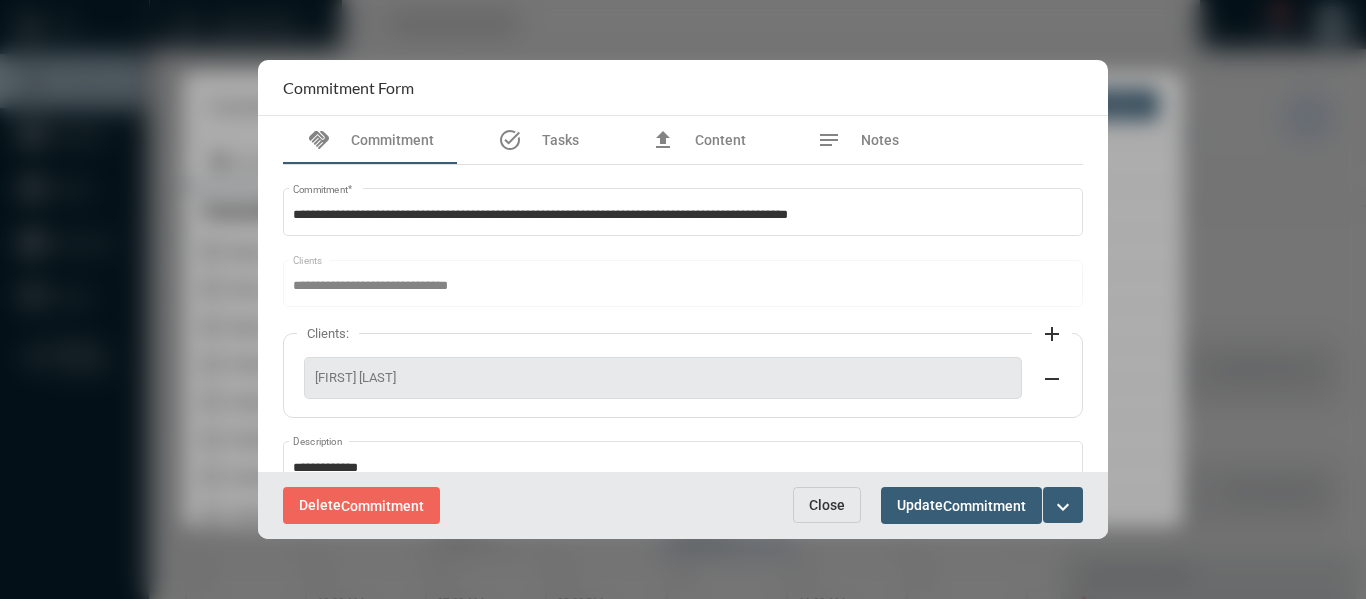 scroll, scrollTop: 100, scrollLeft: 0, axis: vertical 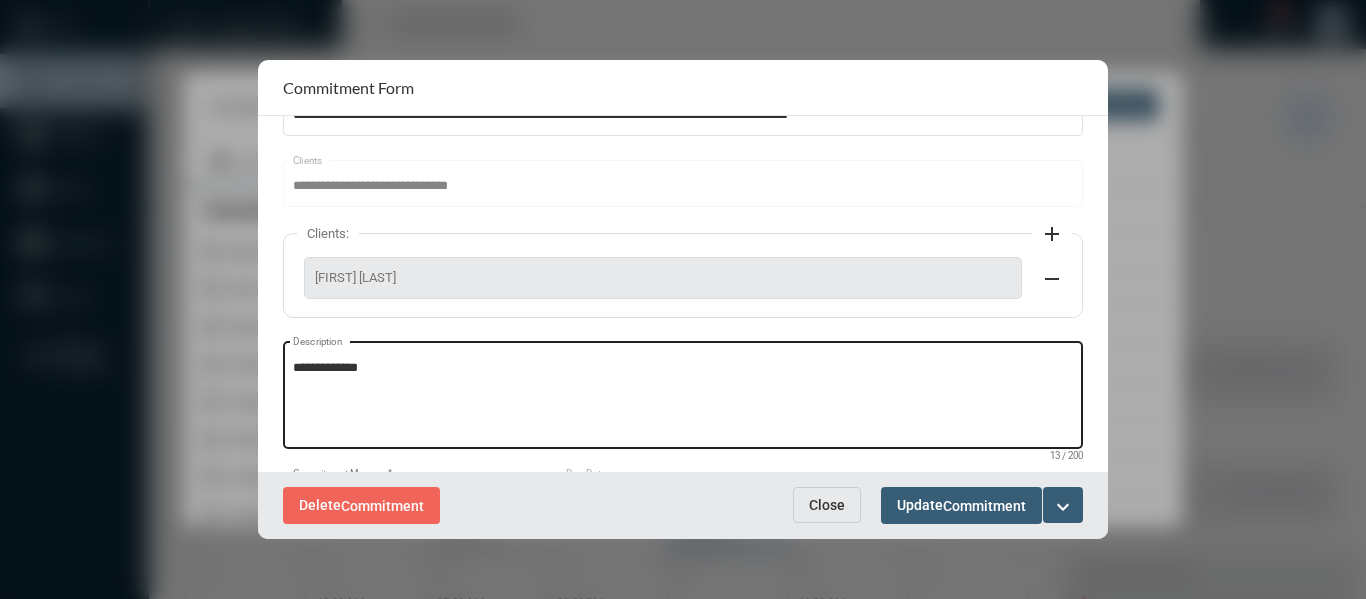 click on "**********" at bounding box center (683, 398) 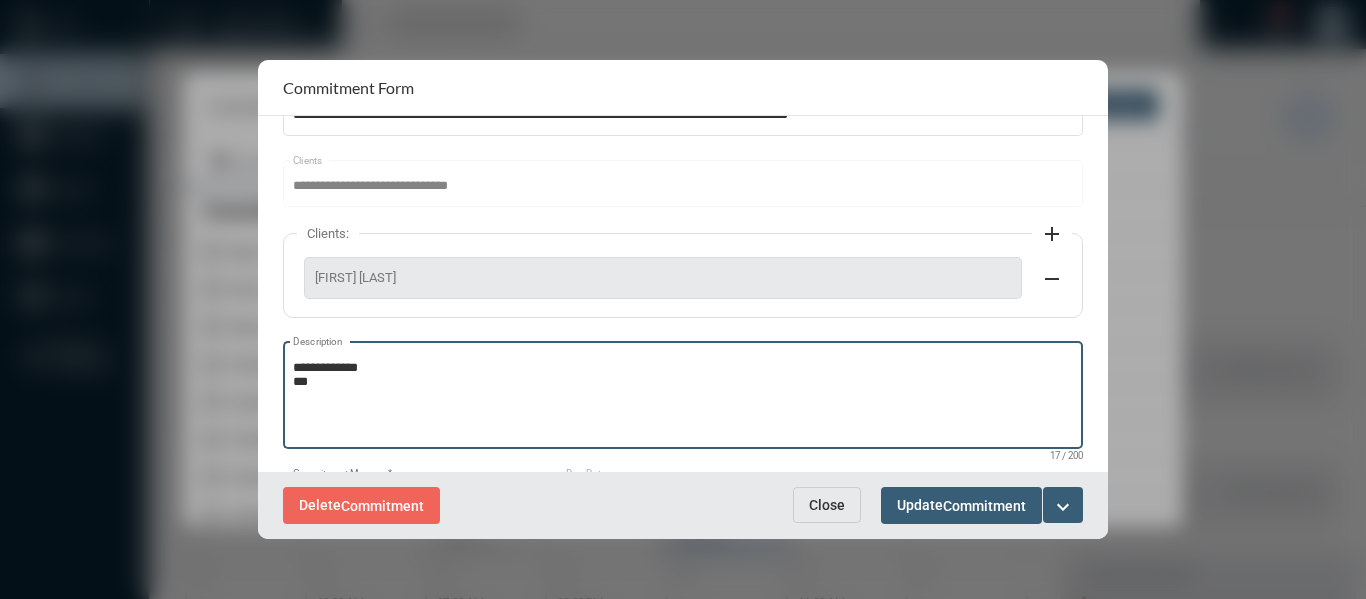 type on "**********" 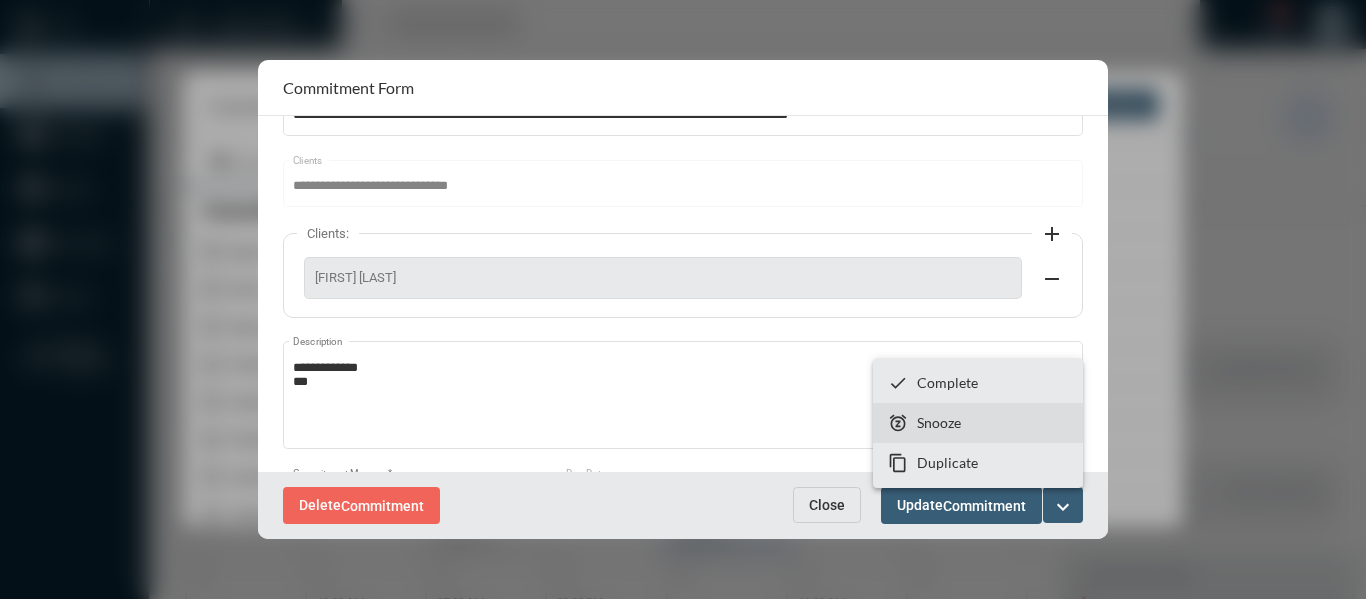 click on "Snooze" at bounding box center [939, 422] 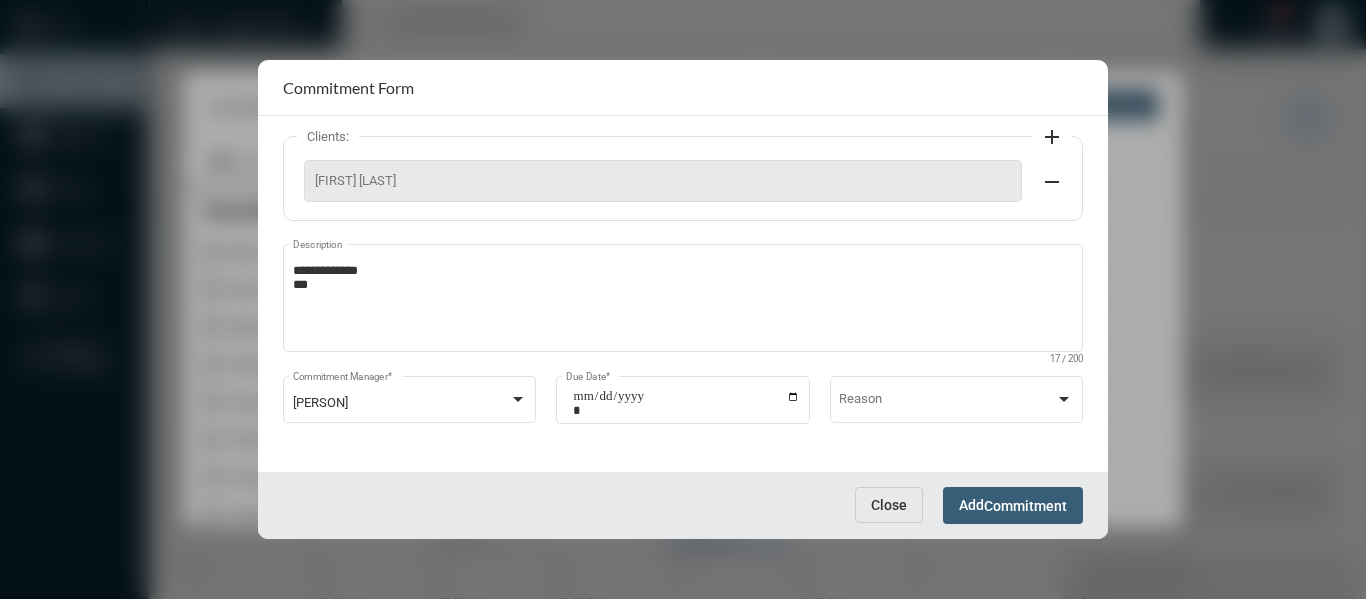 scroll, scrollTop: 199, scrollLeft: 0, axis: vertical 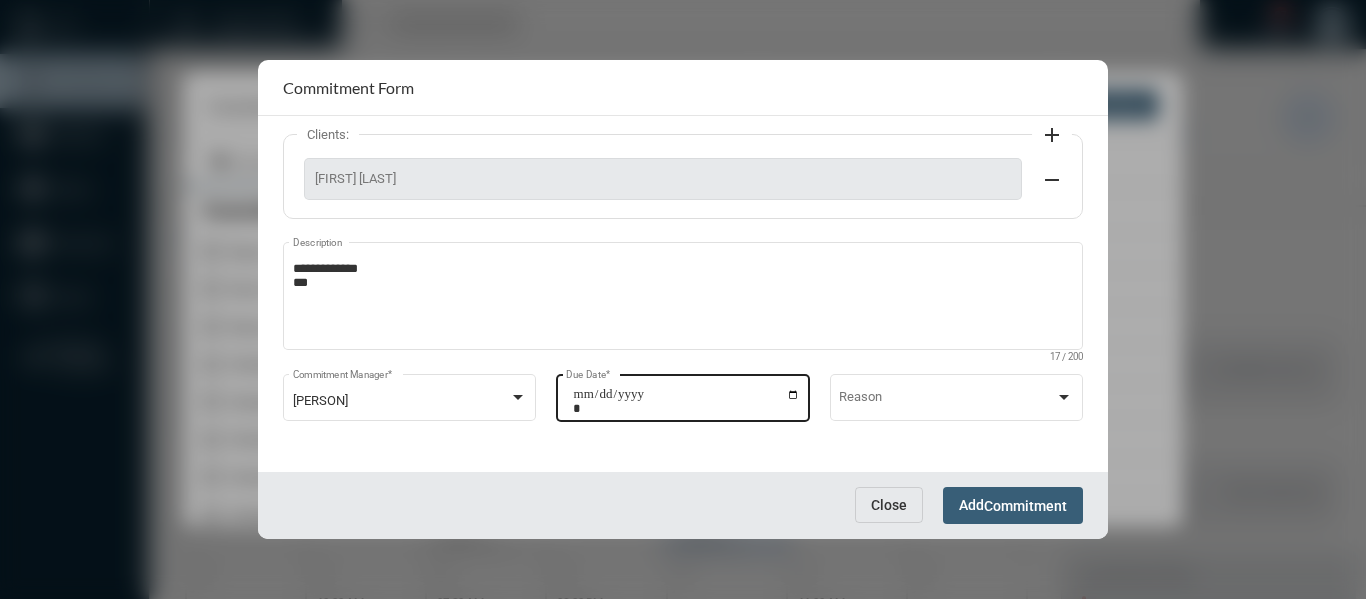 click on "**********" at bounding box center (686, 401) 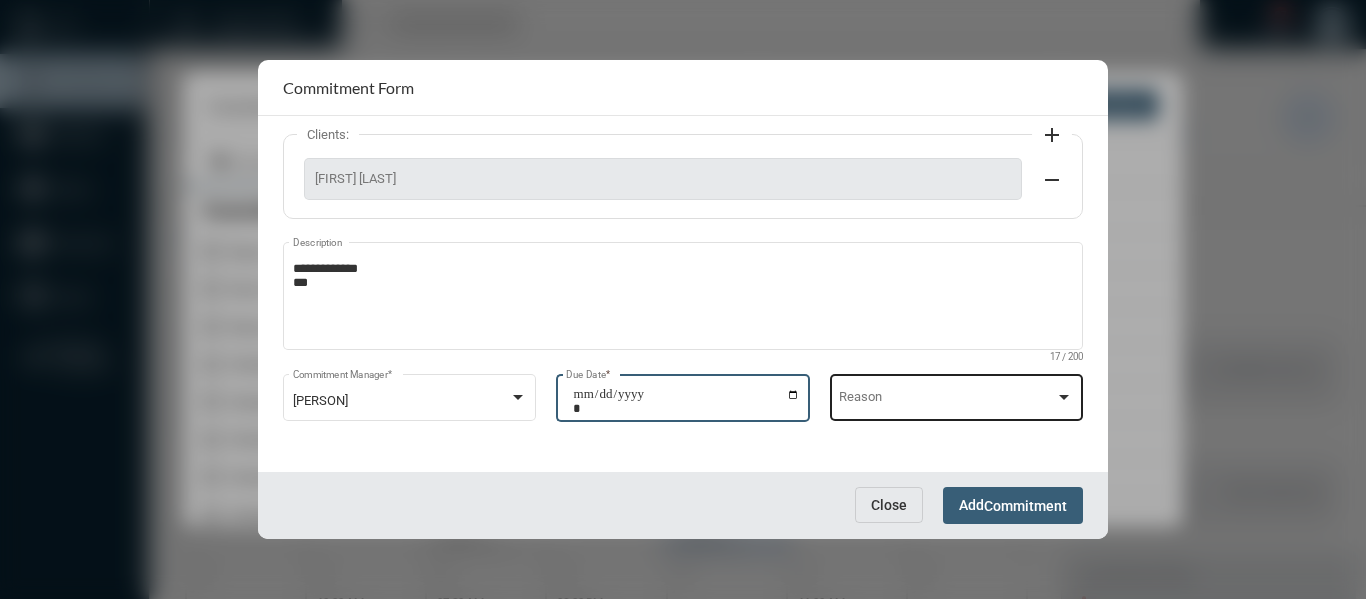 type on "**********" 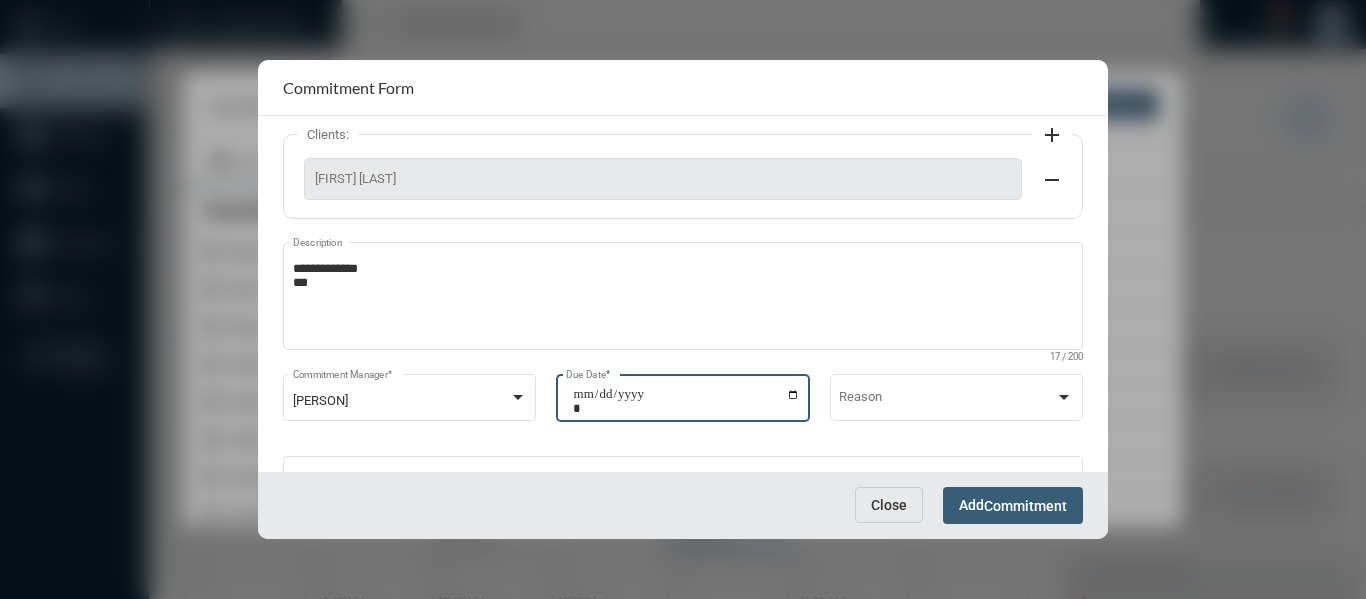 click on "Add   Commitment" at bounding box center (1013, 505) 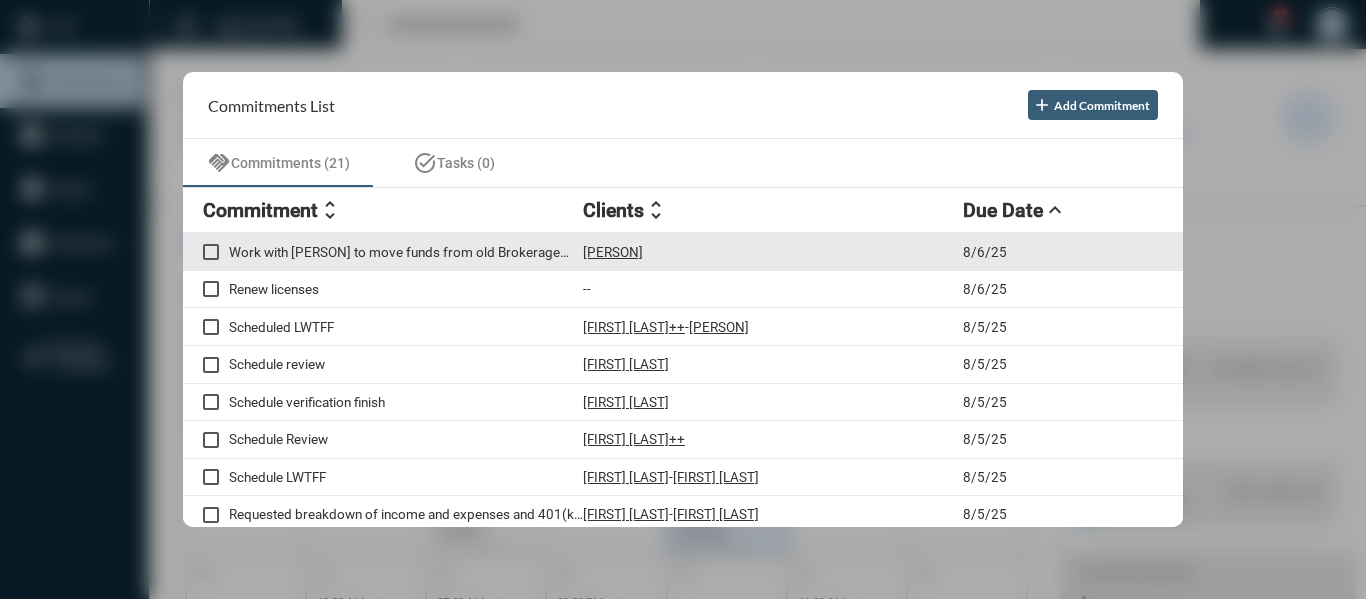 click on "Work with [PERSON] to move funds from old Brokerage account in WCA, Approximately $4500" at bounding box center (406, 252) 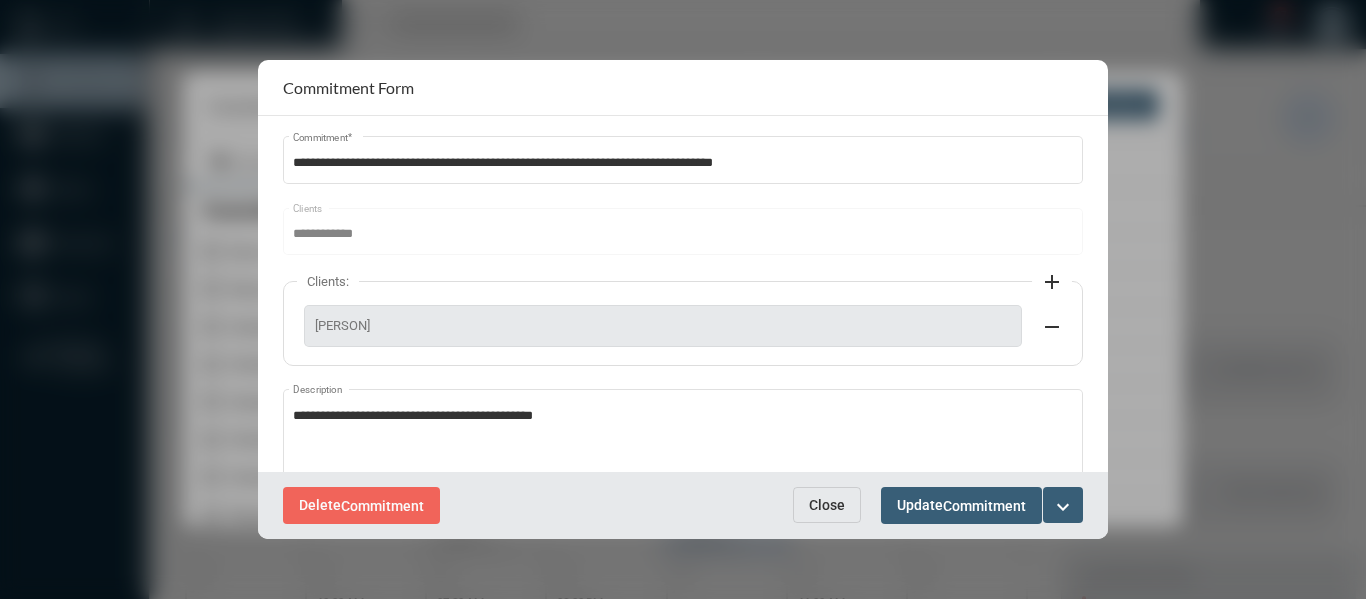 scroll, scrollTop: 100, scrollLeft: 0, axis: vertical 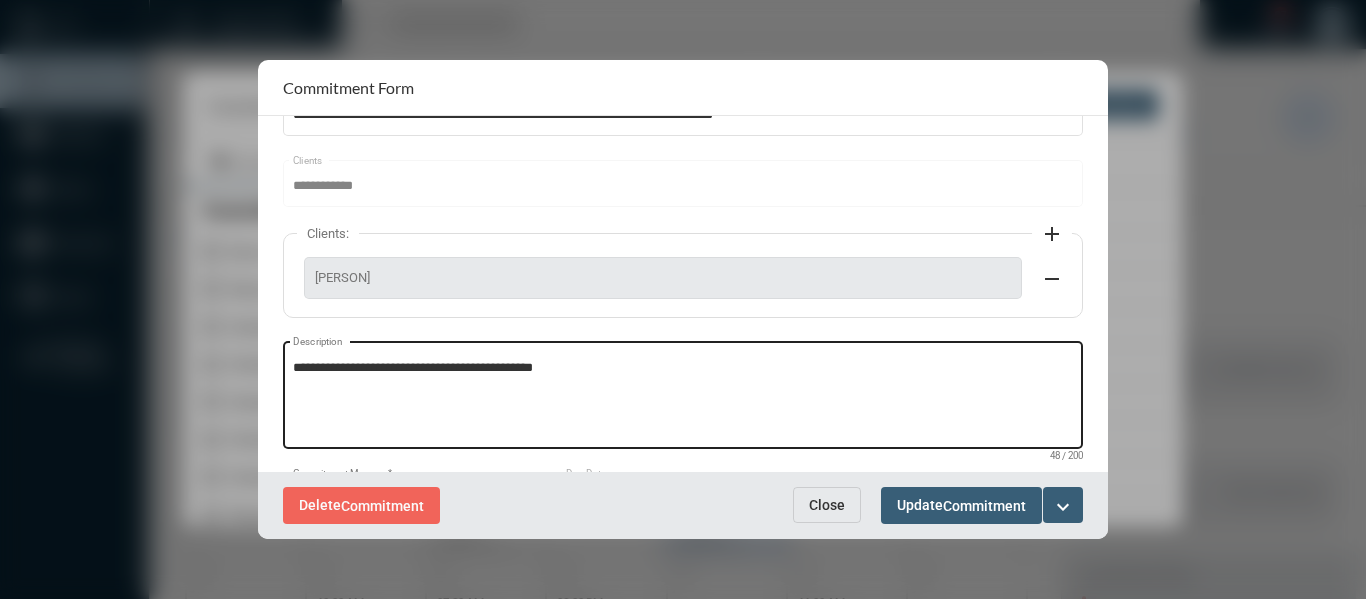 click on "**********" at bounding box center (683, 398) 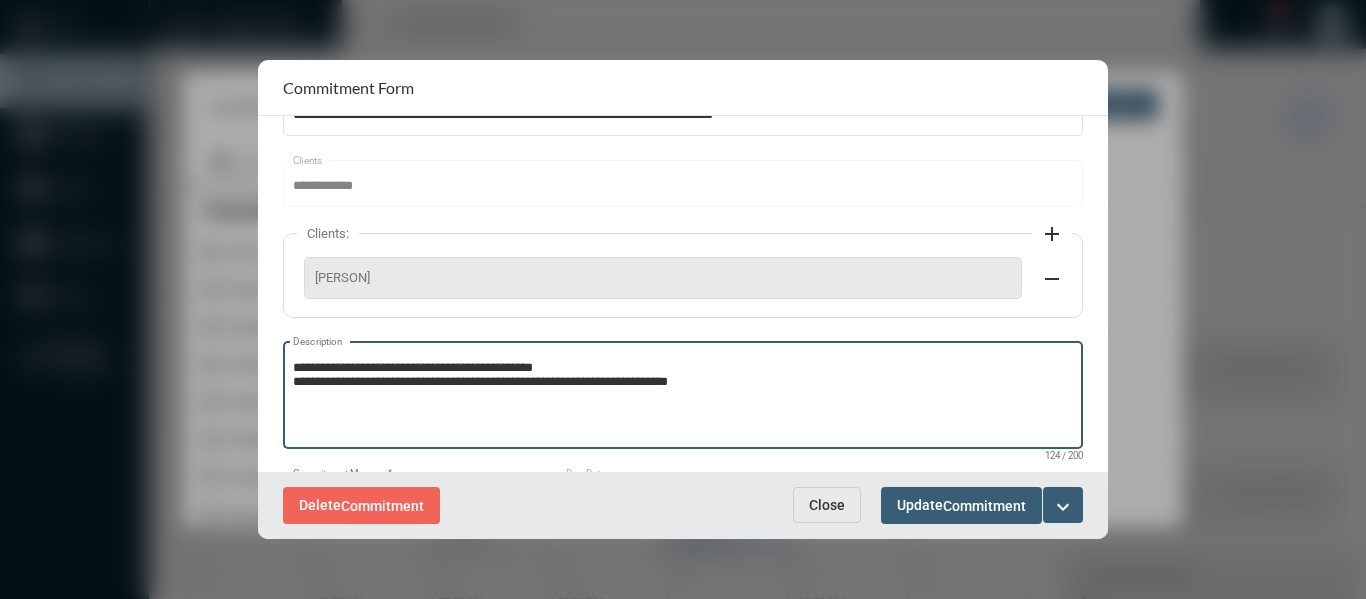 type on "**********" 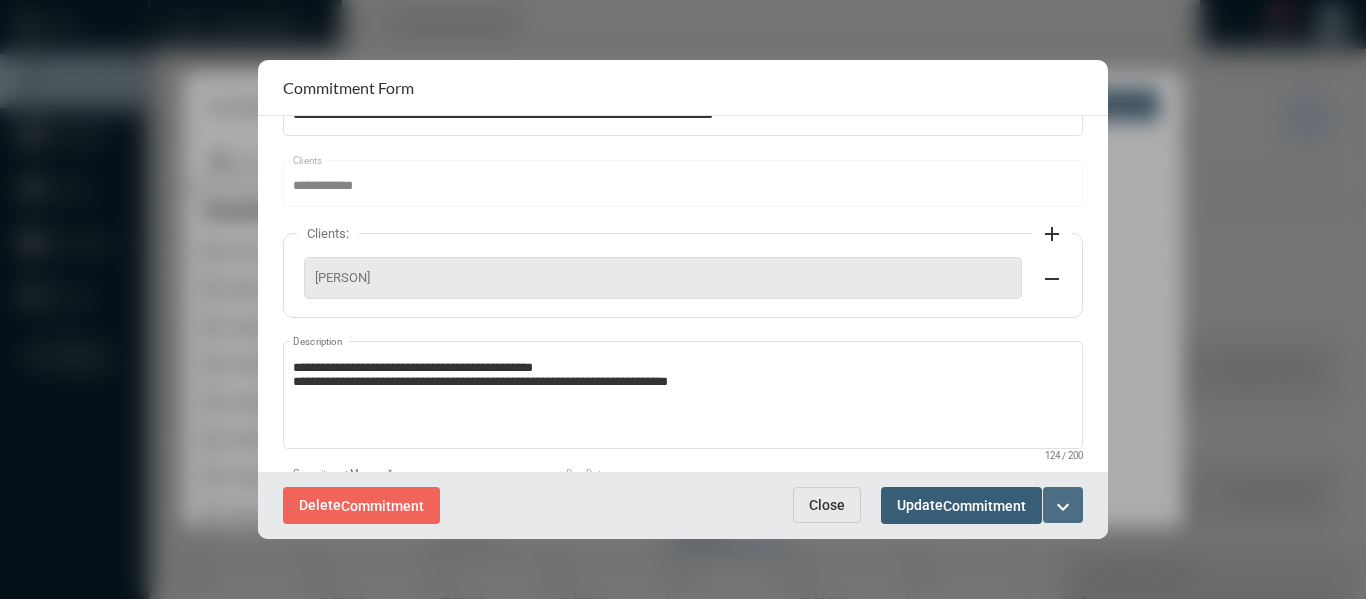 click on "expand_more" at bounding box center [1063, 505] 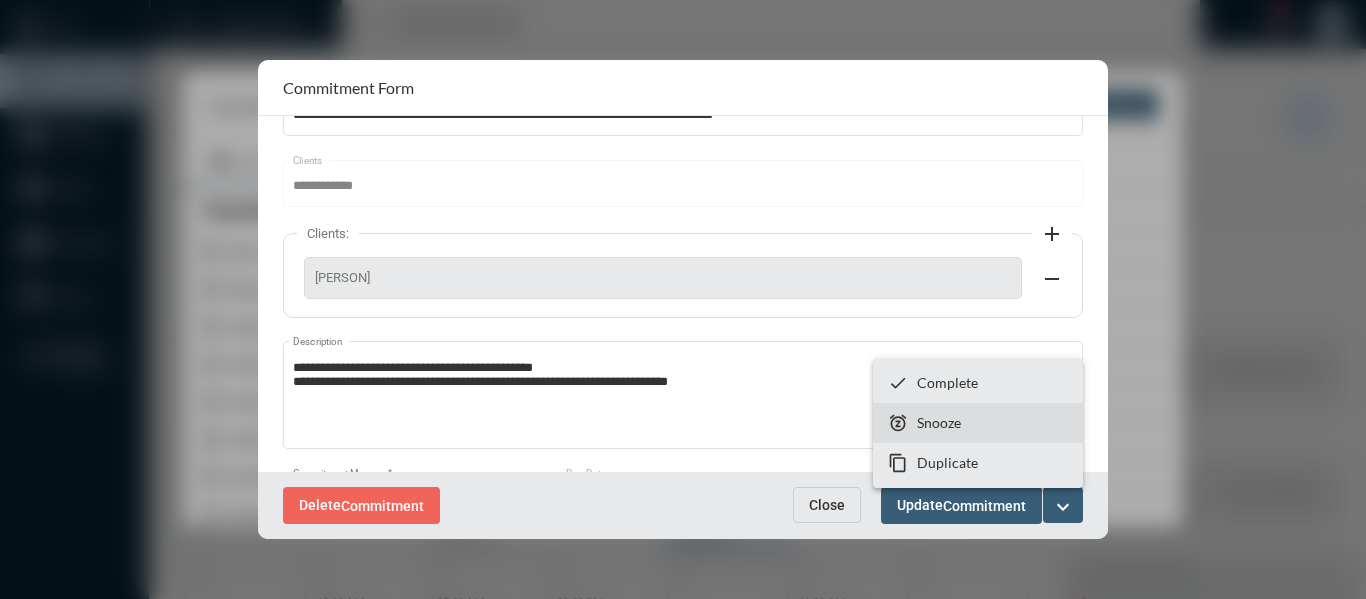 click on "Snooze" at bounding box center (939, 422) 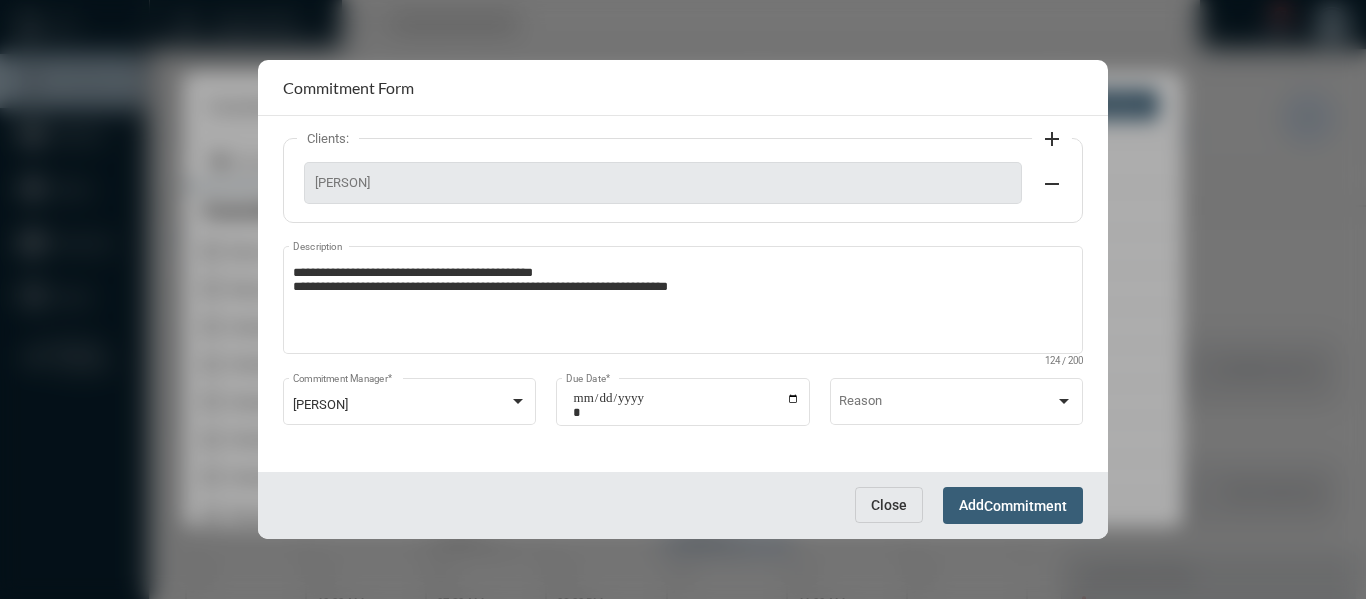 scroll, scrollTop: 199, scrollLeft: 0, axis: vertical 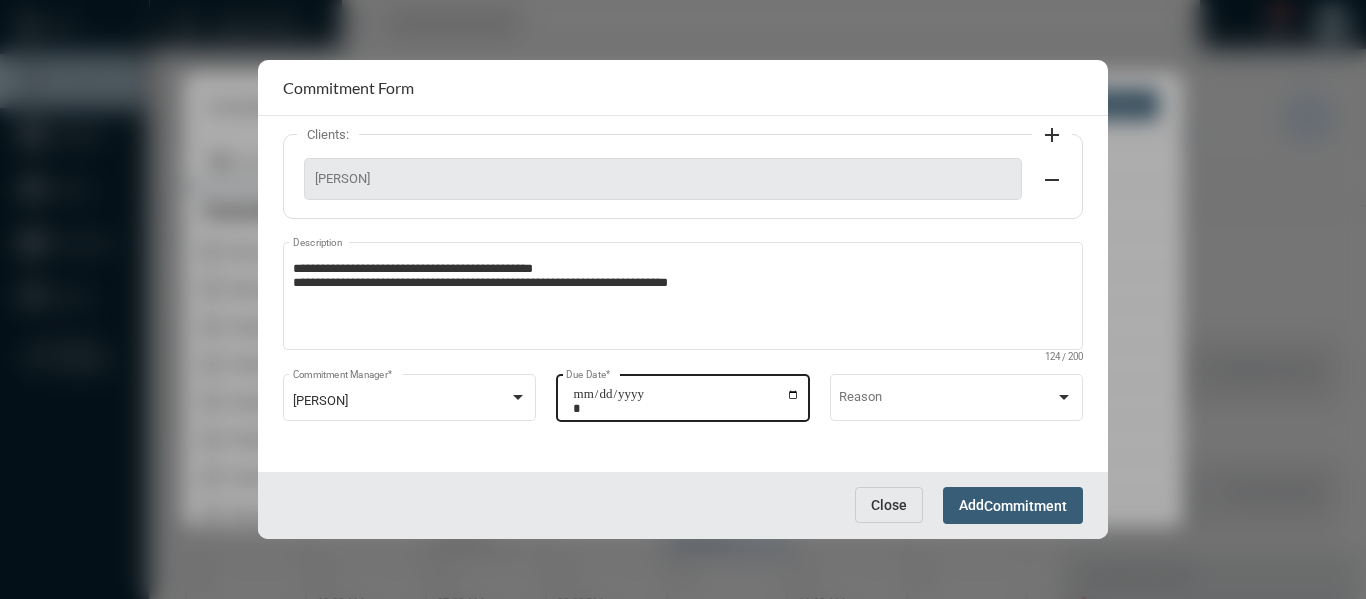 click on "**********" at bounding box center [686, 401] 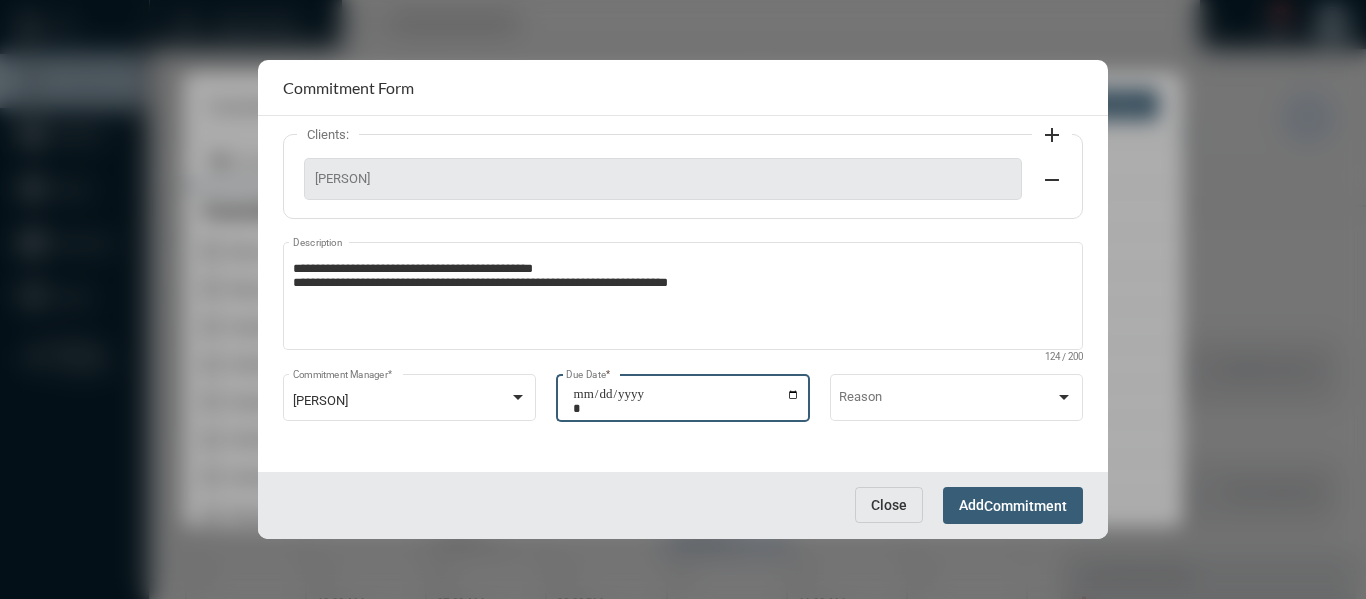 type on "**********" 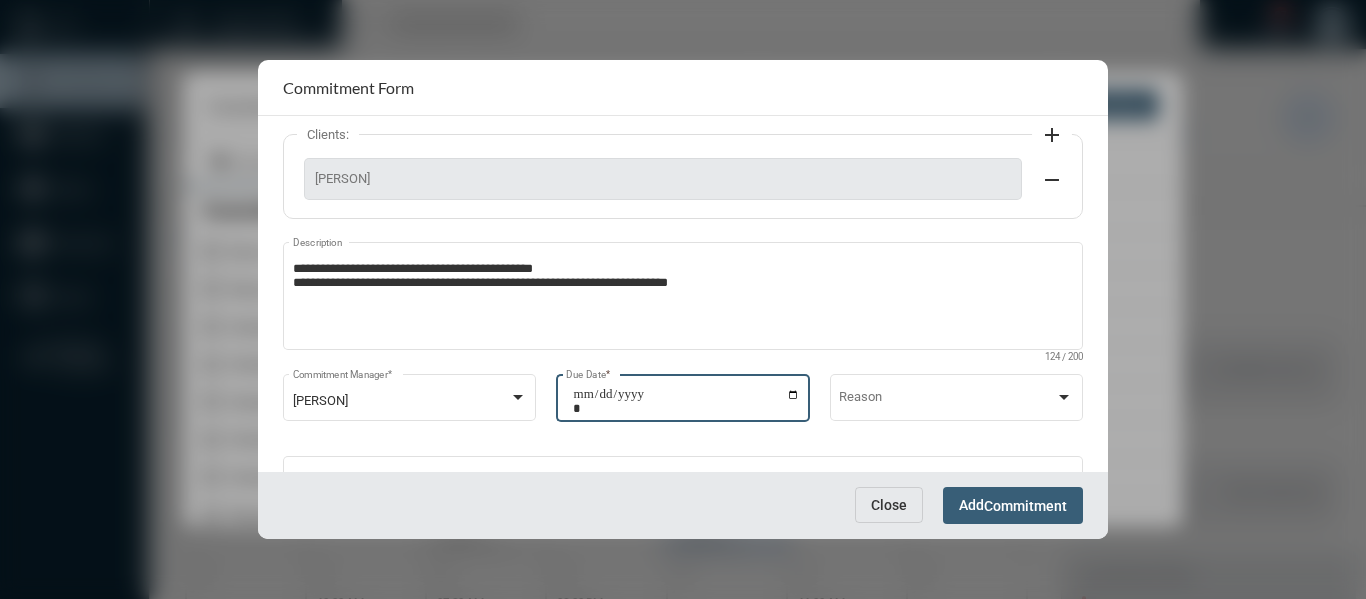 click on "Commitment" at bounding box center (1025, 506) 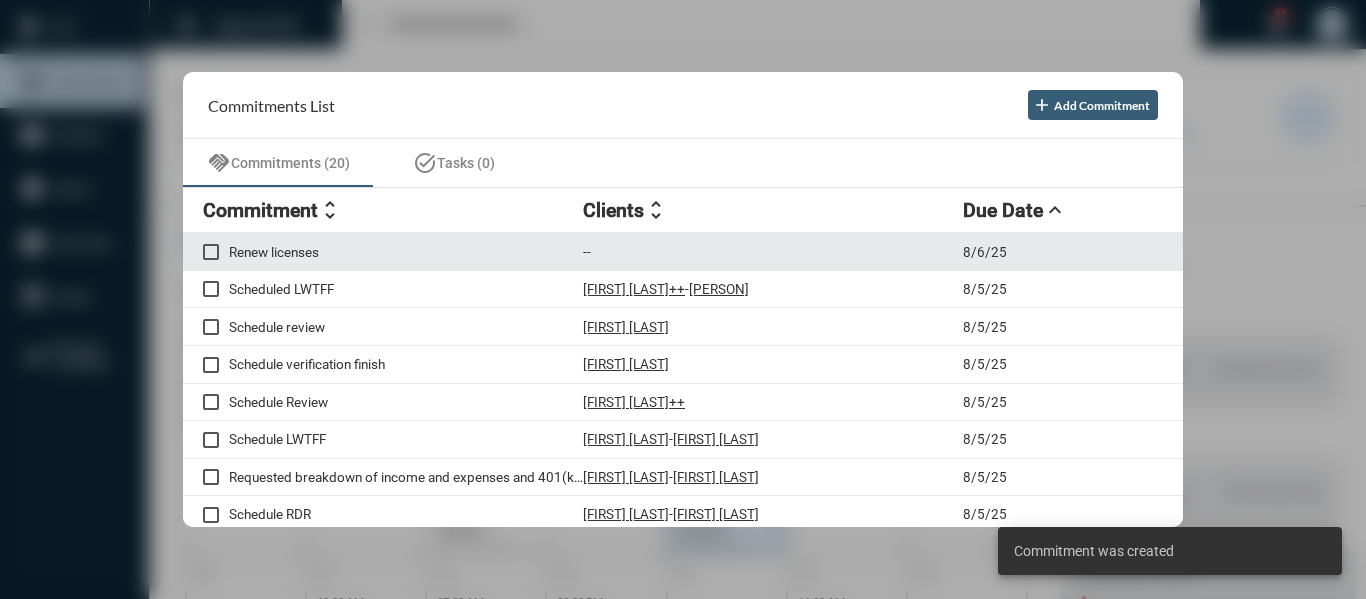 click on "Renew licenses" at bounding box center [406, 252] 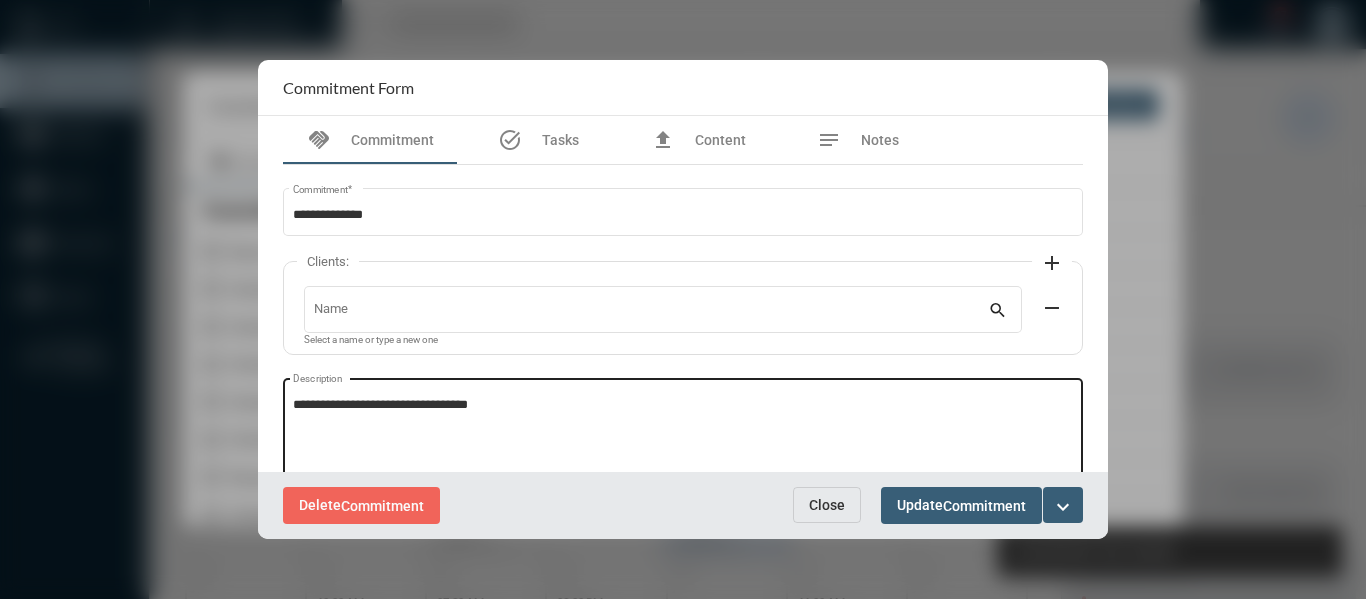 click on "**********" at bounding box center [683, 435] 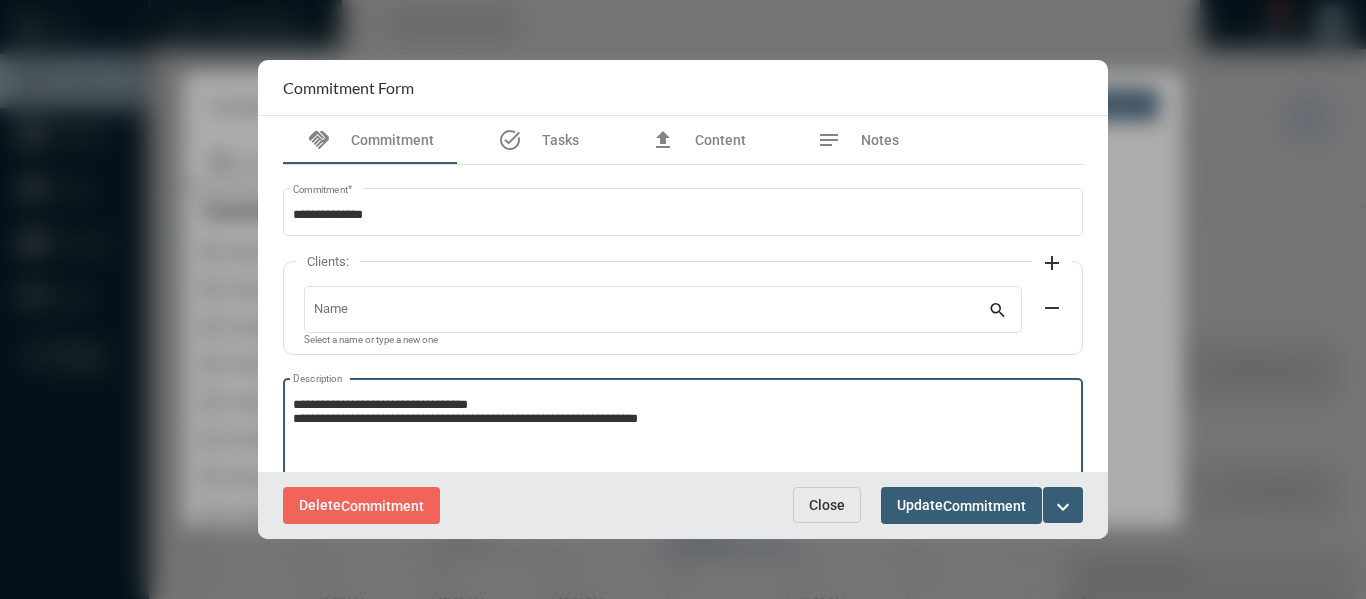 type on "**********" 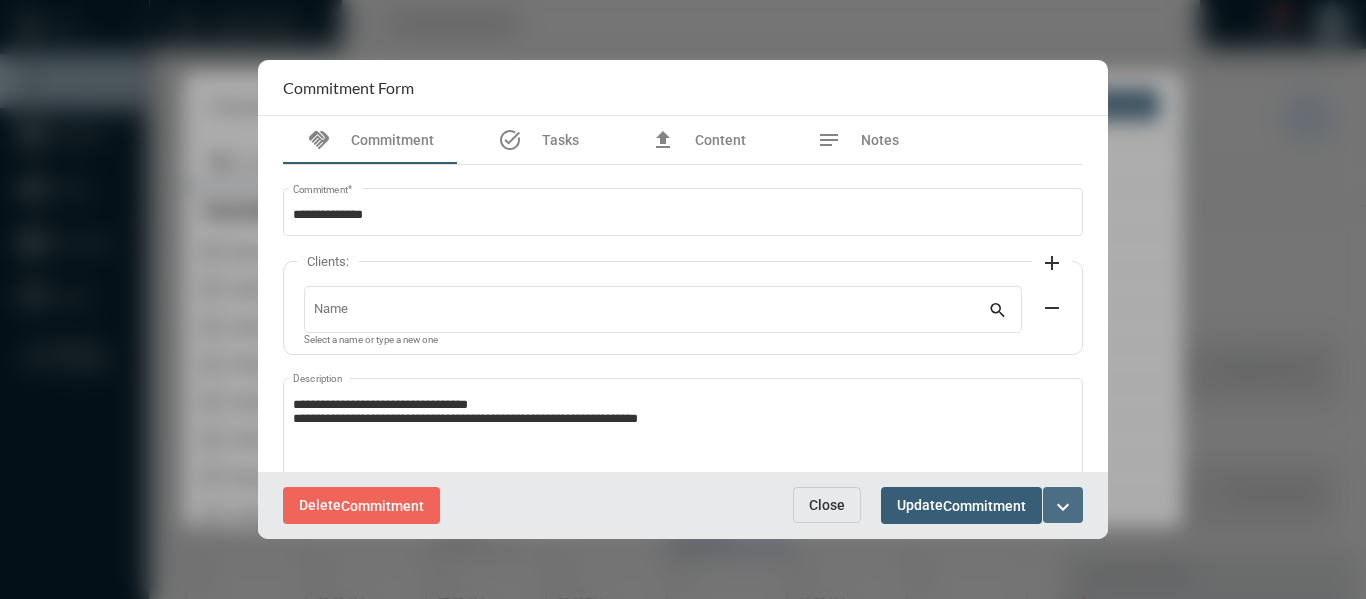 click on "expand_more" at bounding box center [1063, 507] 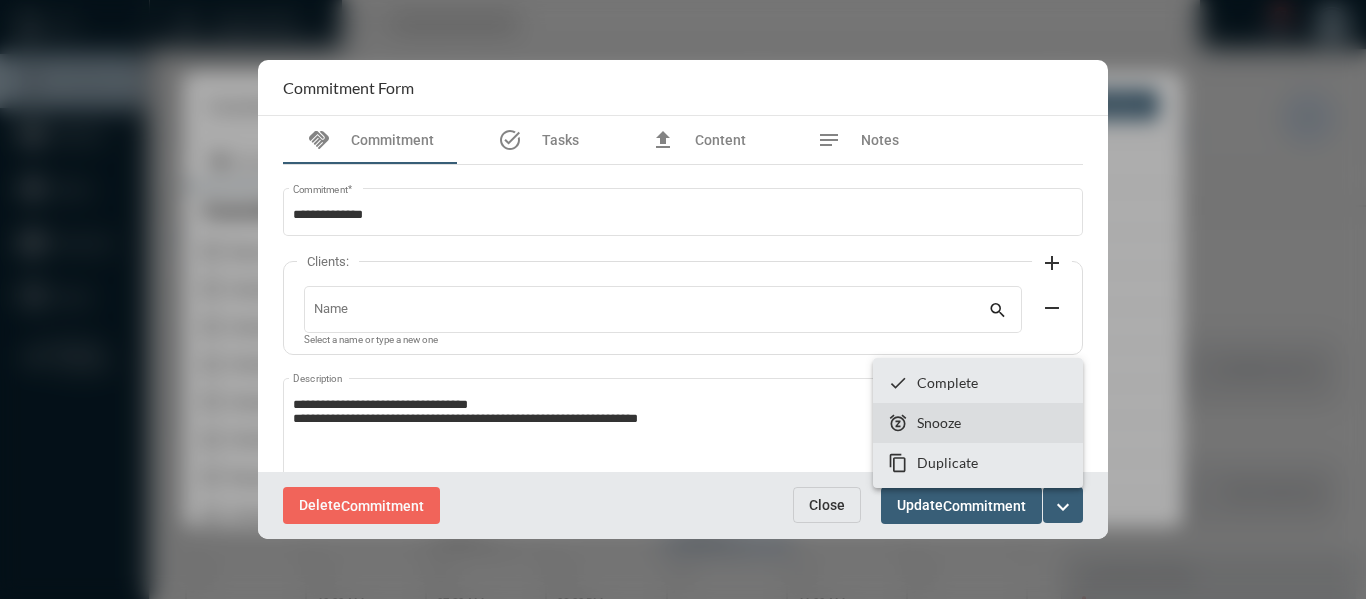 click on "Snooze" at bounding box center [939, 422] 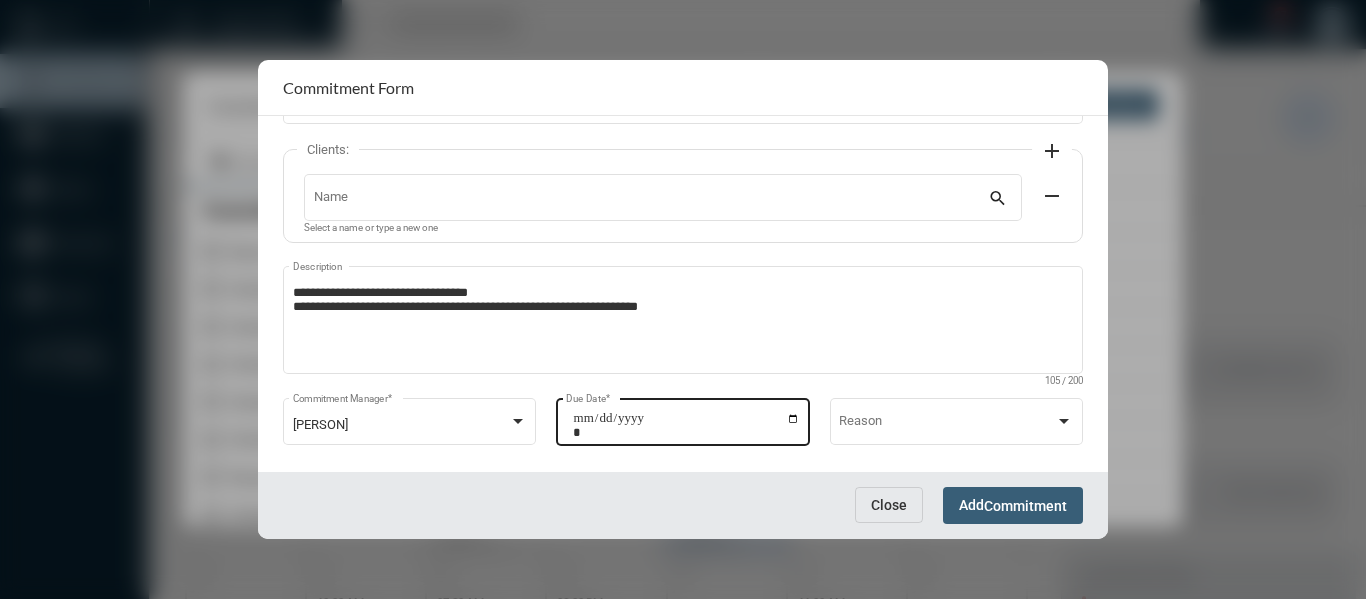 scroll, scrollTop: 136, scrollLeft: 0, axis: vertical 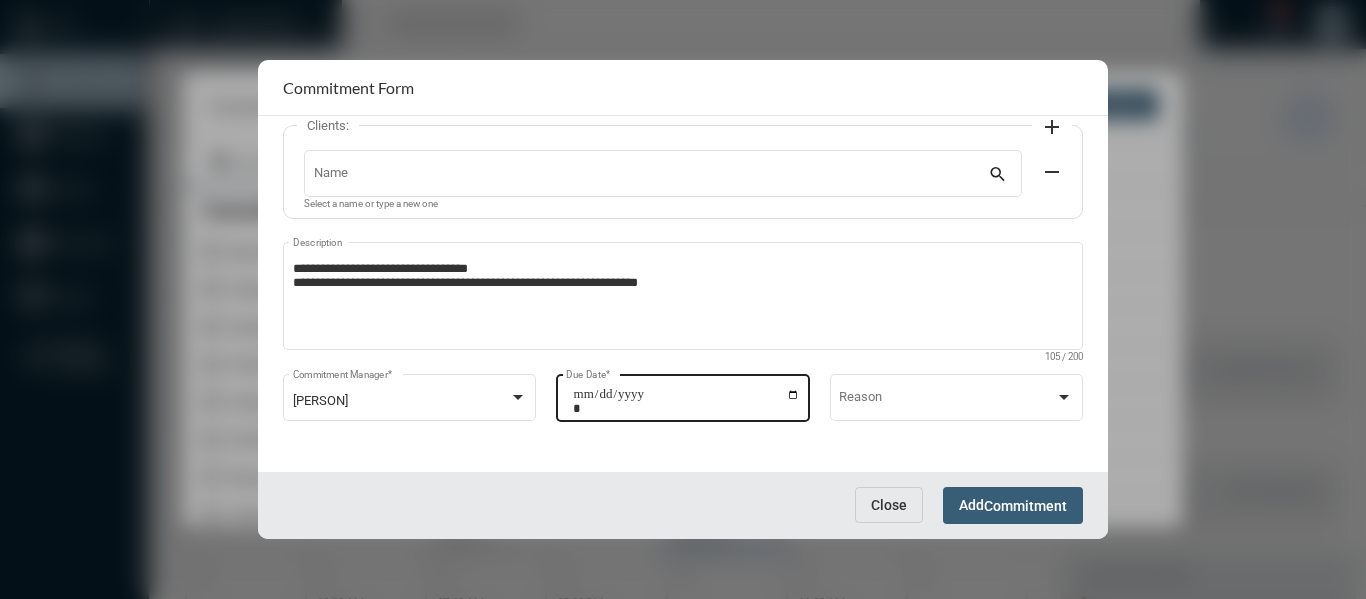 click on "**********" at bounding box center (686, 401) 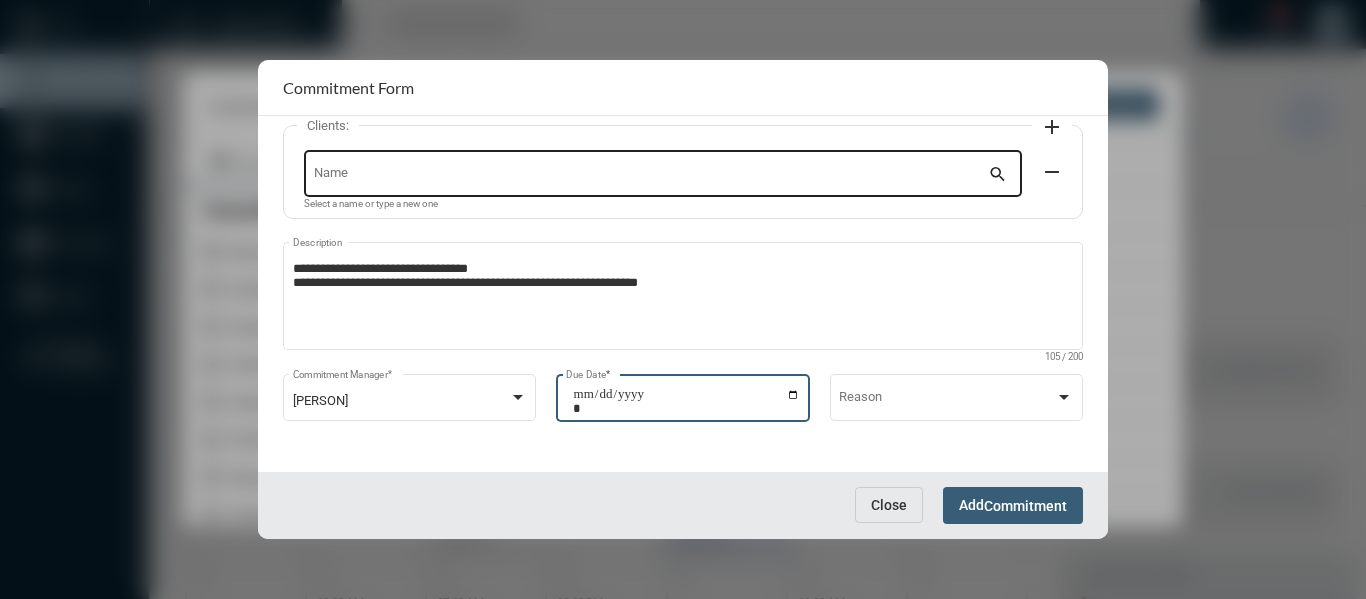 type on "**********" 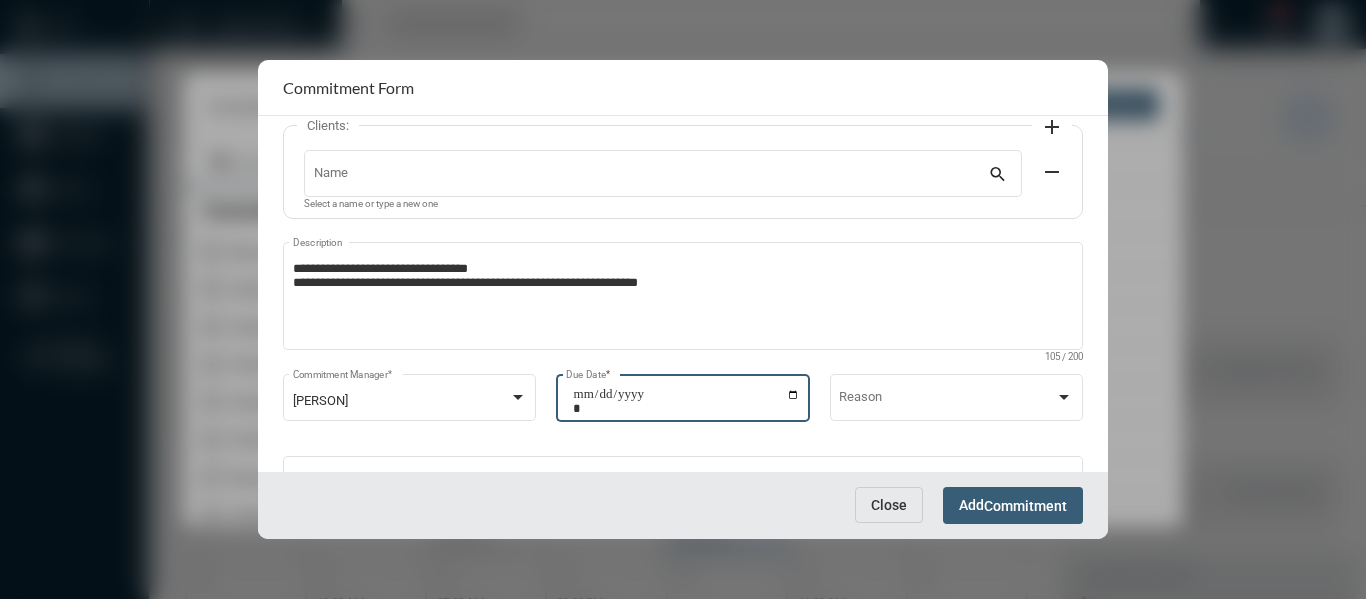 click on "Commitment" at bounding box center (1025, 506) 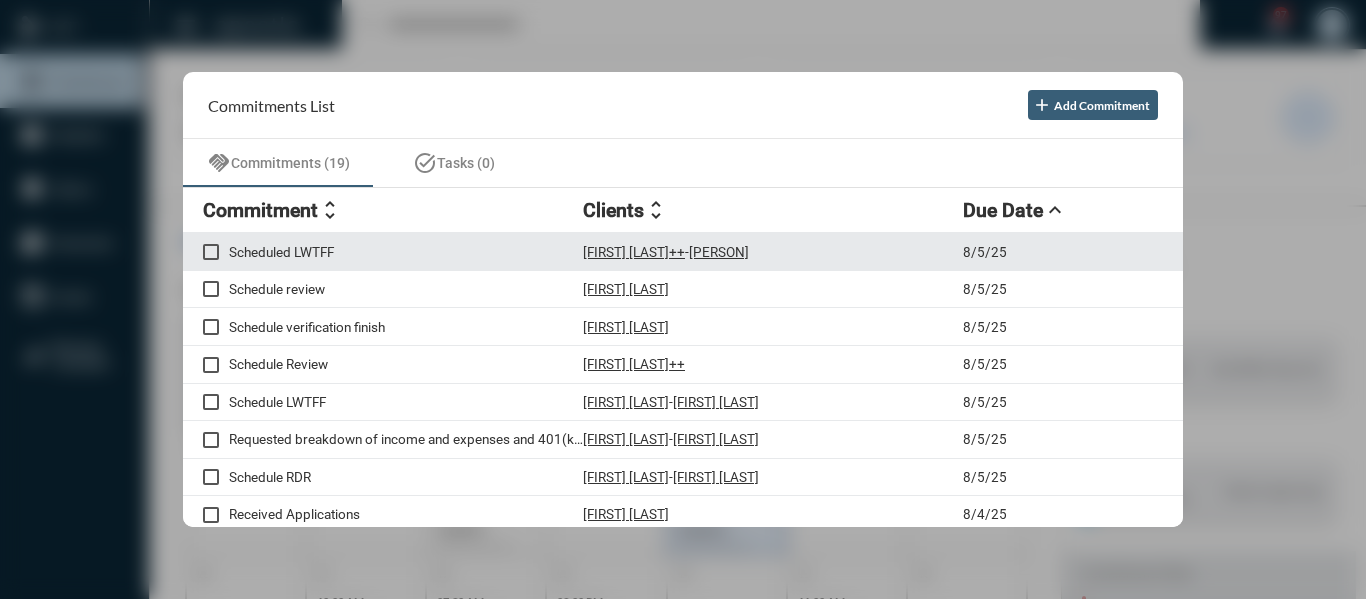 click on "[FIRST] [LAST]++" at bounding box center (634, 252) 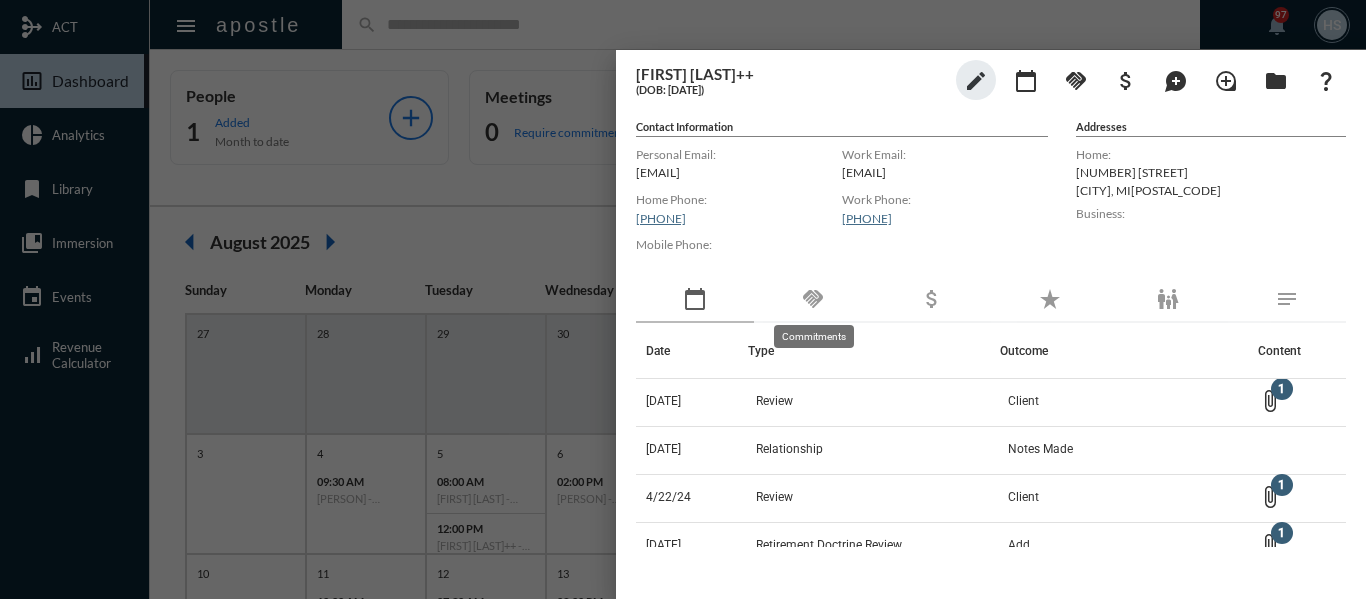 click on "handshake" 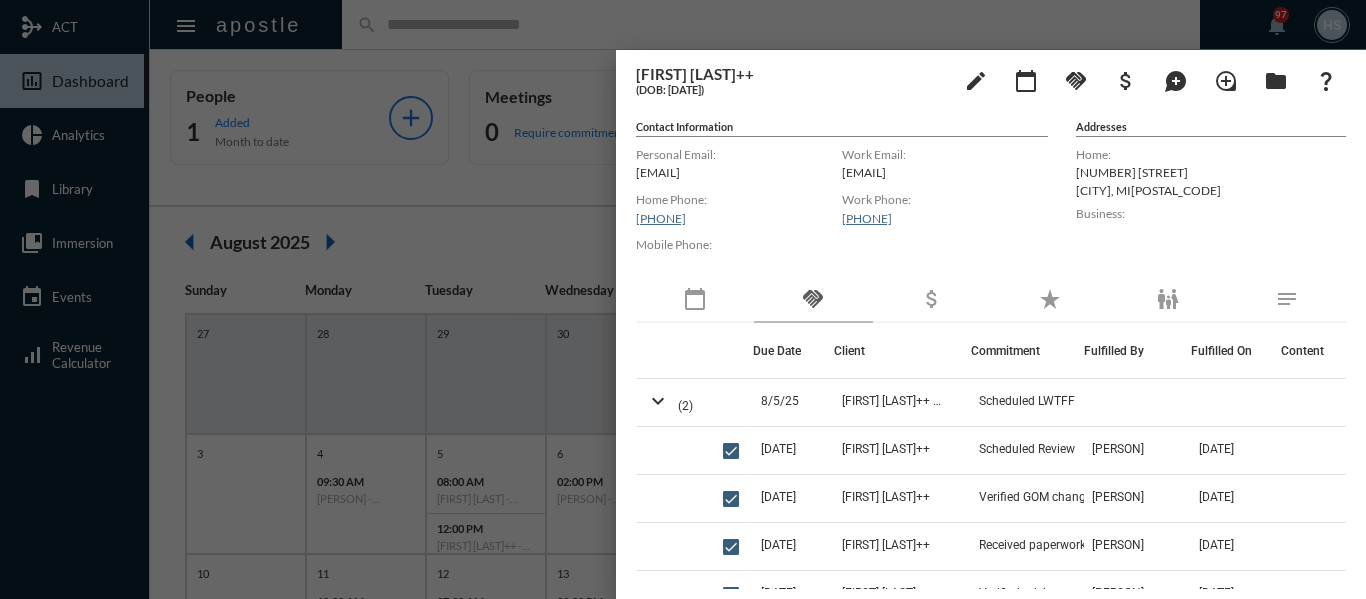 click on "calendar_today" 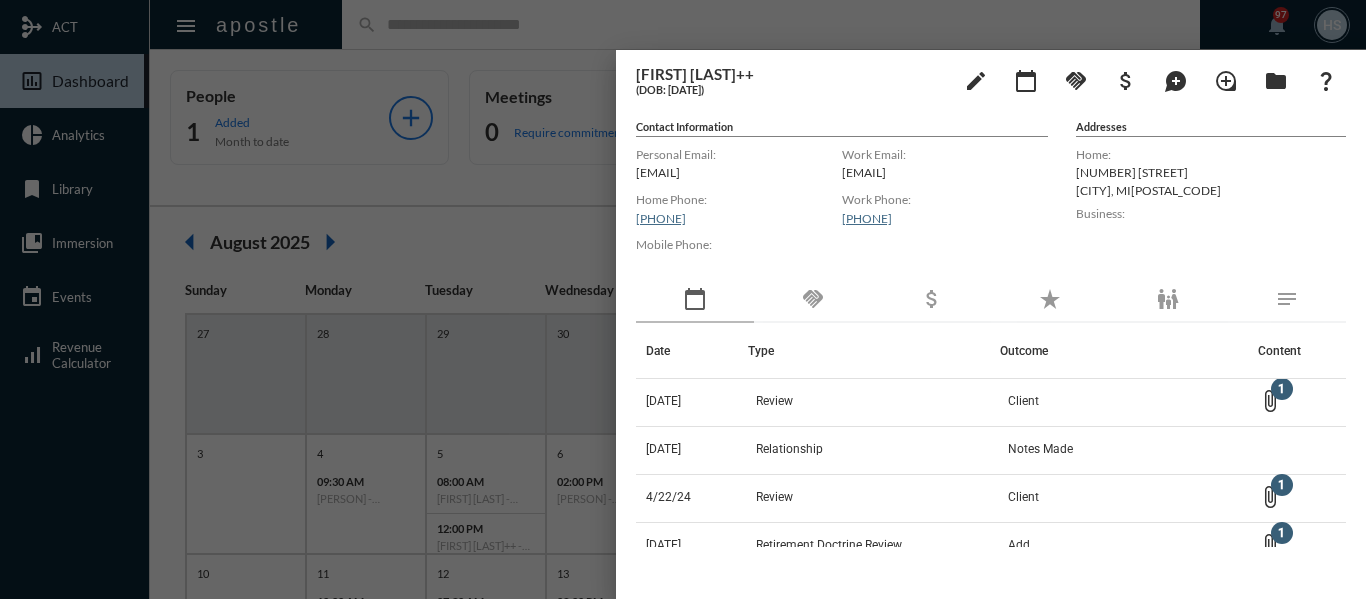 click at bounding box center [683, 299] 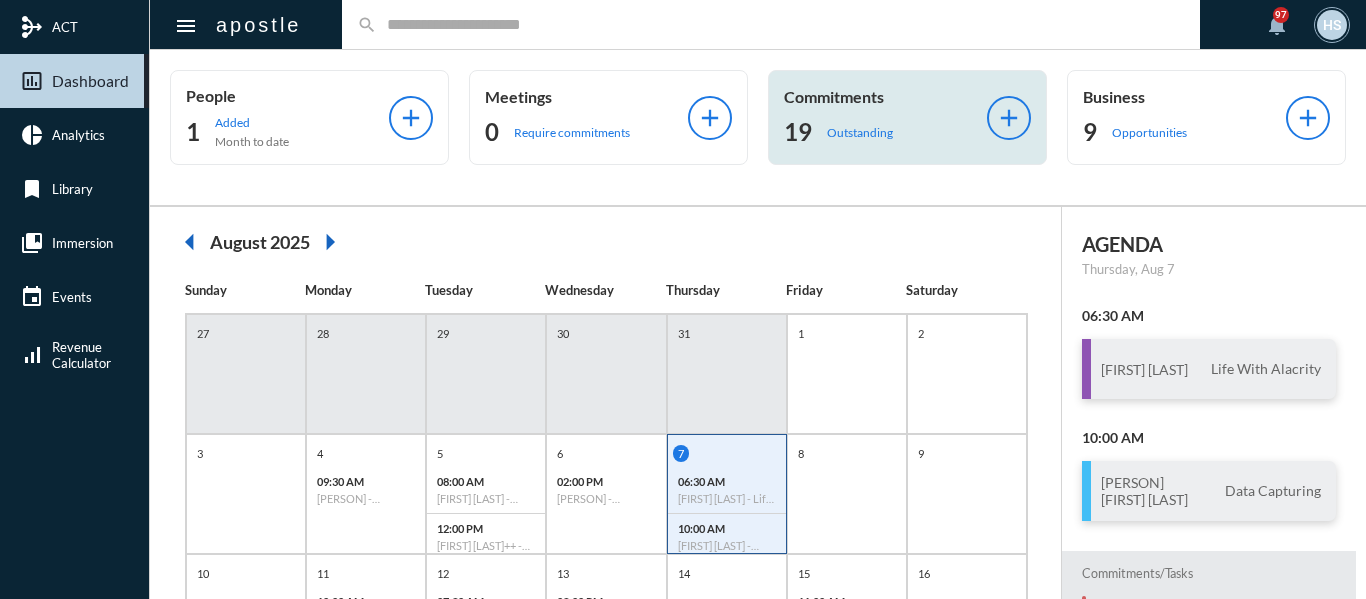 click on "Outstanding" 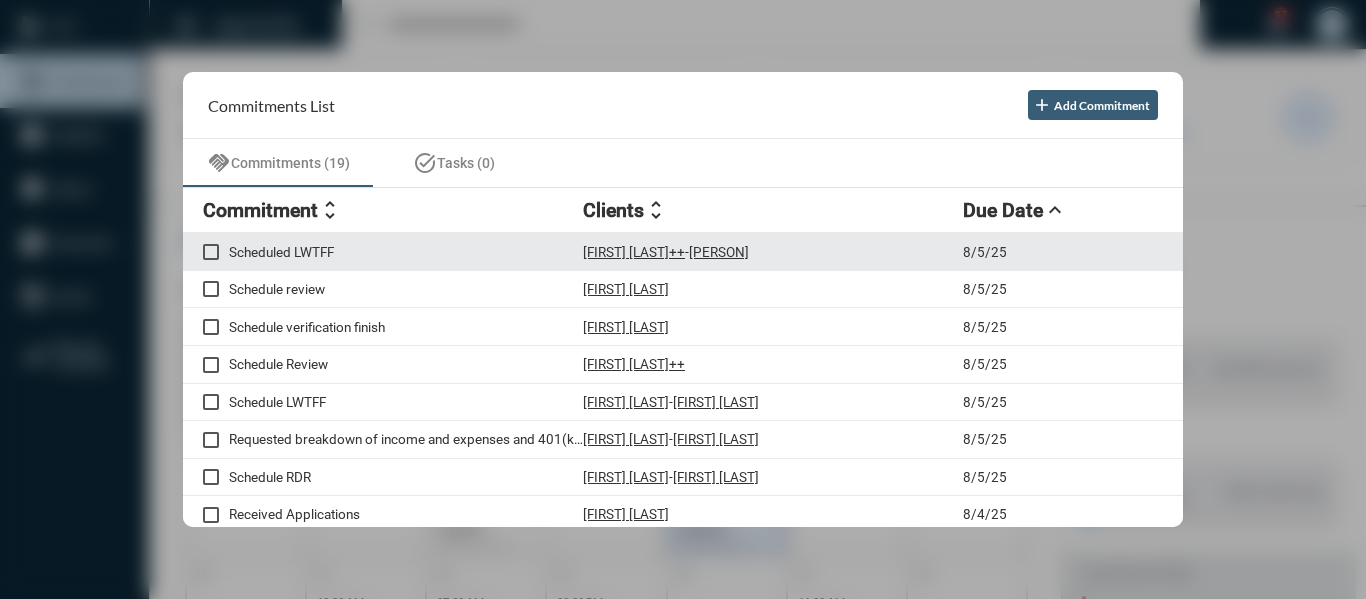 click on "Scheduled LWTFF" at bounding box center [406, 252] 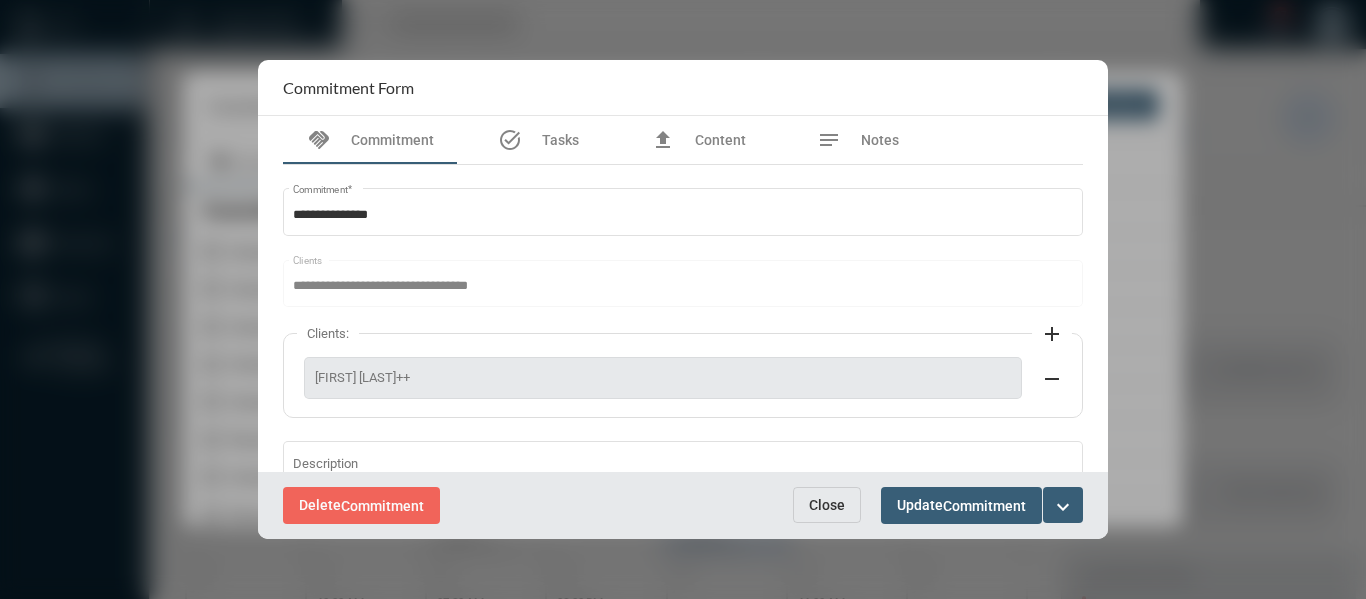 scroll, scrollTop: 100, scrollLeft: 0, axis: vertical 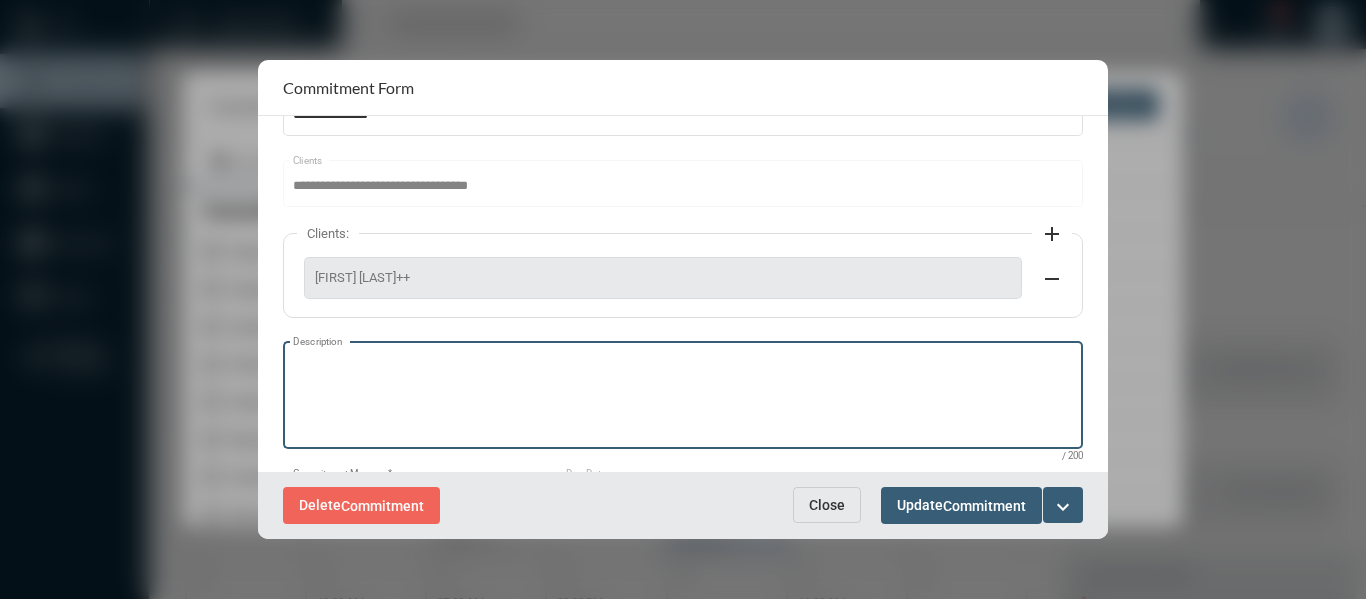 click on "Description" at bounding box center (683, 398) 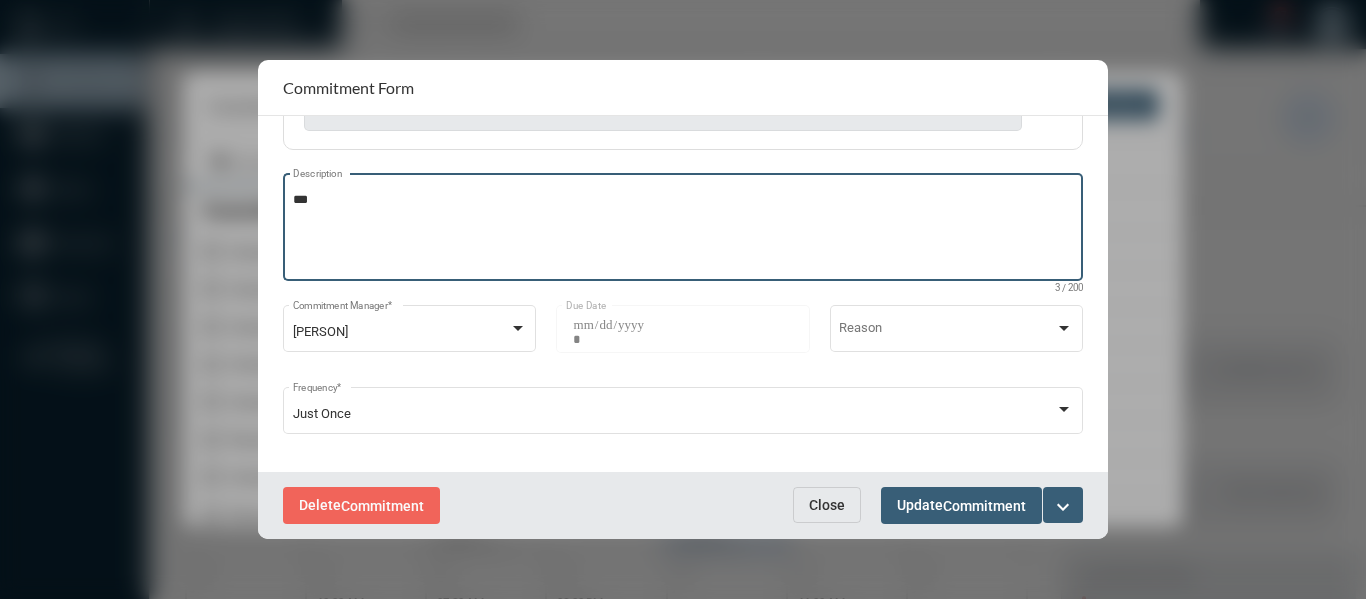 scroll, scrollTop: 280, scrollLeft: 0, axis: vertical 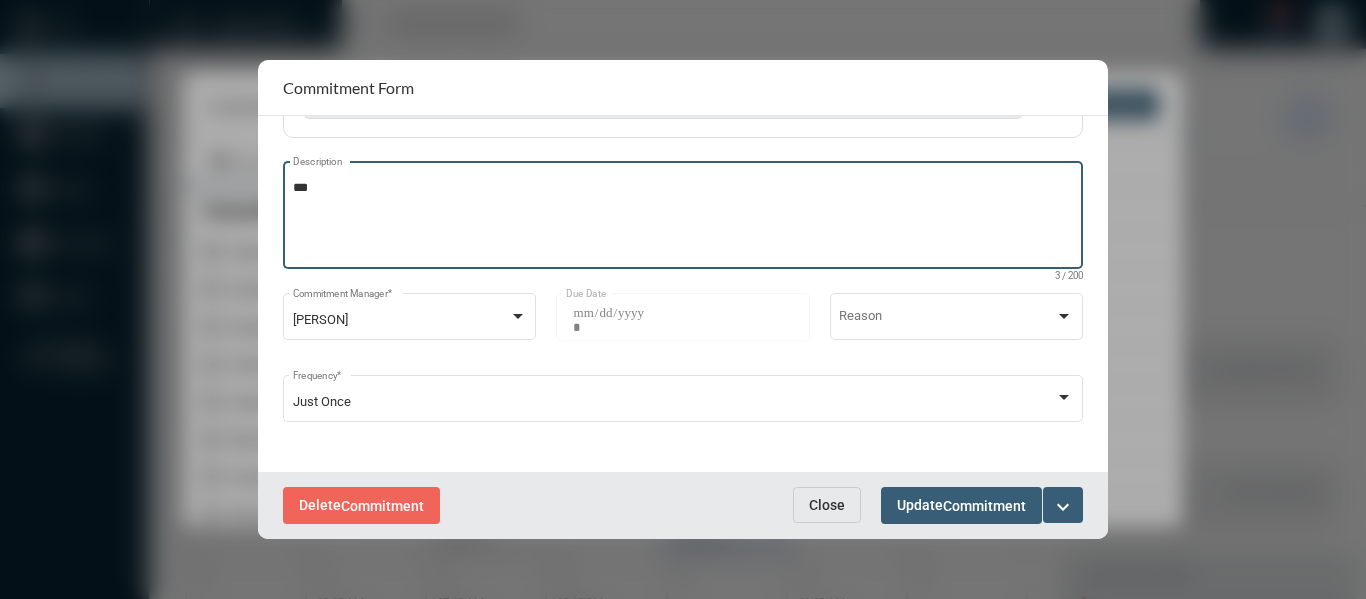 type on "***" 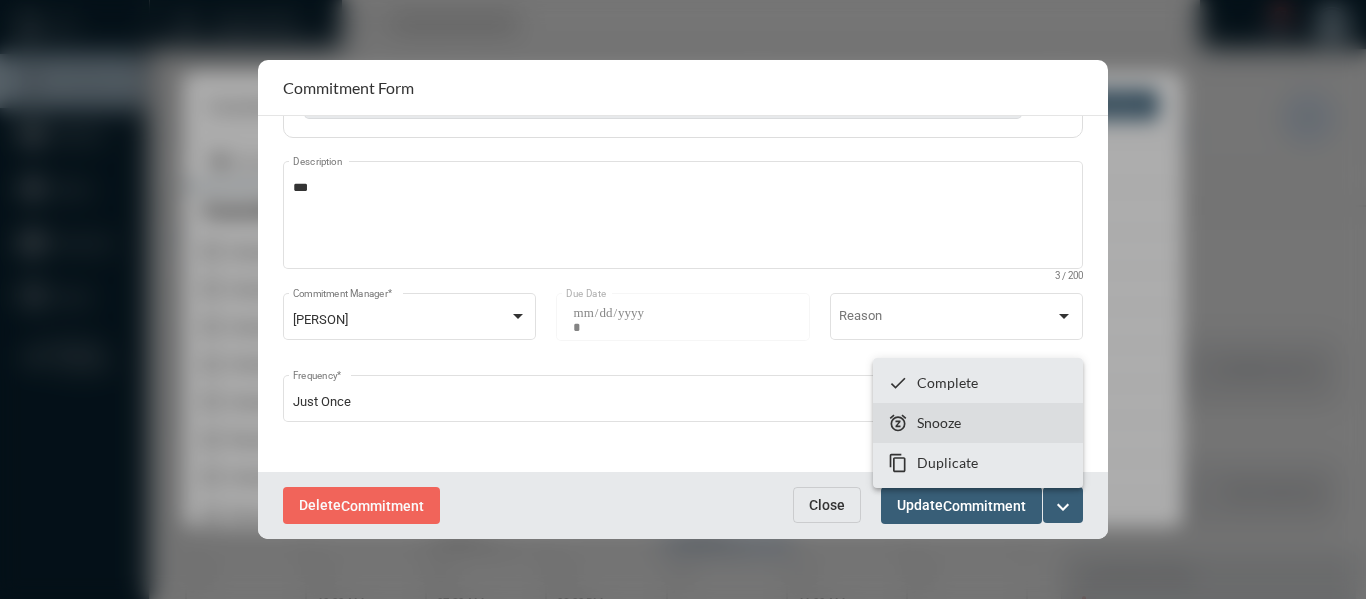 click on "Snooze" at bounding box center [939, 422] 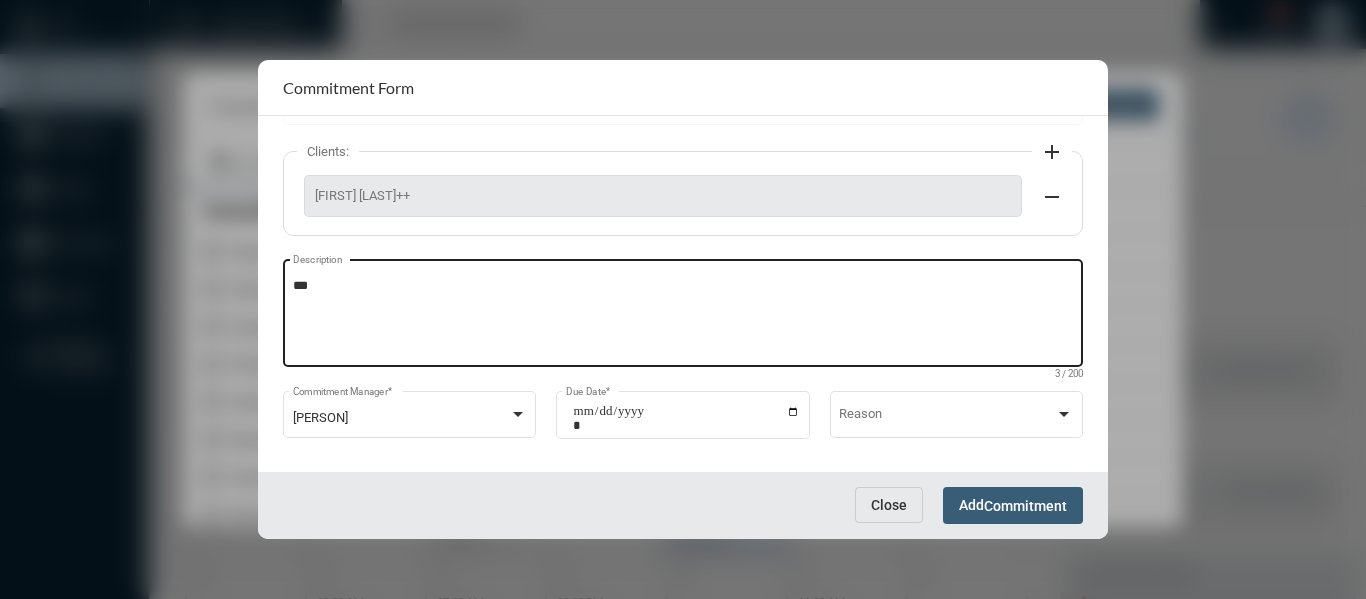 scroll, scrollTop: 199, scrollLeft: 0, axis: vertical 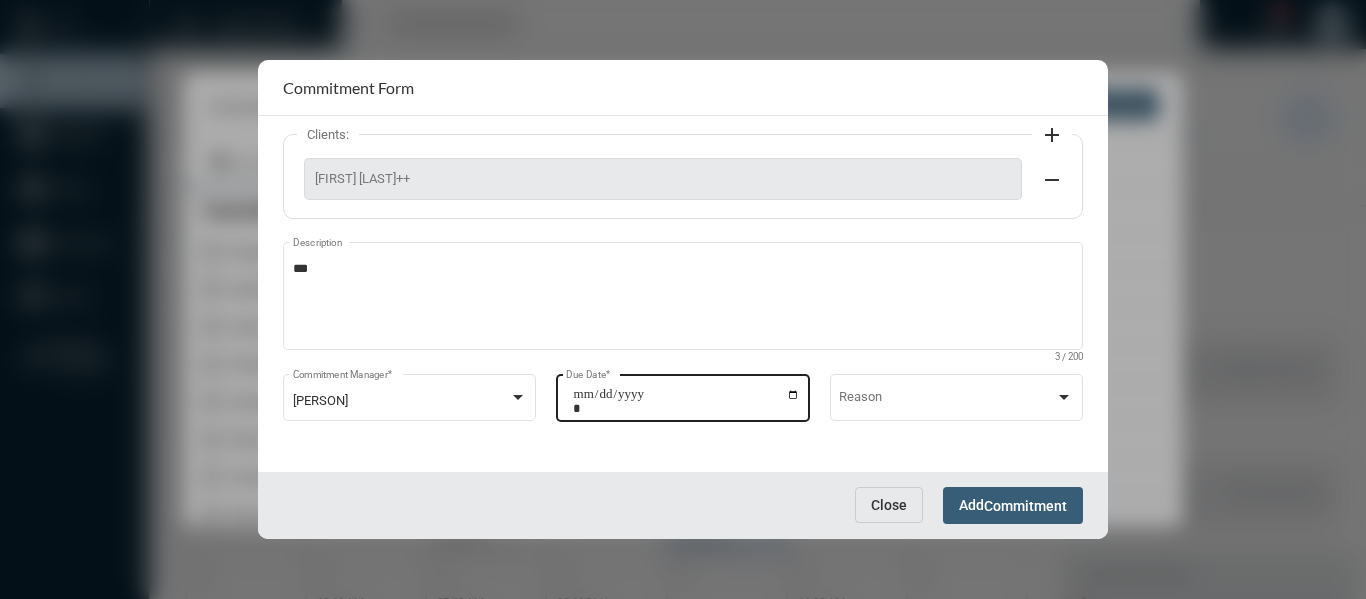 click on "**********" at bounding box center [686, 401] 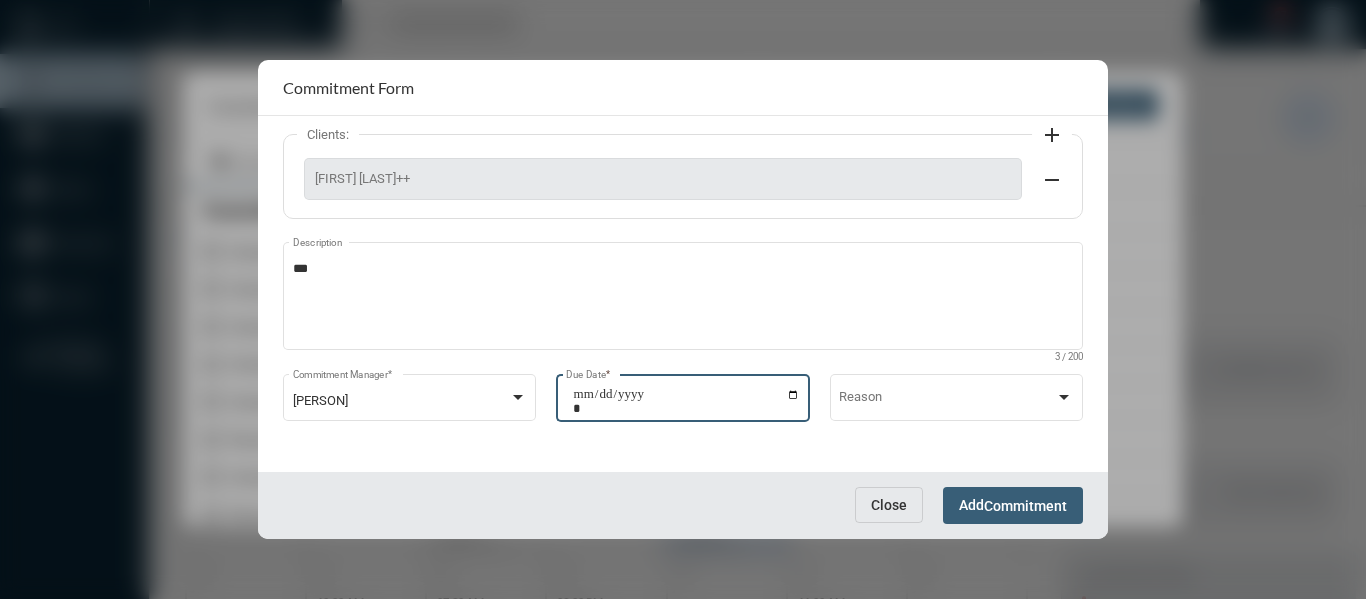 type on "**********" 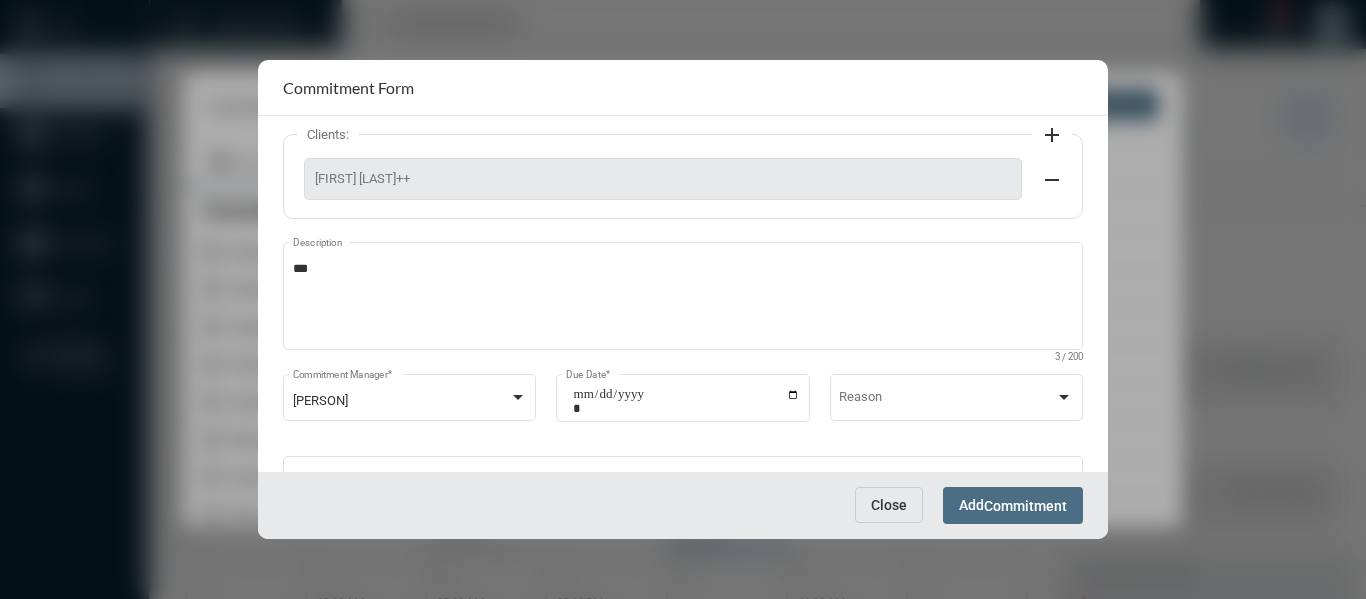 click on "Commitment" at bounding box center [1025, 506] 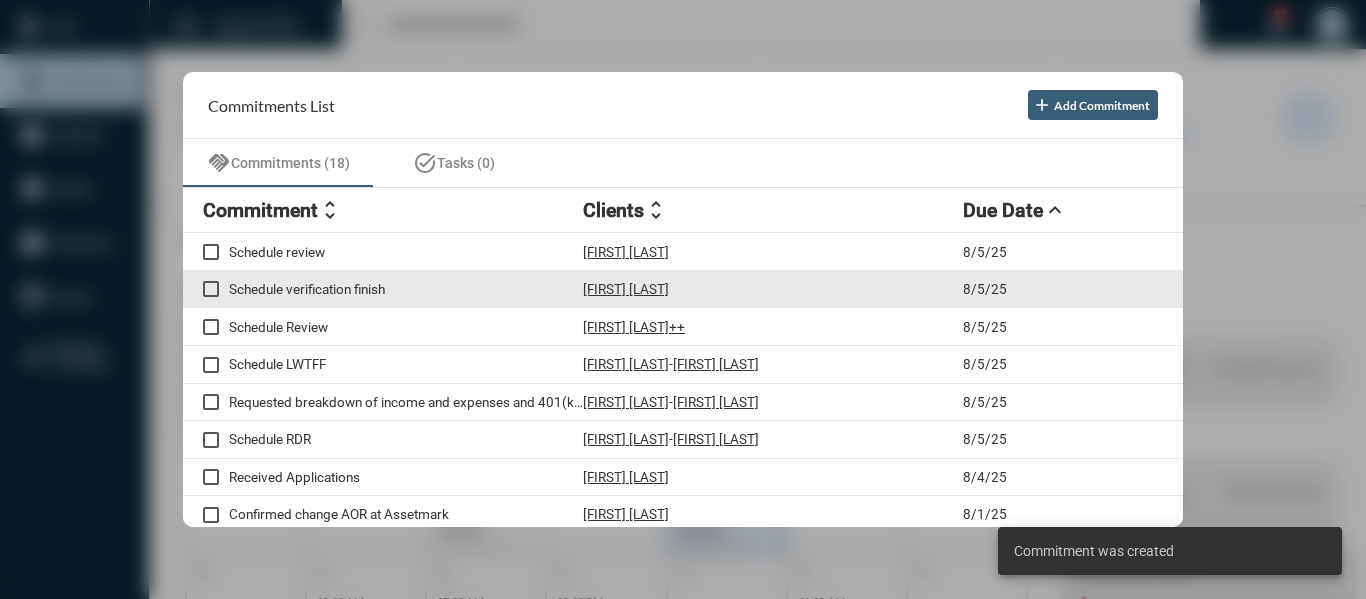 click on "Schedule verification finish" at bounding box center (406, 289) 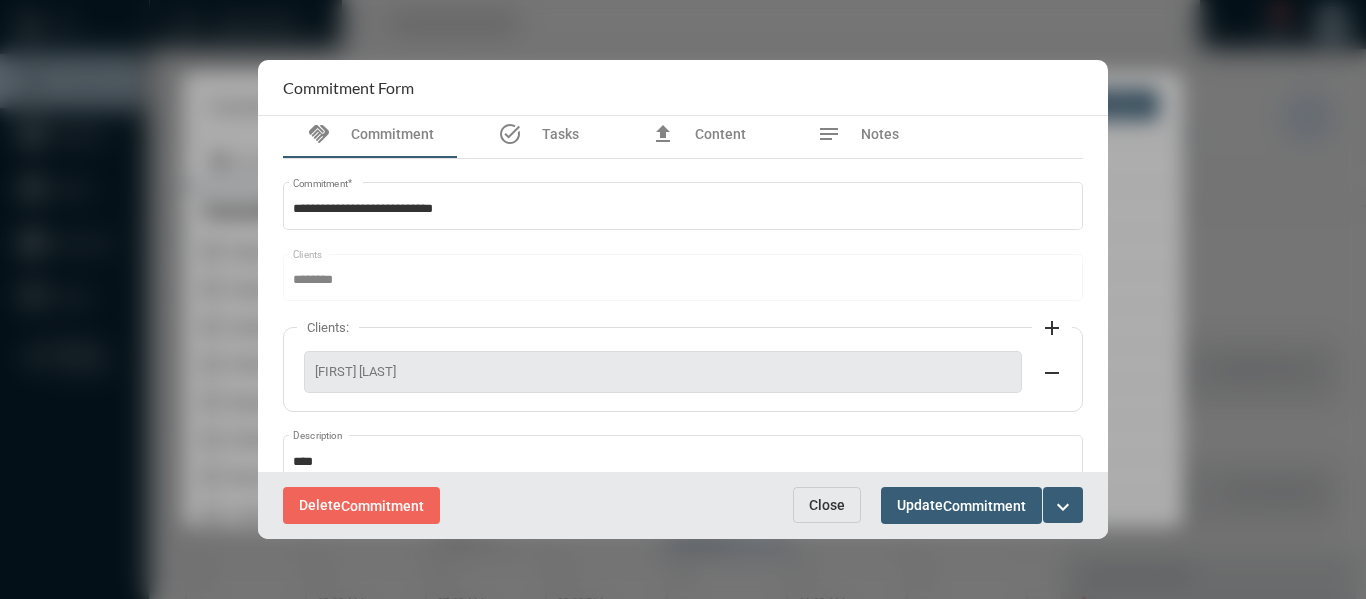 scroll, scrollTop: 0, scrollLeft: 0, axis: both 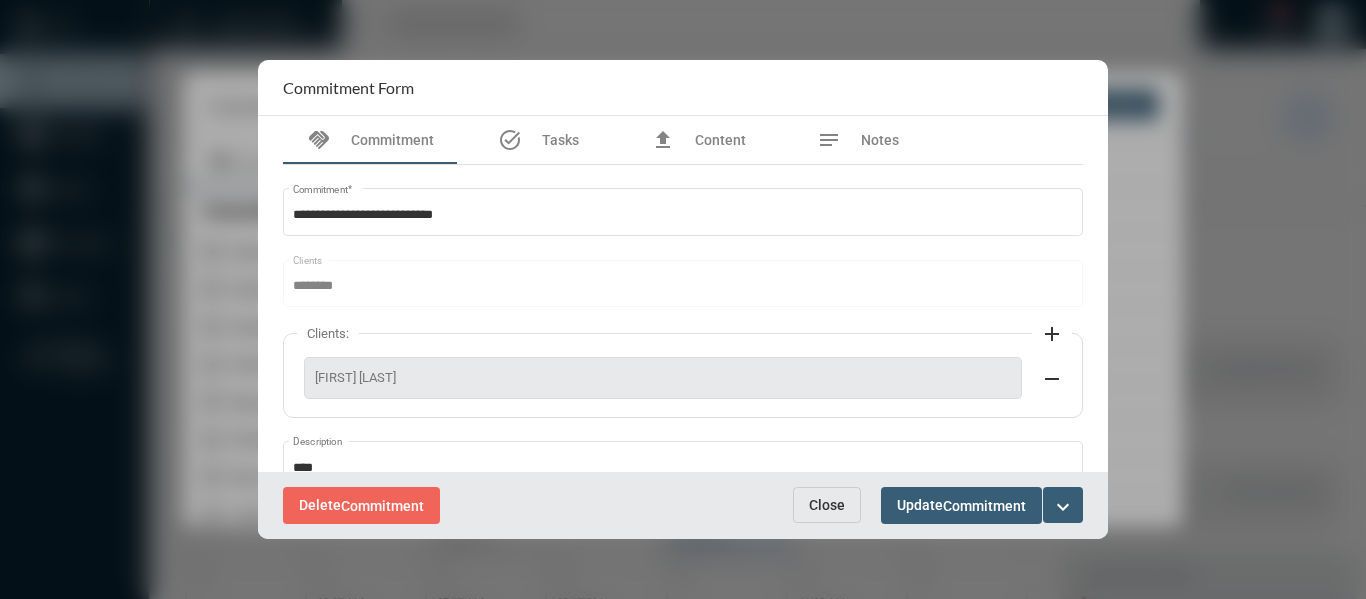 click on "Close" at bounding box center [827, 505] 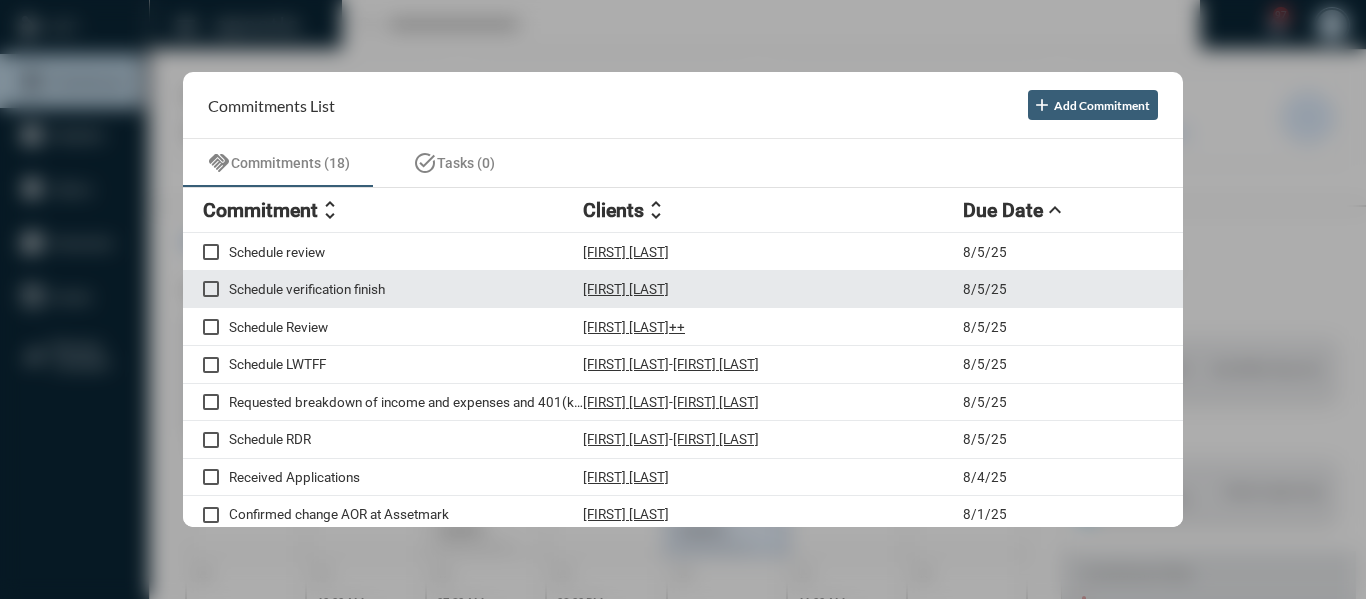 click on "[FIRST] [LAST]" at bounding box center [626, 289] 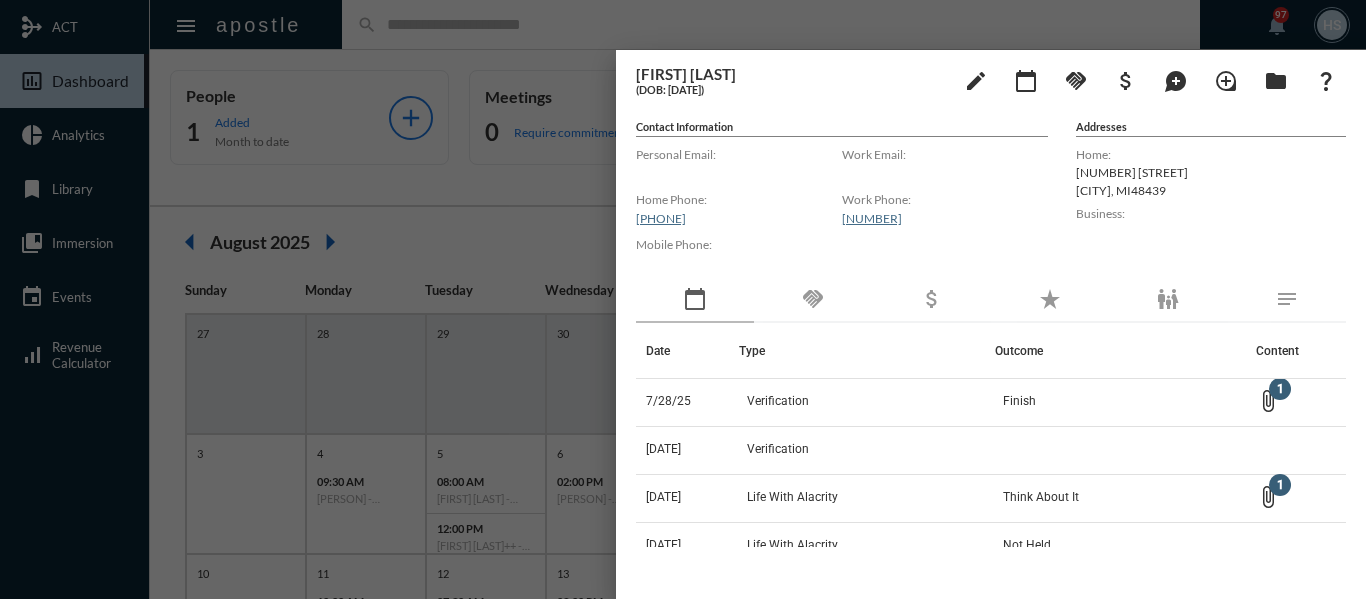 click at bounding box center [683, 299] 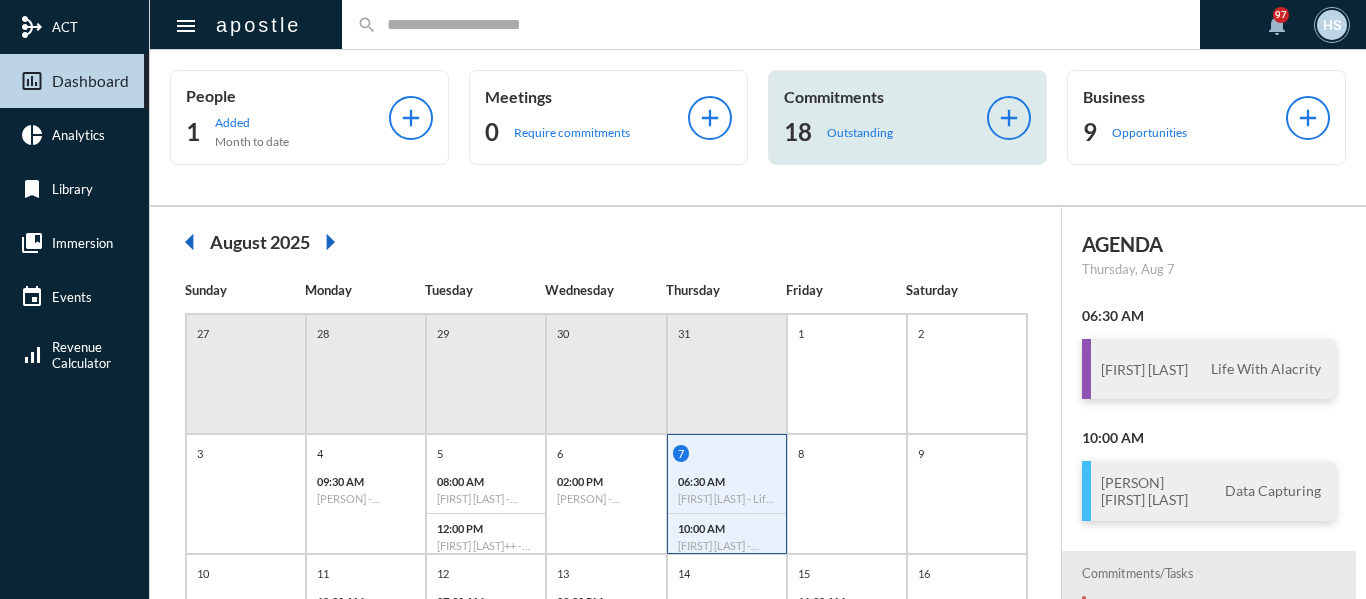 click on "Outstanding" 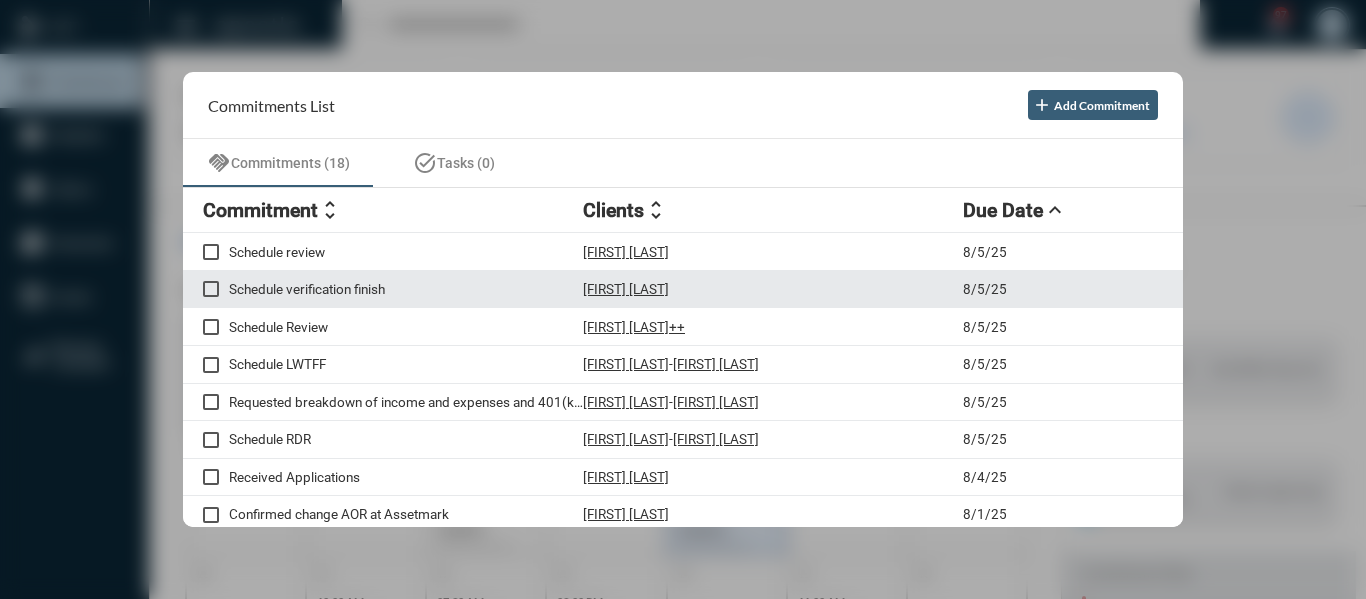 click on "Schedule verification finish" at bounding box center [406, 289] 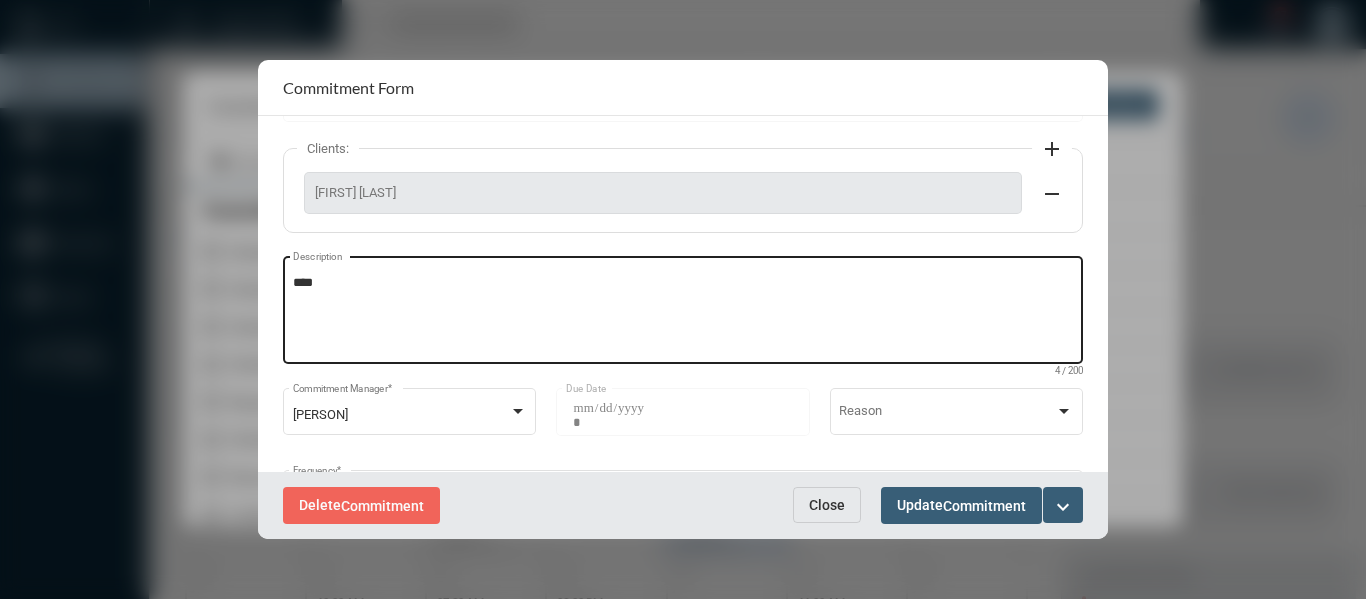 scroll, scrollTop: 200, scrollLeft: 0, axis: vertical 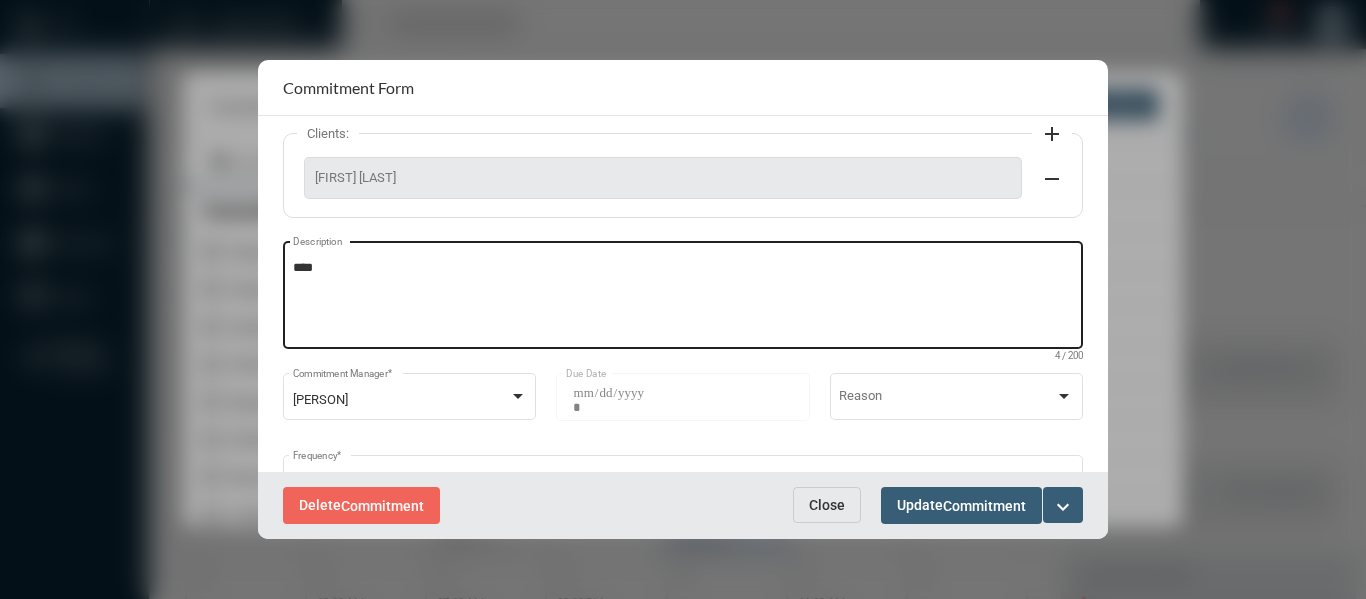 click on "****" at bounding box center [683, 298] 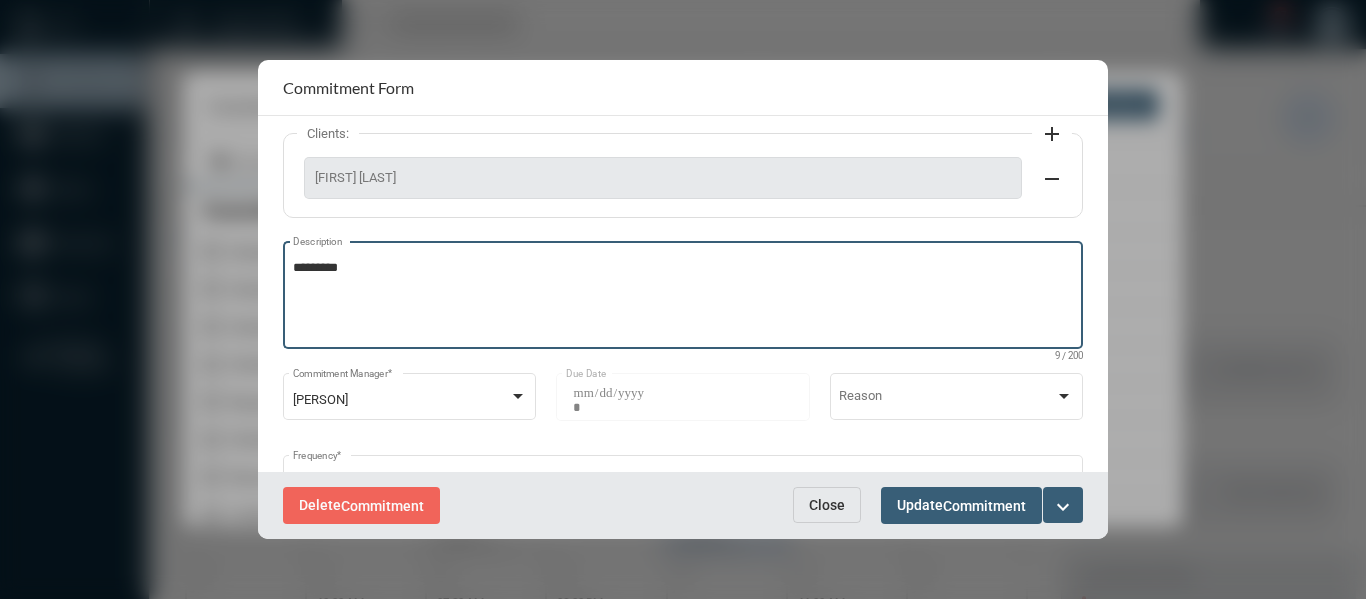 type on "*********" 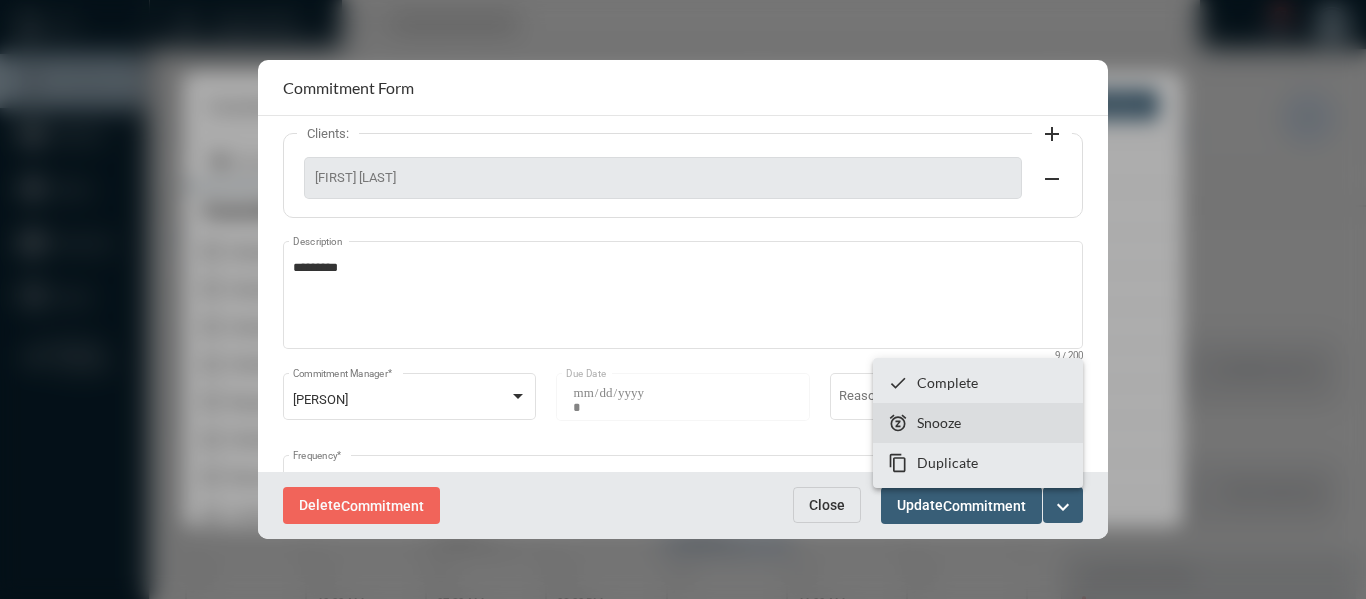 click on "Snooze" at bounding box center (939, 422) 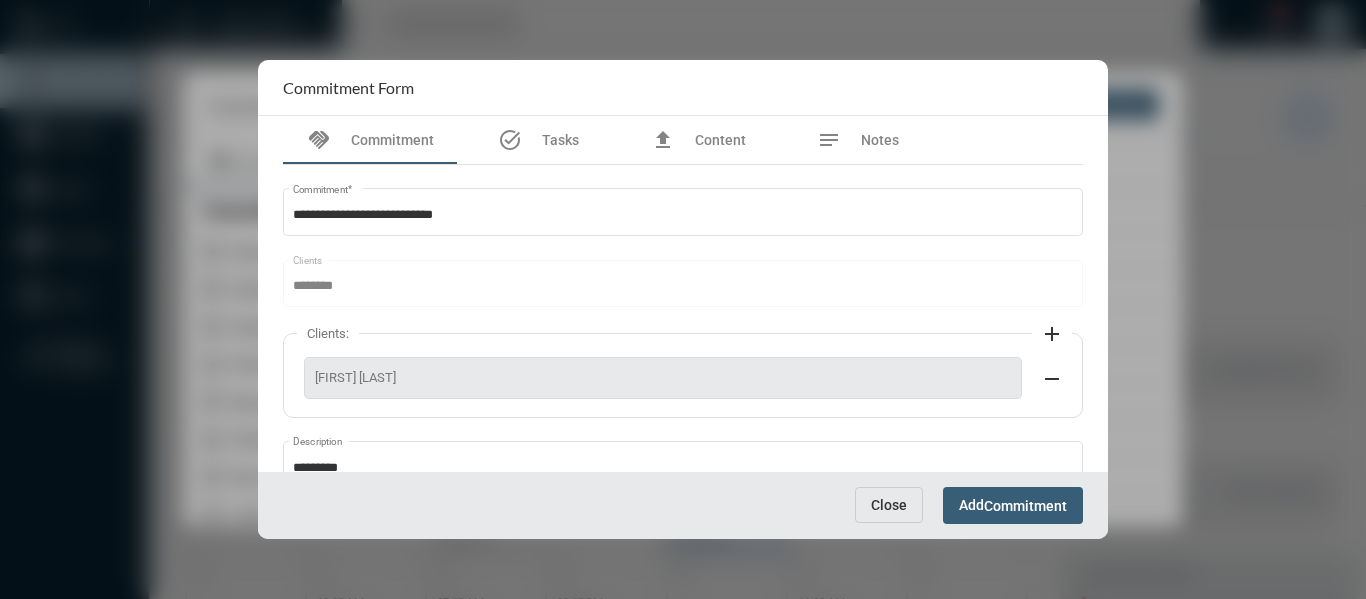 scroll, scrollTop: 199, scrollLeft: 0, axis: vertical 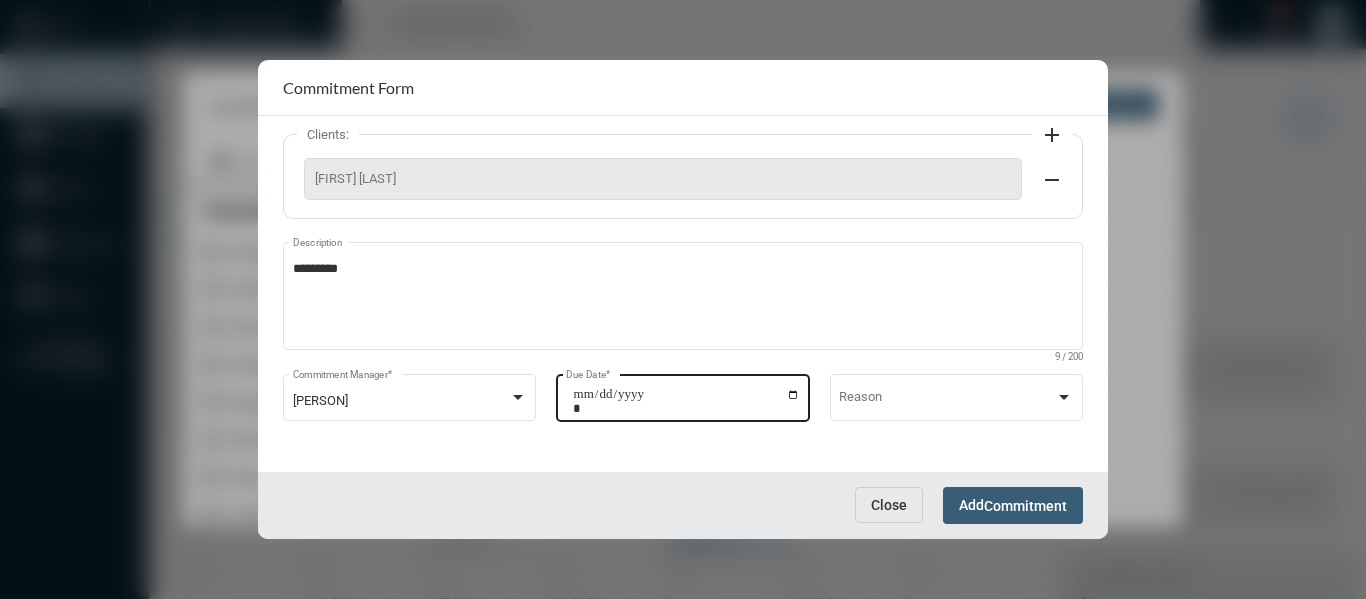 click on "**********" at bounding box center (686, 401) 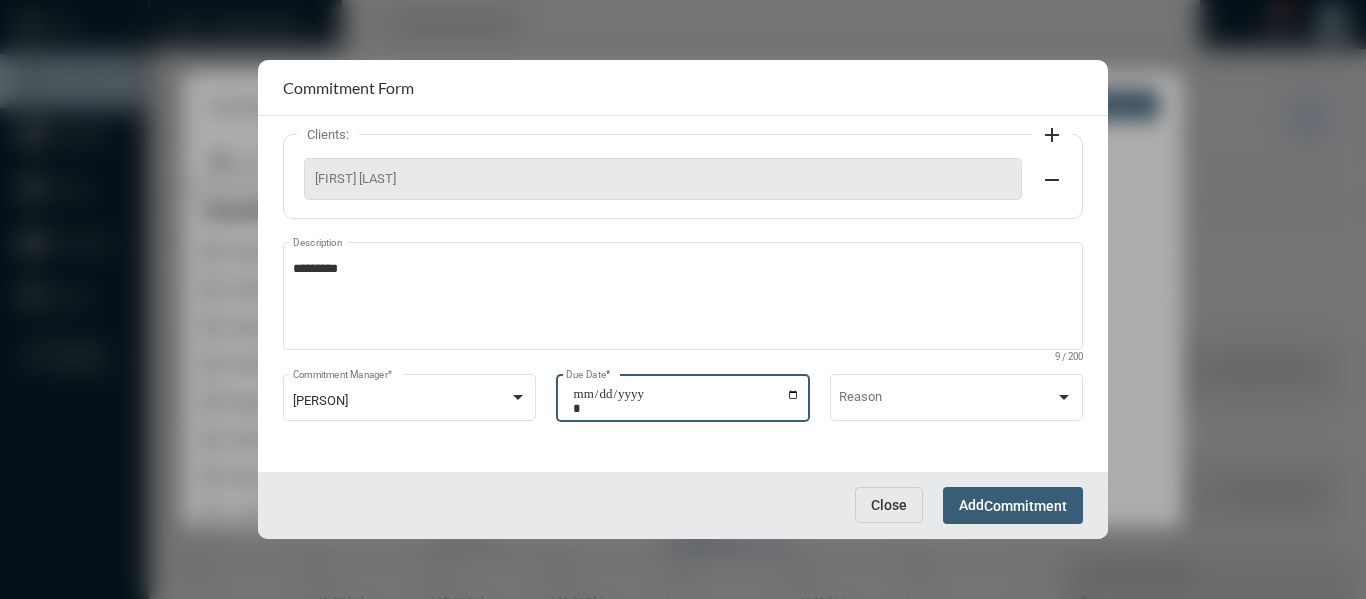 type on "**********" 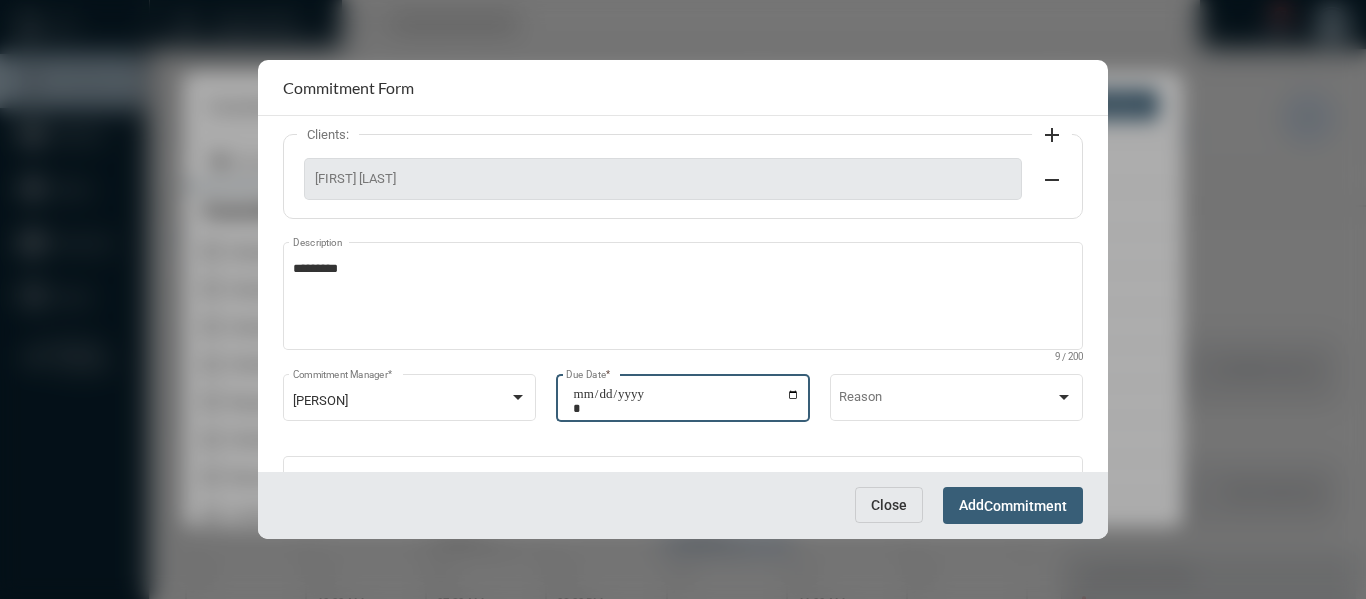 click on "Add   Commitment" at bounding box center [1013, 505] 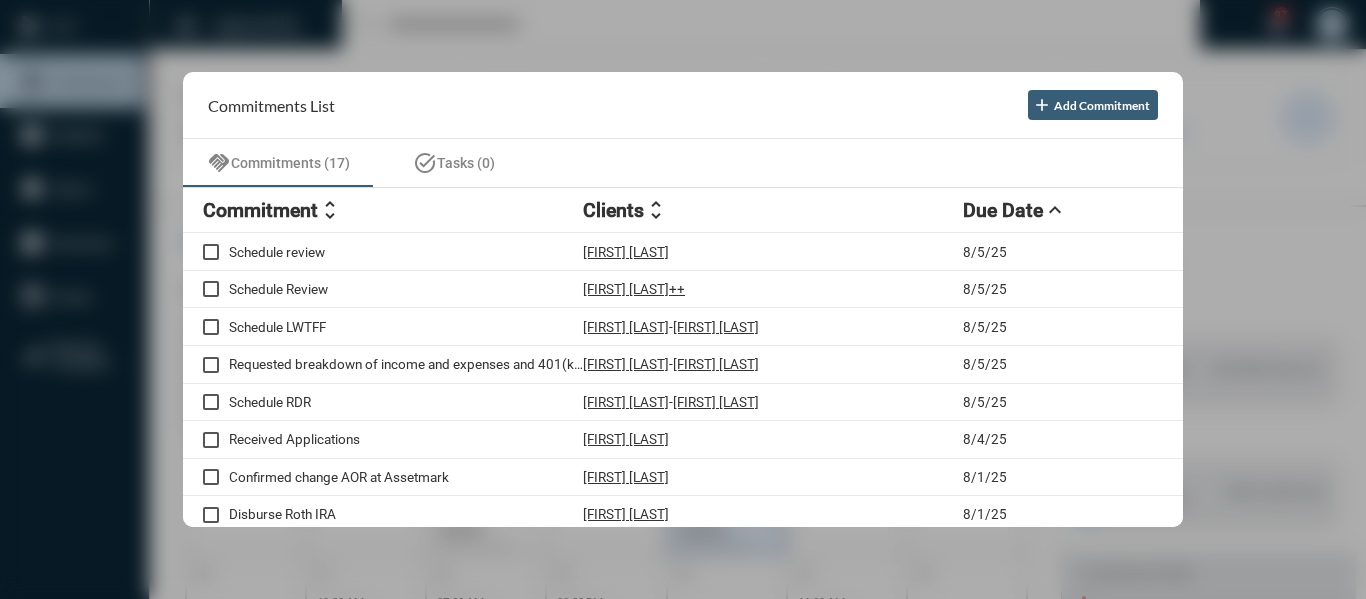 drag, startPoint x: 583, startPoint y: 52, endPoint x: 585, endPoint y: 42, distance: 10.198039 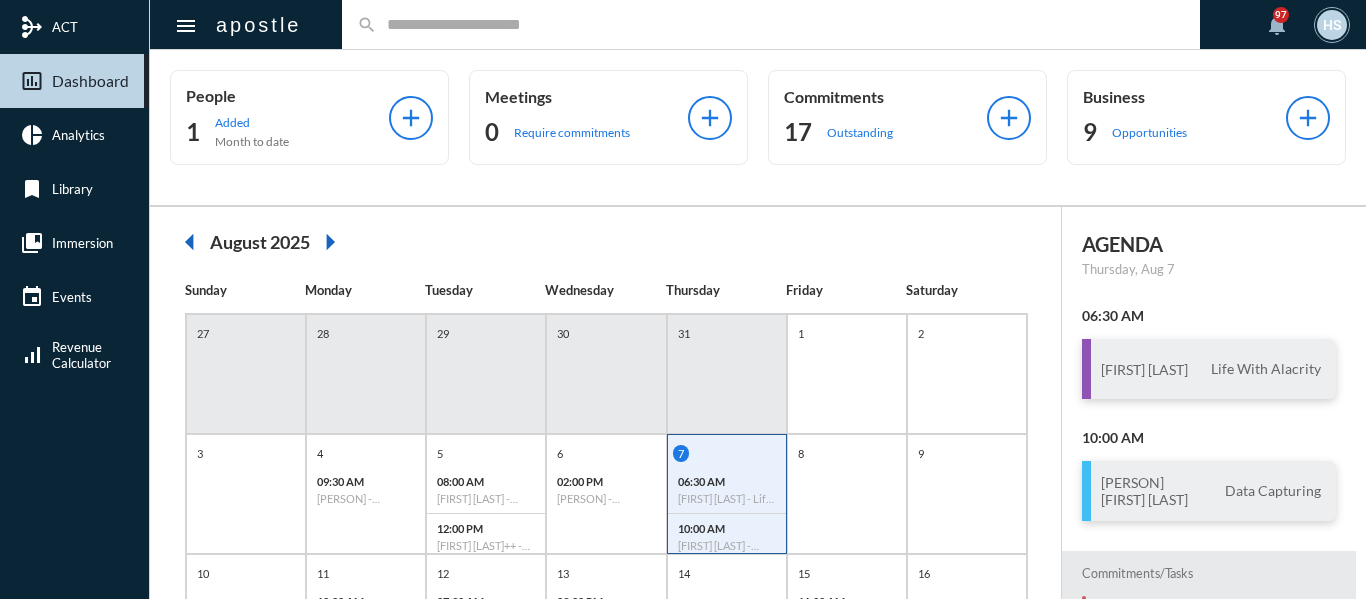 click 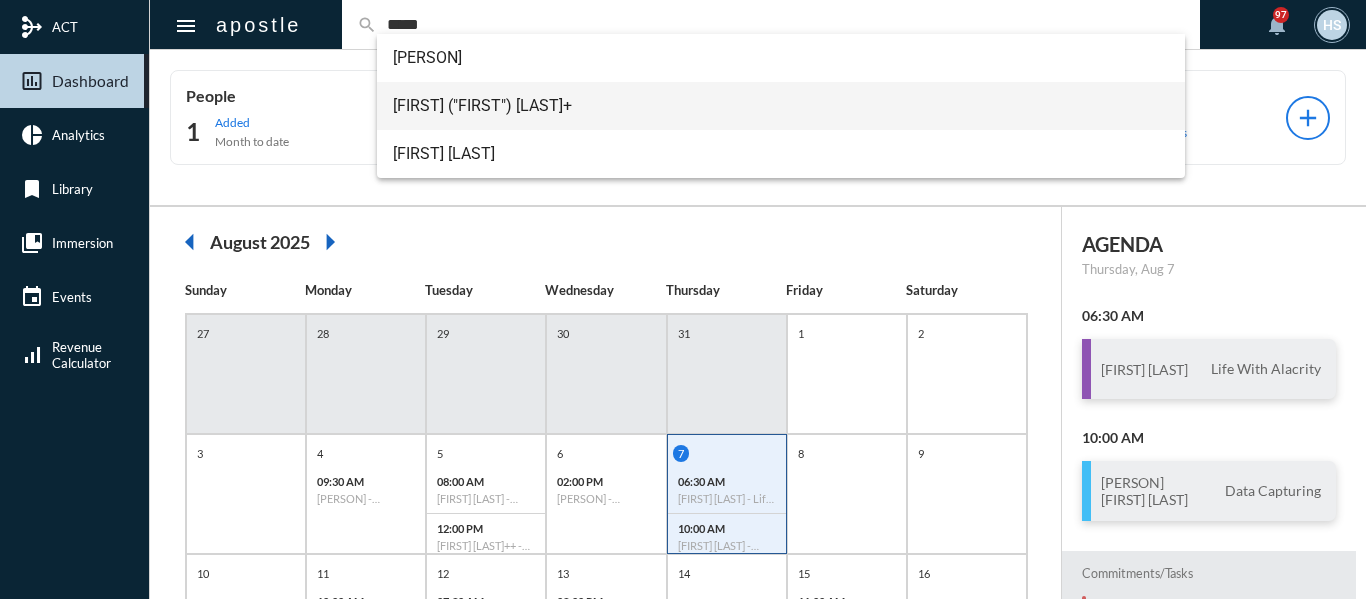type on "*****" 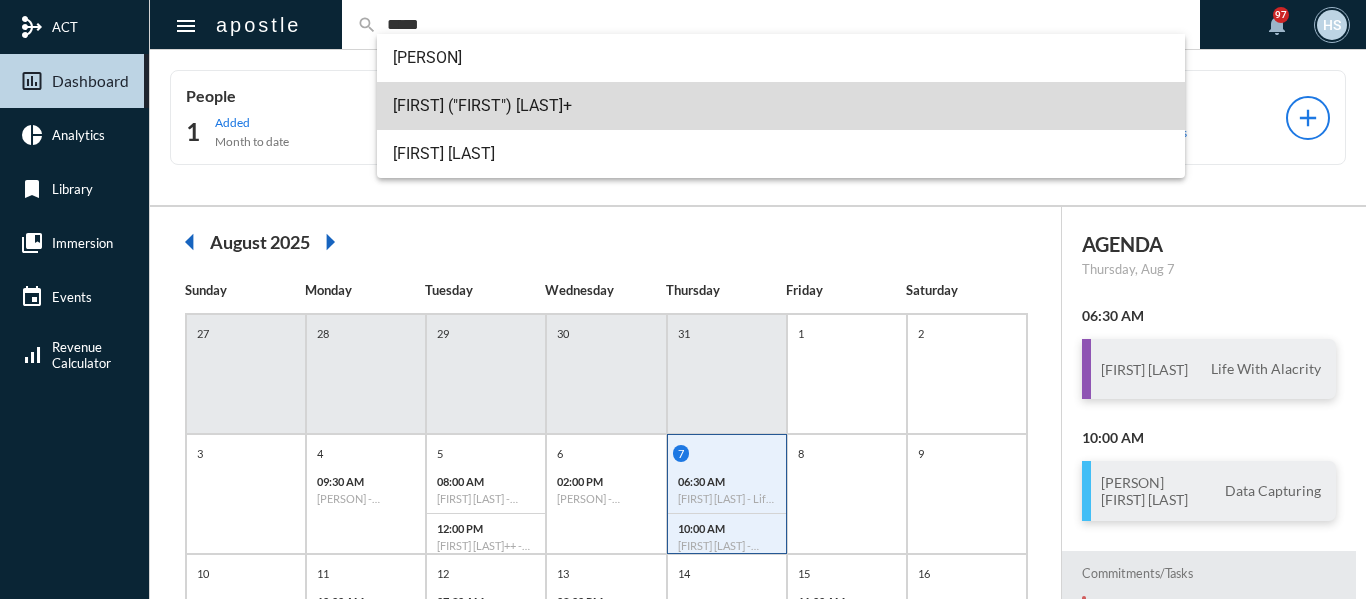 click on "[FIRST] ("FIRST") [LAST]+" at bounding box center (781, 106) 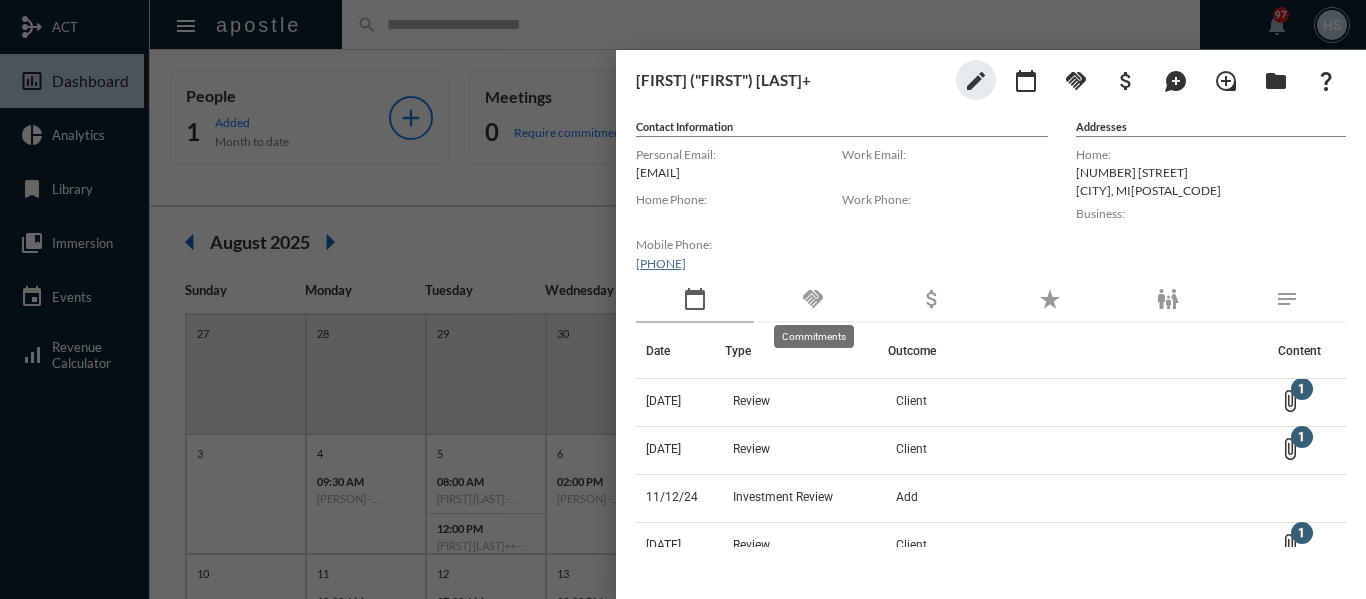 click on "handshake" 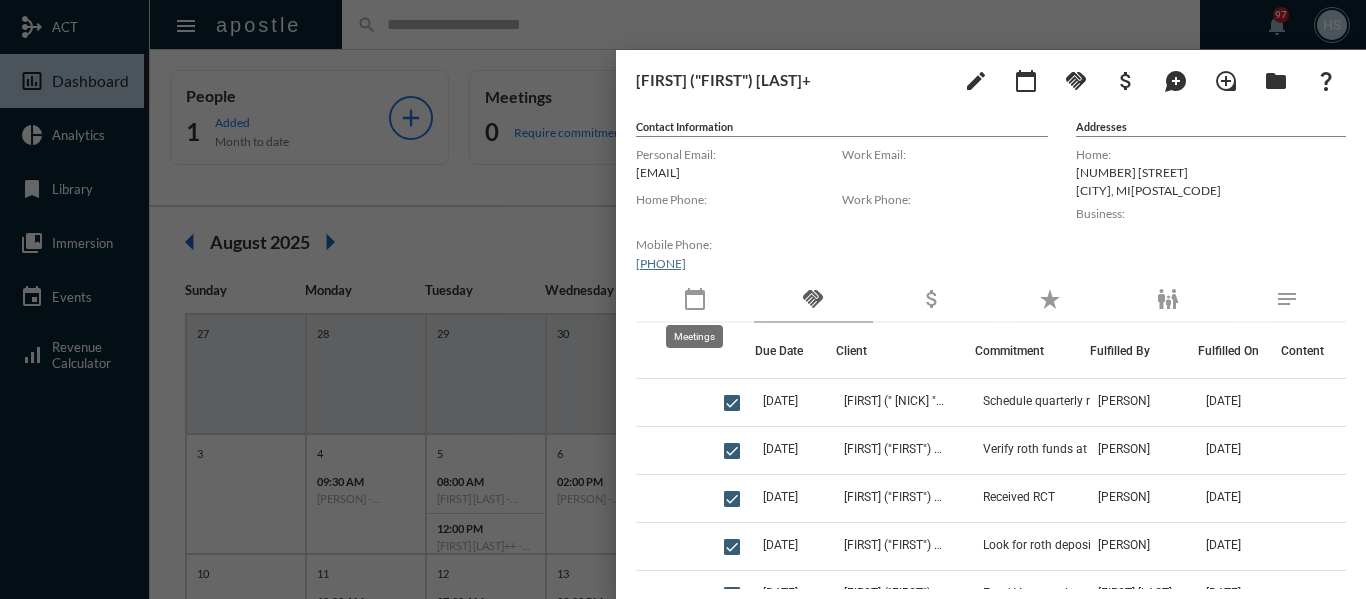 click on "calendar_today" 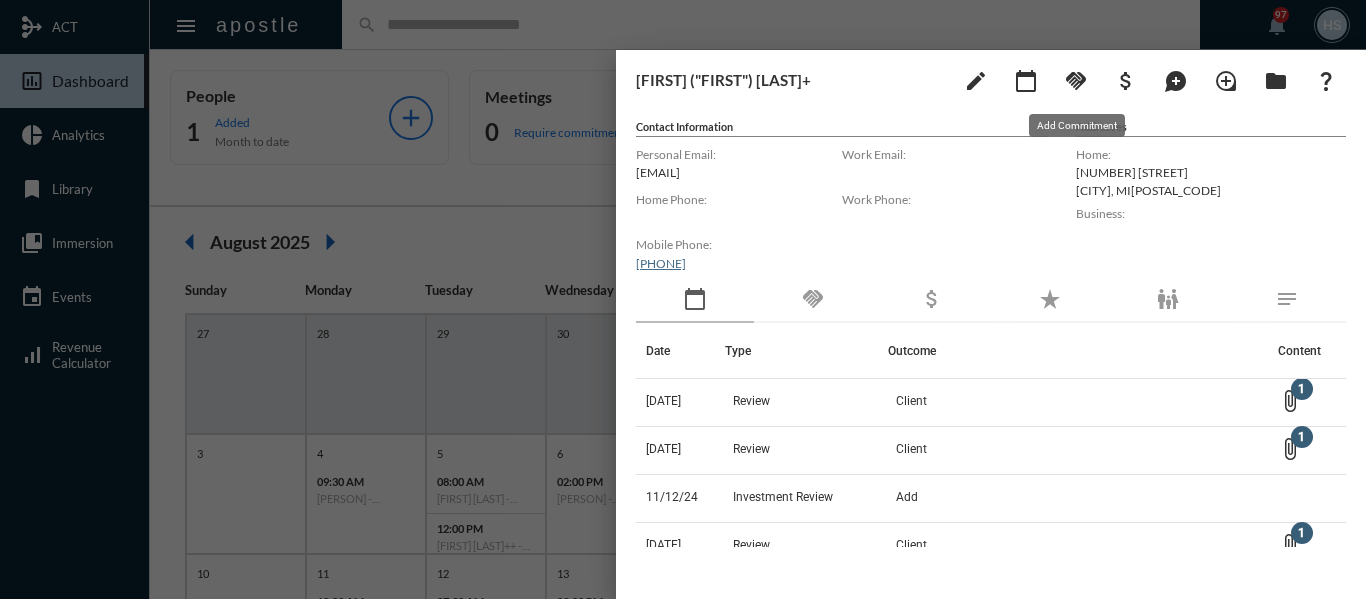 click on "handshake" 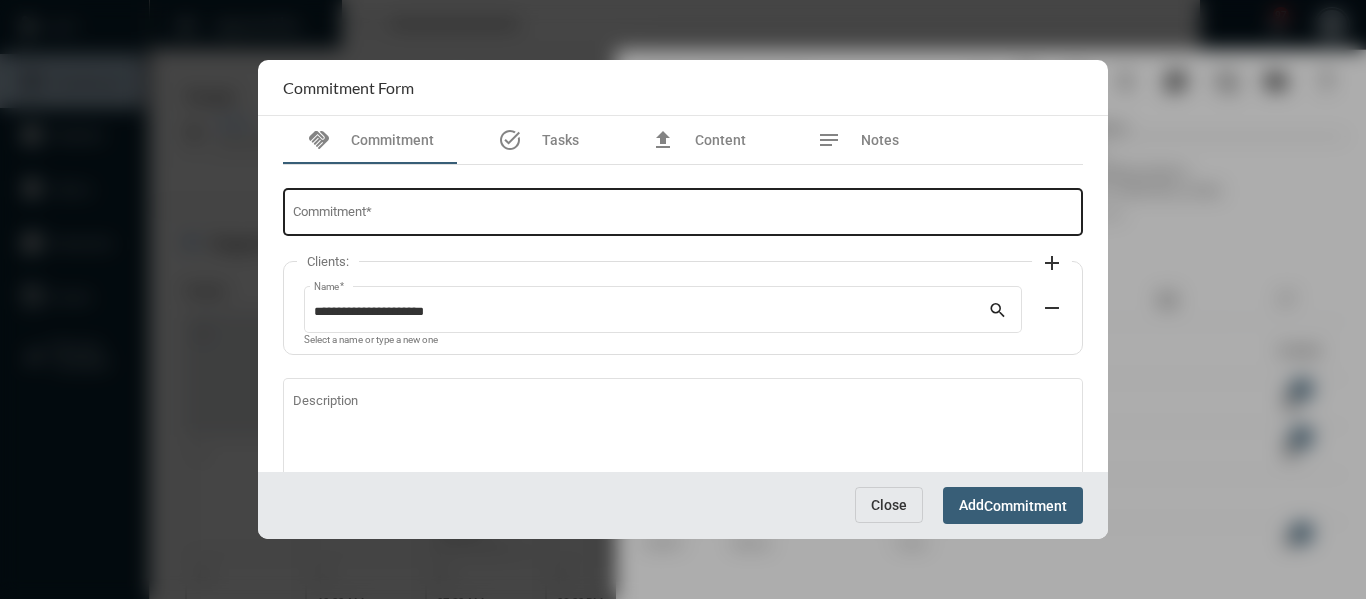 click on "Commitment  *" at bounding box center [683, 215] 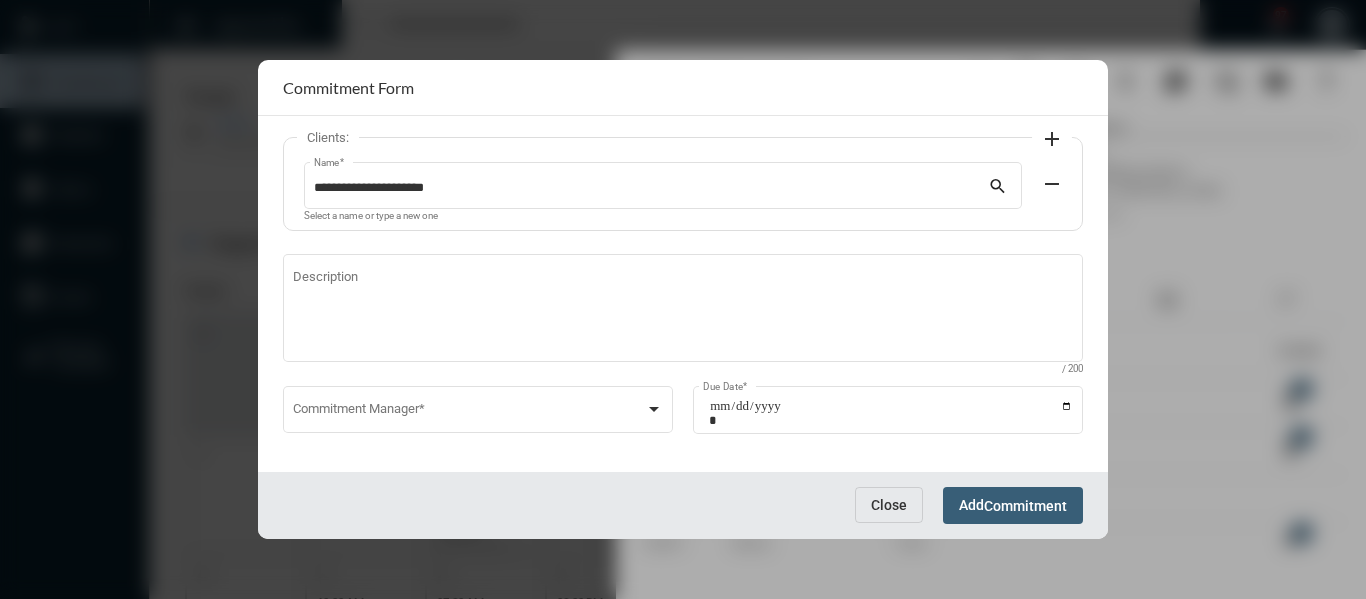 scroll, scrollTop: 136, scrollLeft: 0, axis: vertical 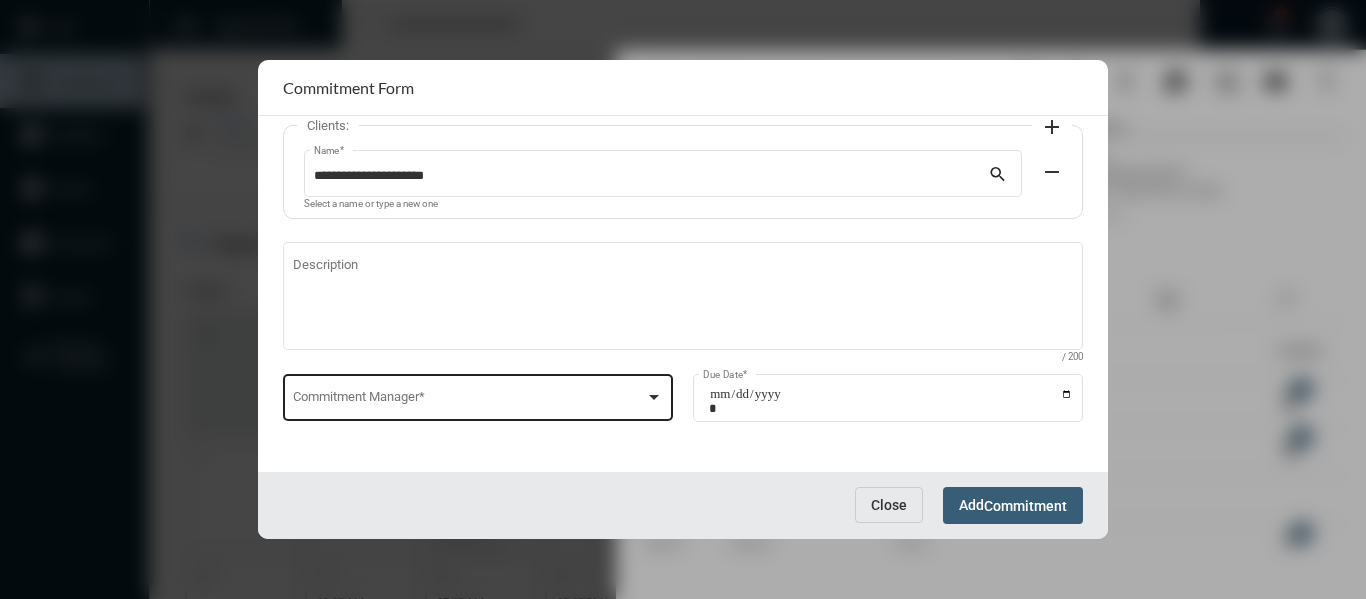type on "**********" 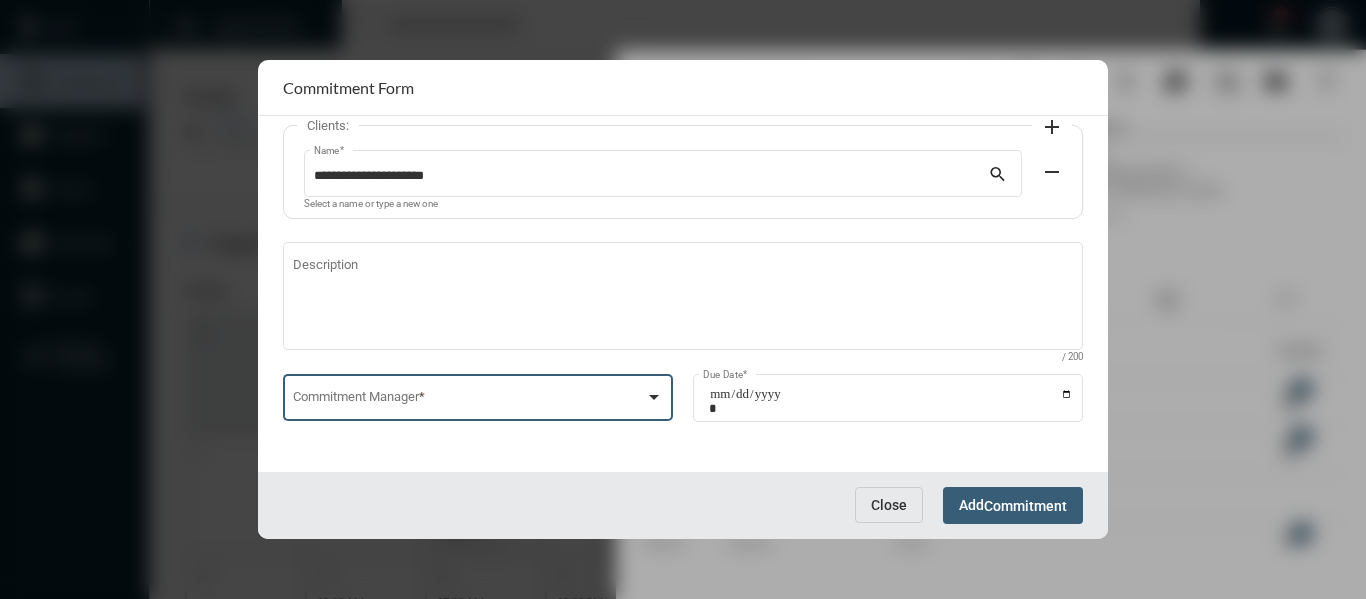 click at bounding box center (469, 401) 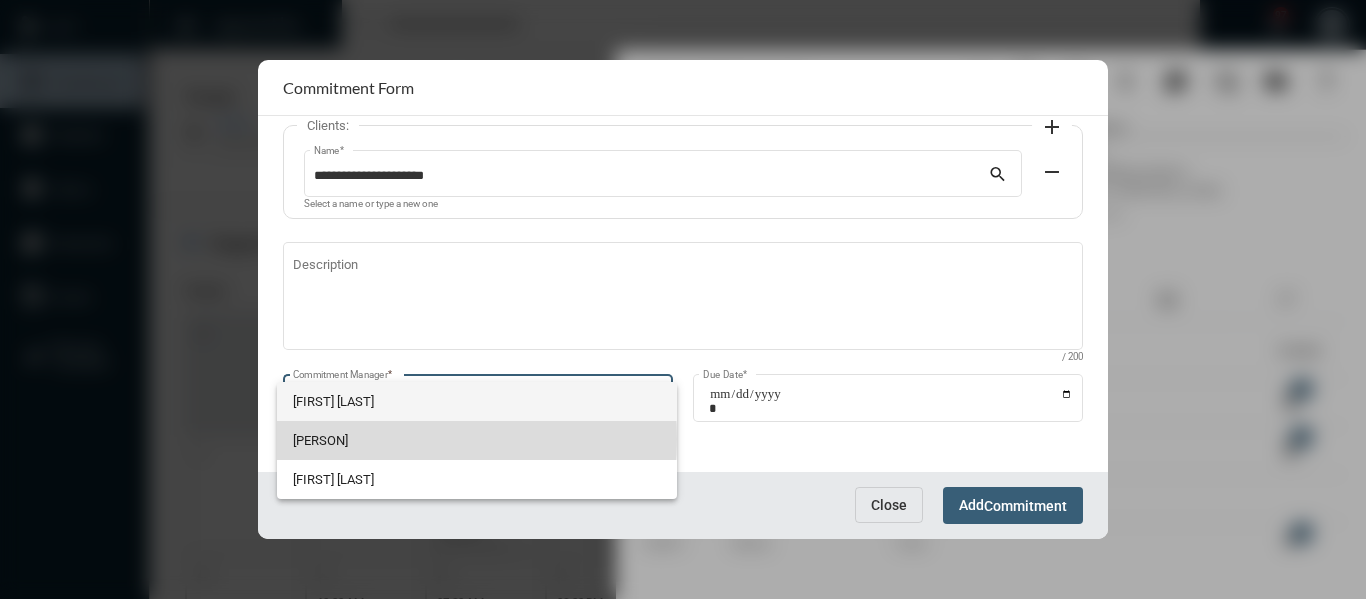 click on "[PERSON]" at bounding box center [477, 440] 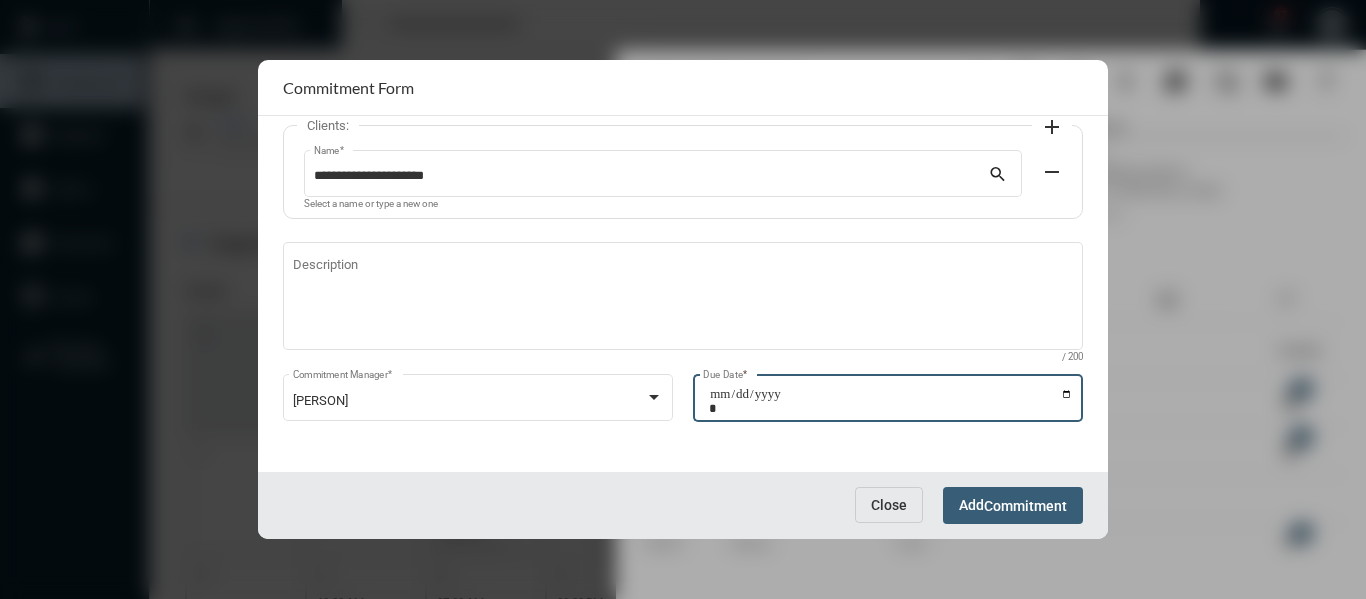 click on "Due Date  *" at bounding box center (891, 401) 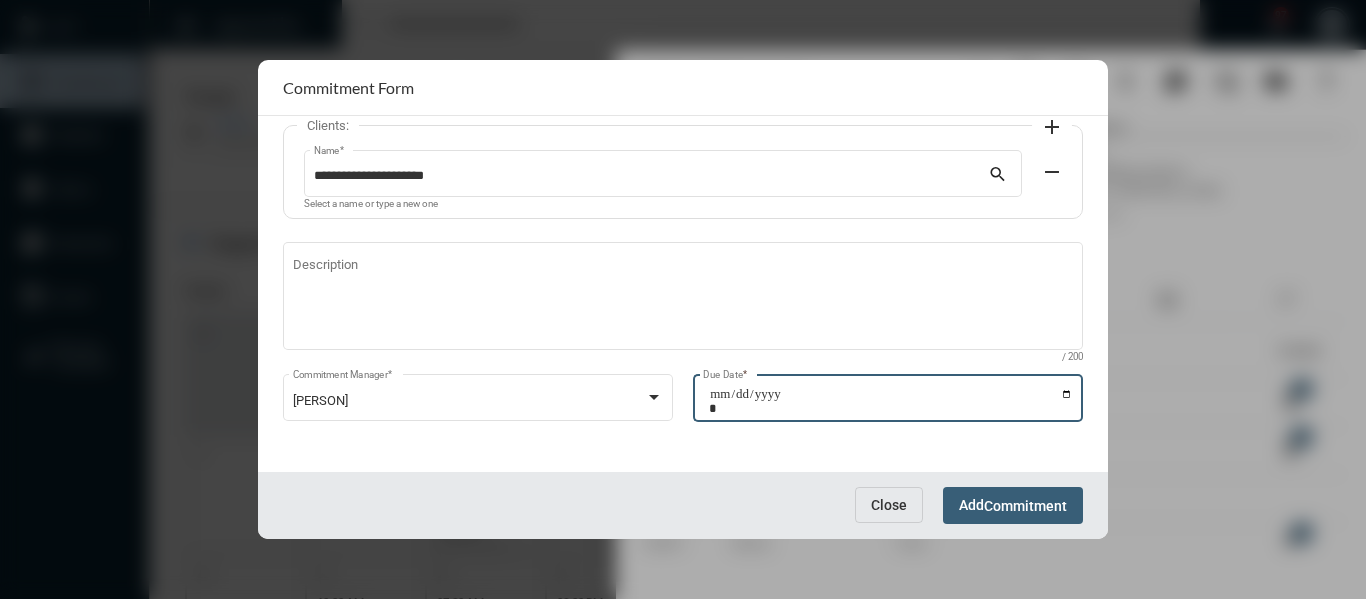 type on "**********" 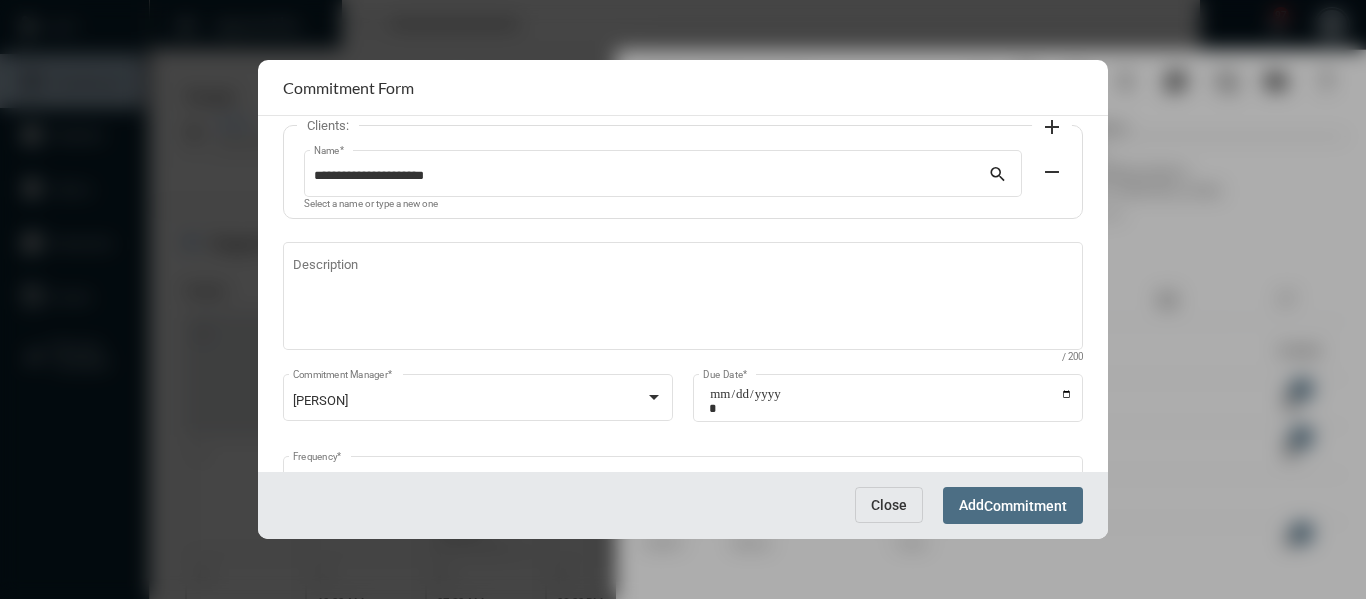 click on "Add   Commitment" at bounding box center (1013, 505) 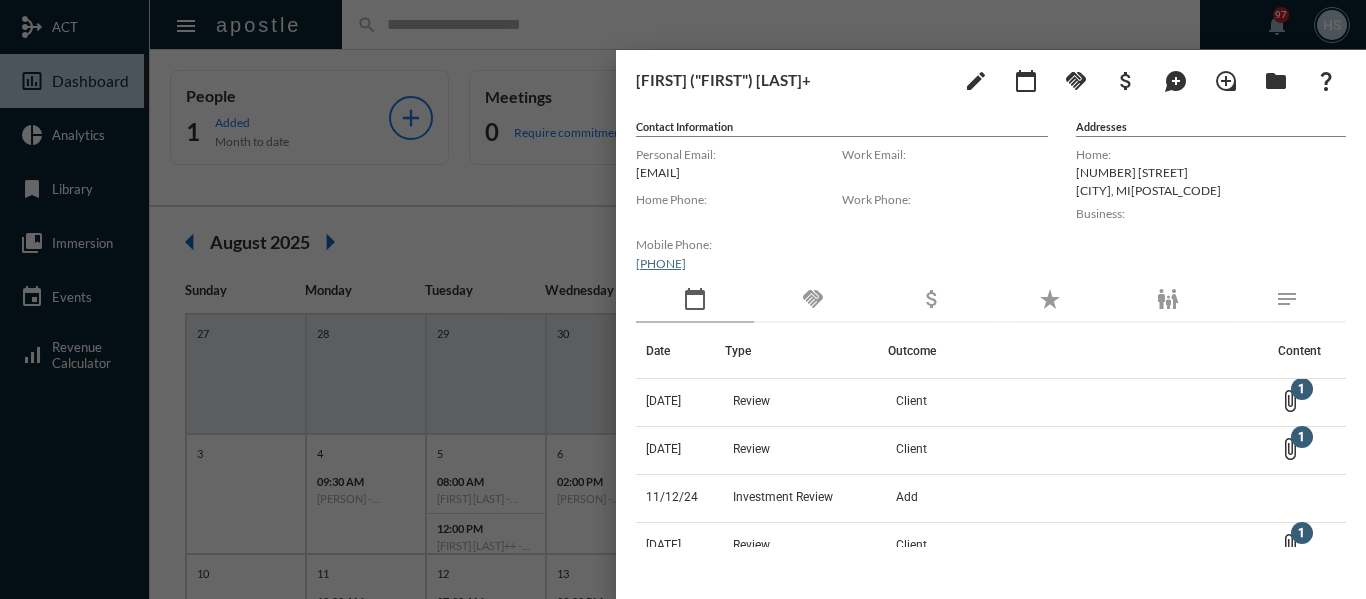 click at bounding box center [683, 299] 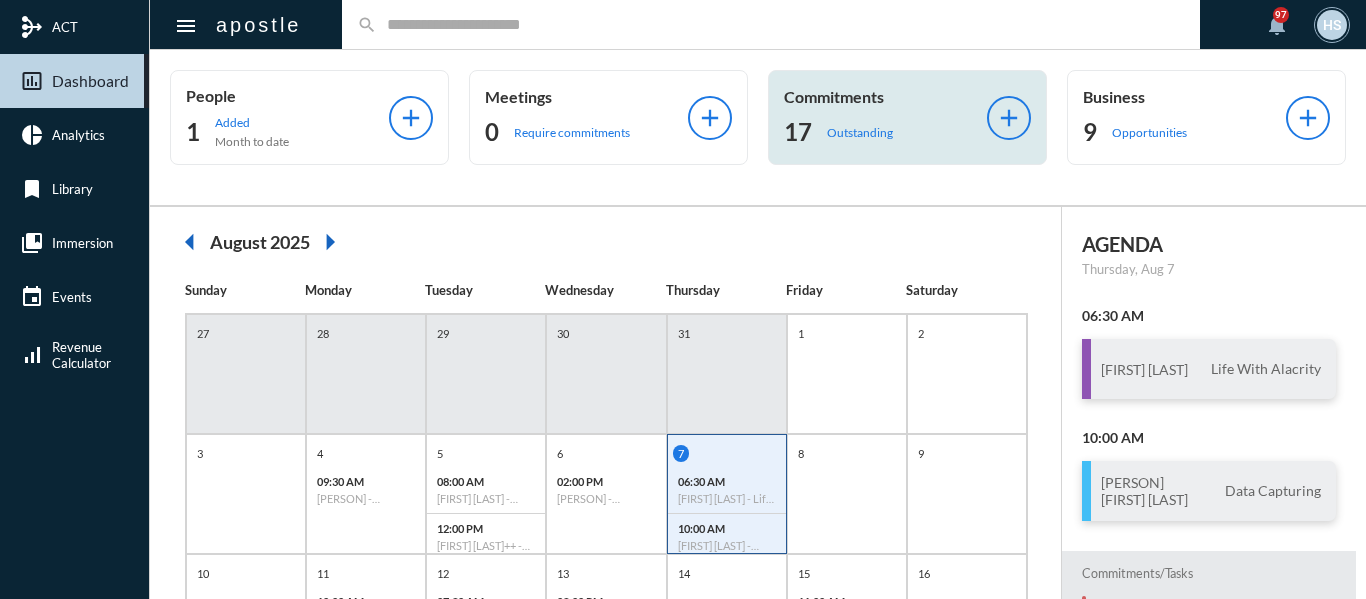 click on "Outstanding" 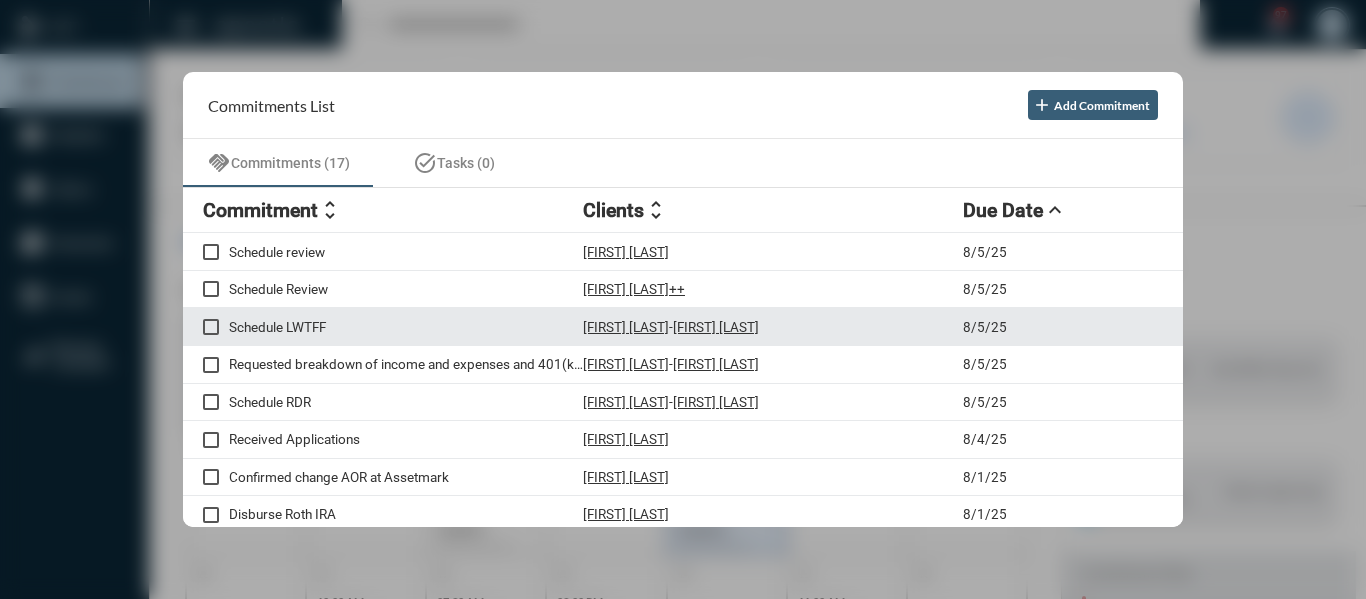 click on "[FIRST] [LAST]" at bounding box center [626, 327] 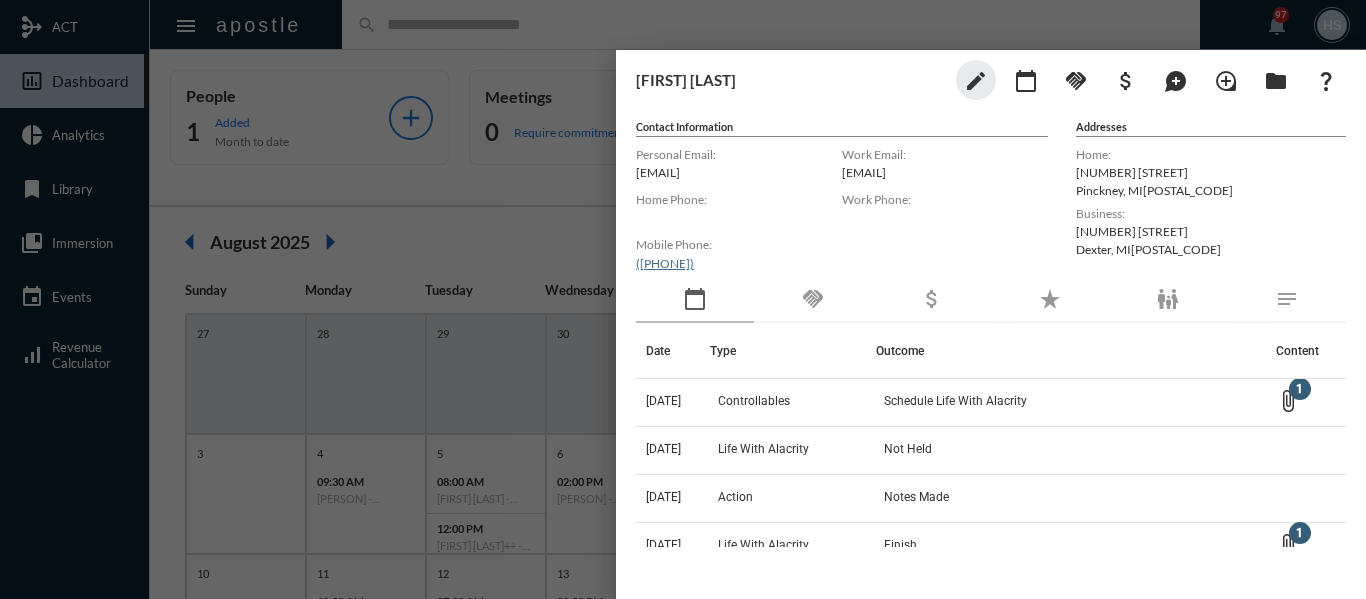 click at bounding box center (683, 299) 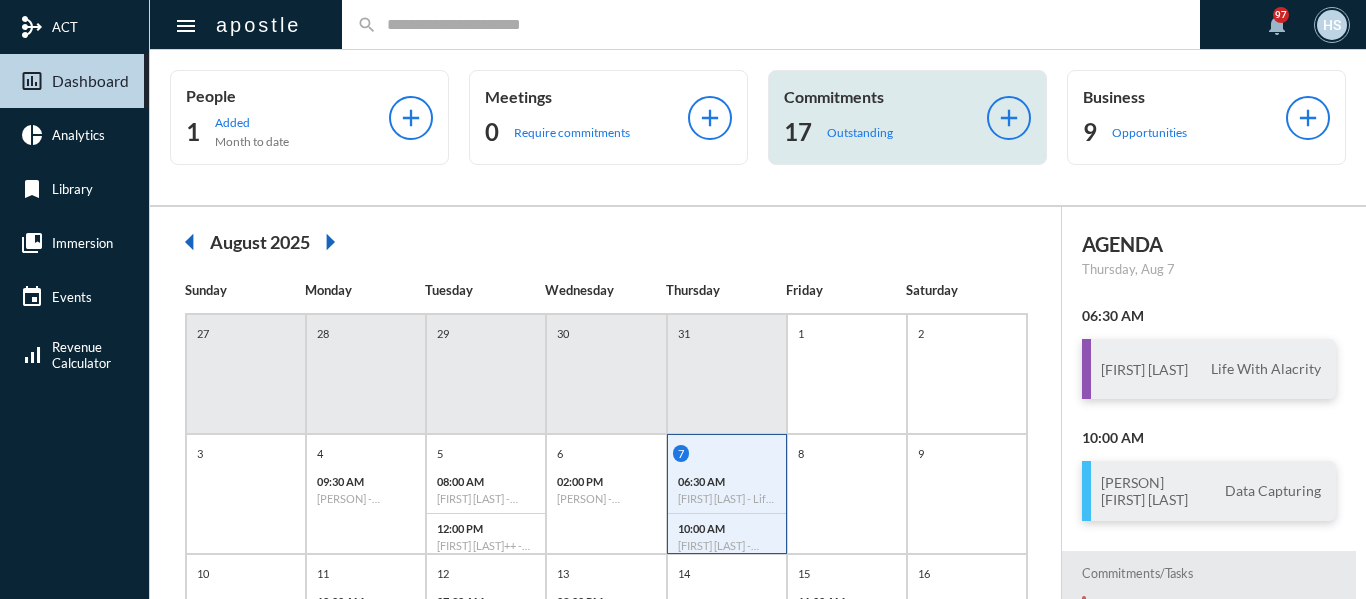 click on "Outstanding" 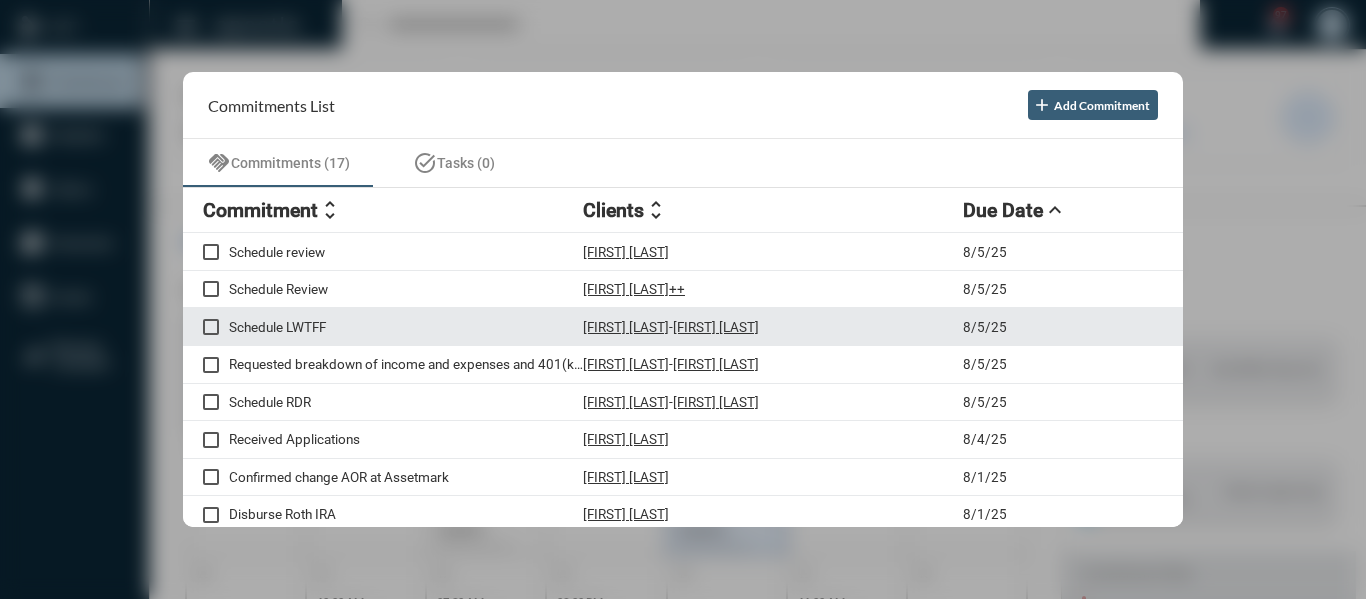 click on "Schedule LWTFF" at bounding box center (406, 327) 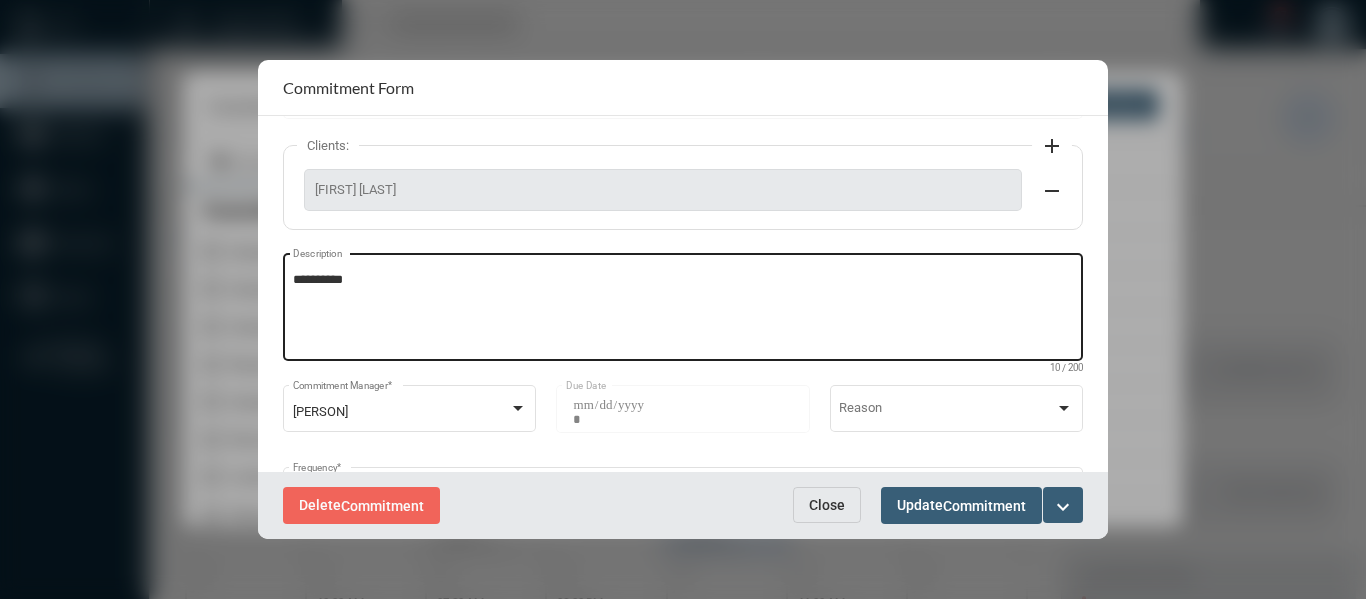 scroll, scrollTop: 200, scrollLeft: 0, axis: vertical 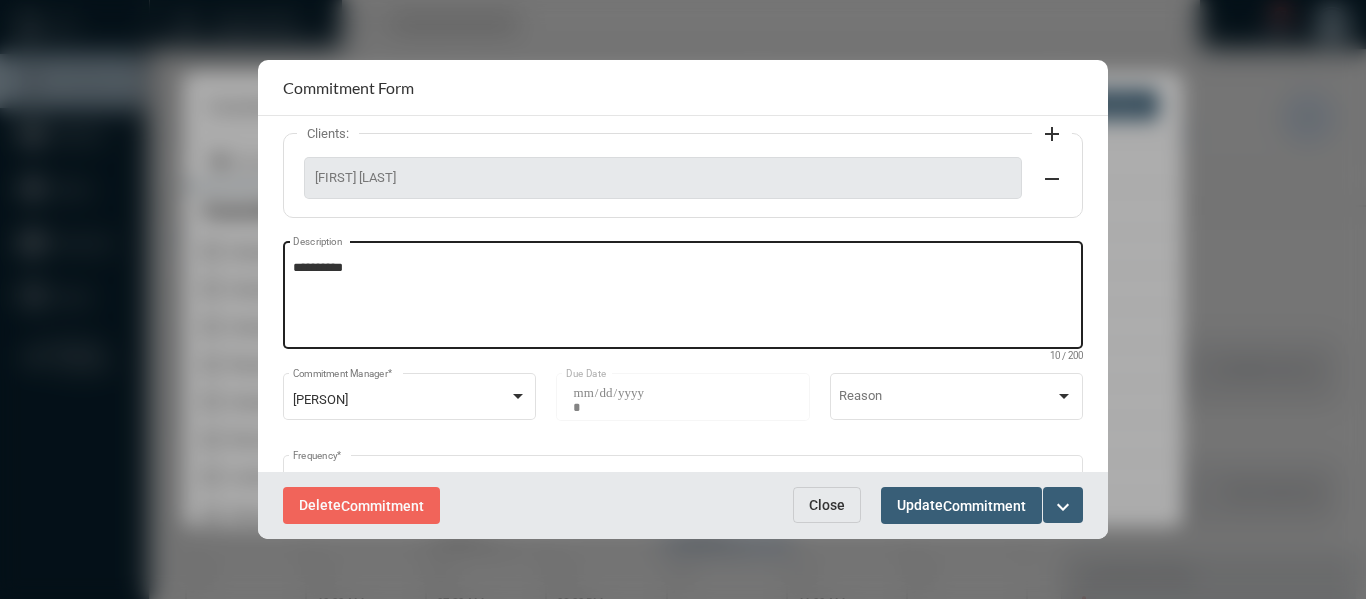 click on "**********" at bounding box center [683, 298] 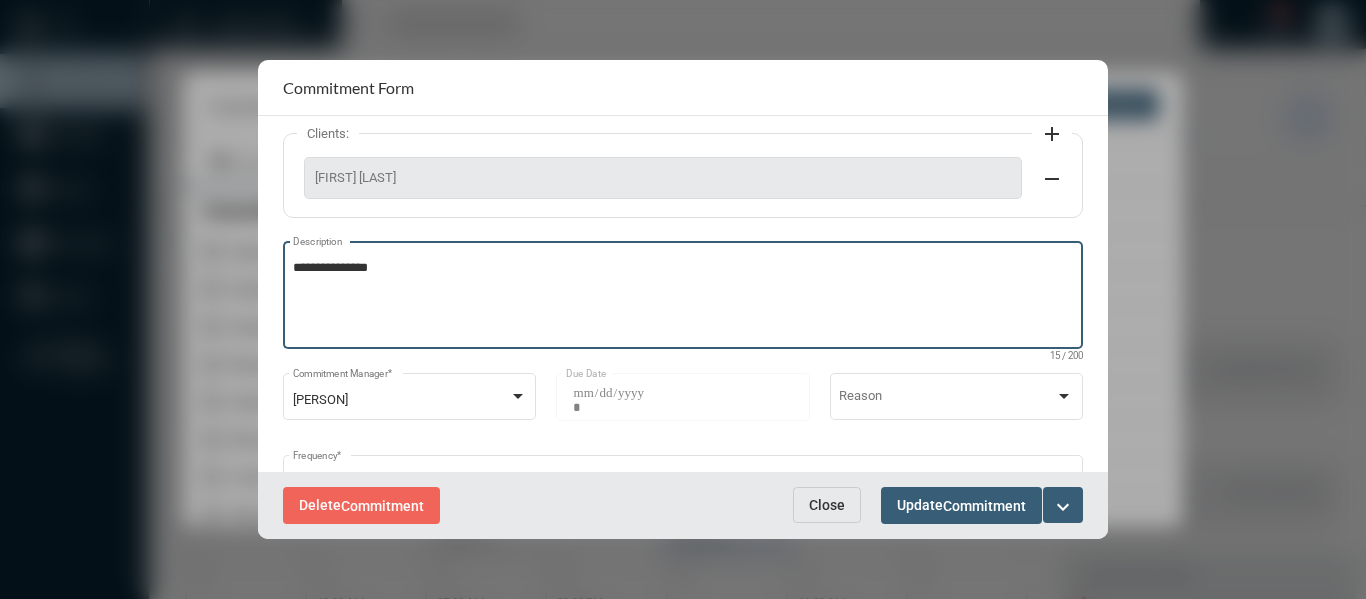 type on "**********" 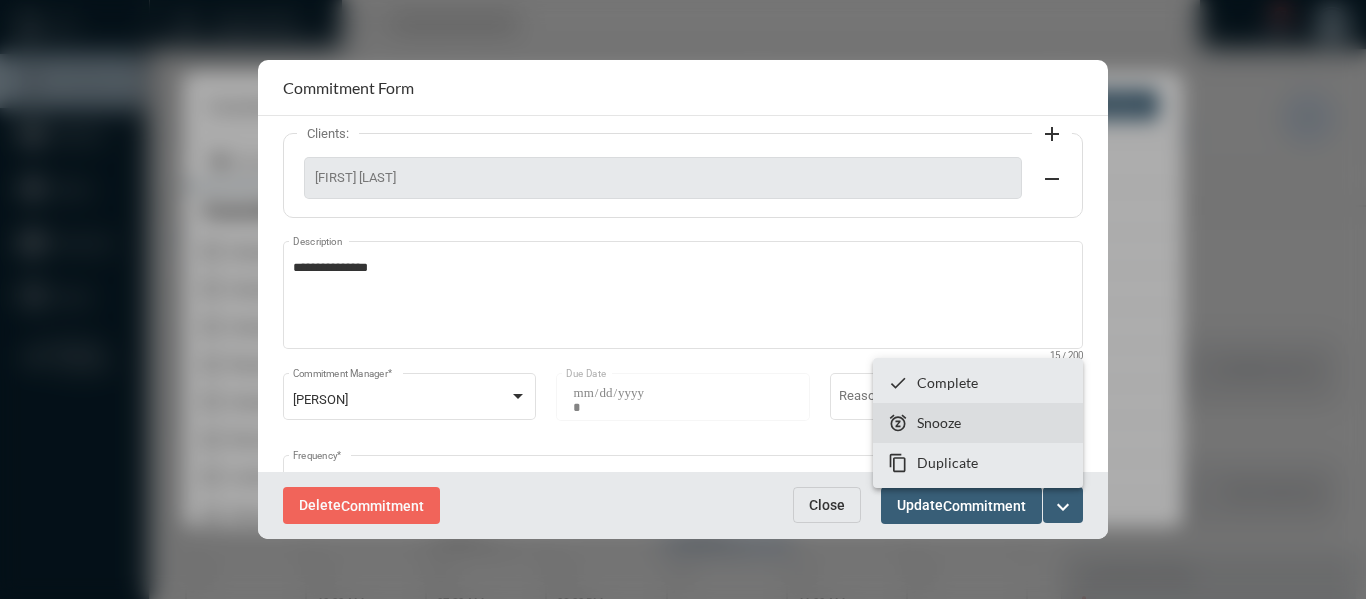 click on "snooze Snooze" at bounding box center (978, 423) 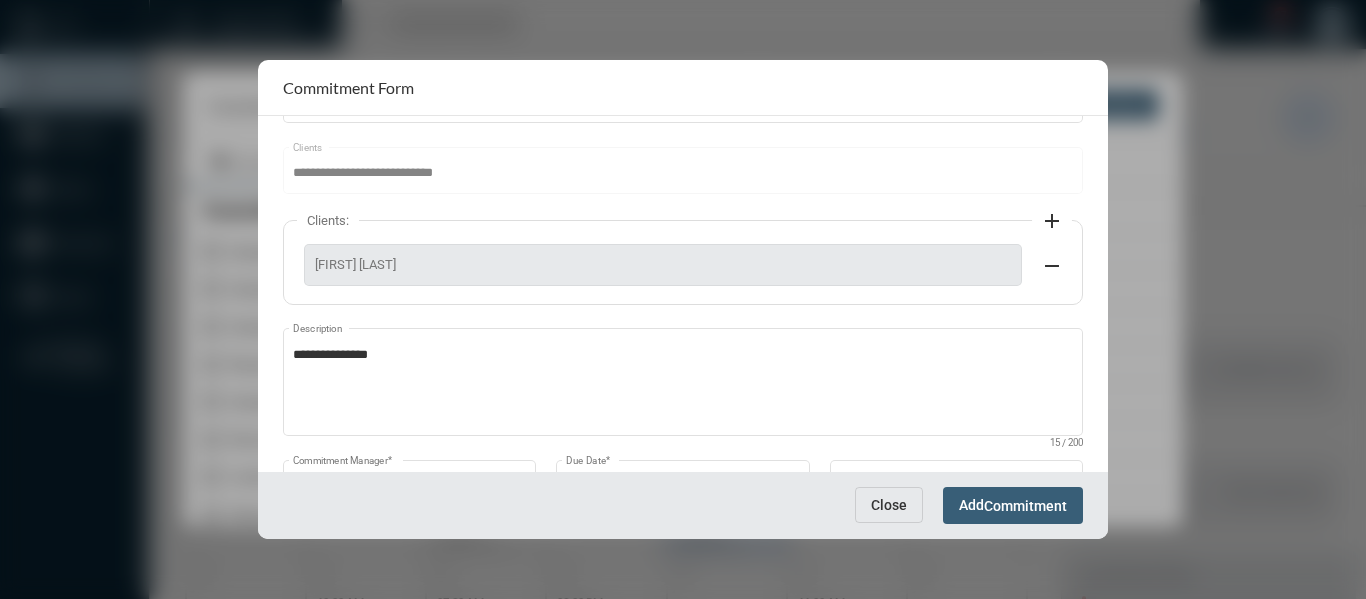 scroll, scrollTop: 199, scrollLeft: 0, axis: vertical 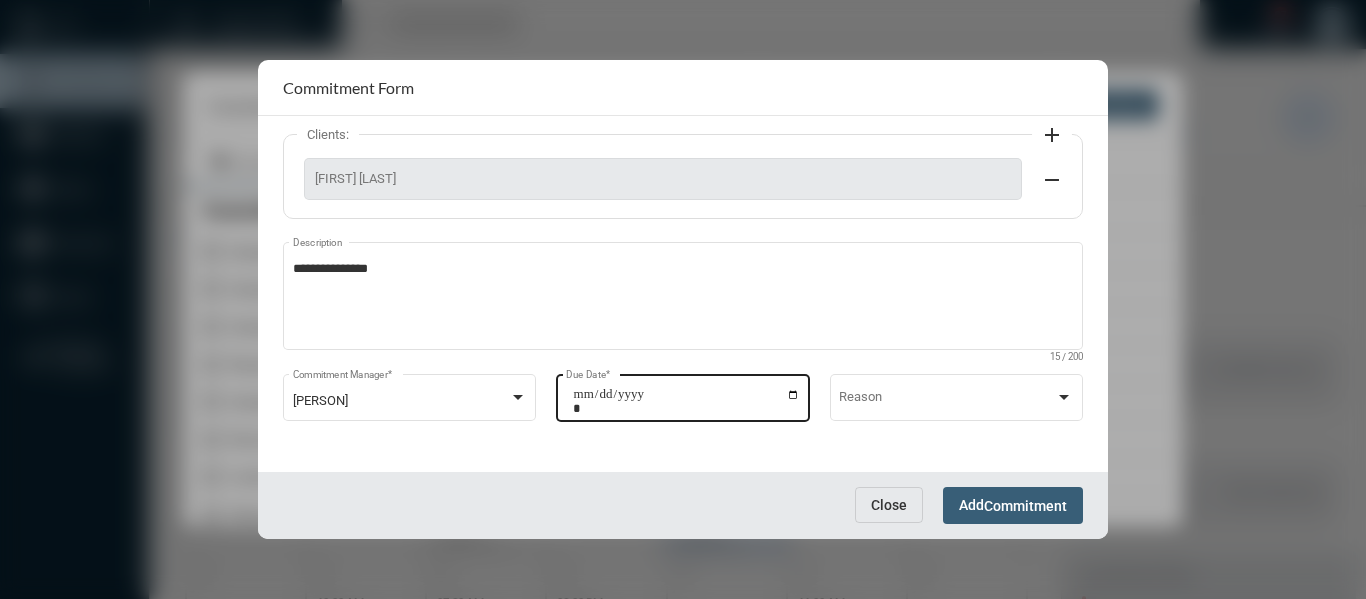 click on "**********" at bounding box center [686, 401] 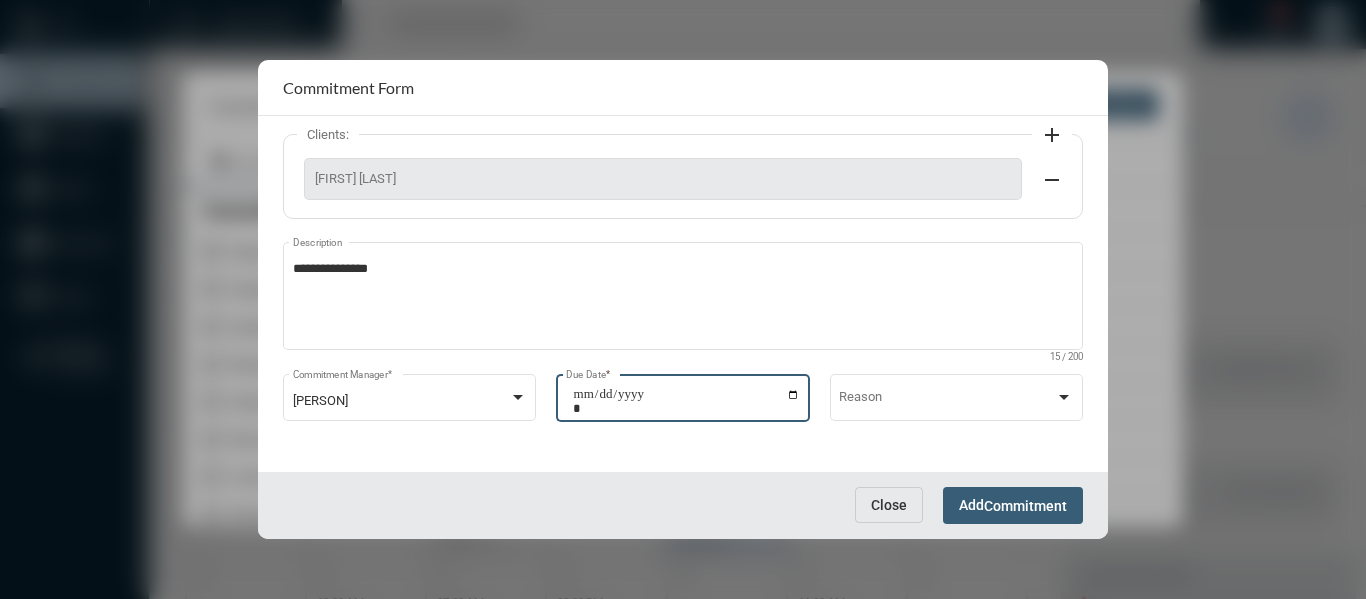 type on "**********" 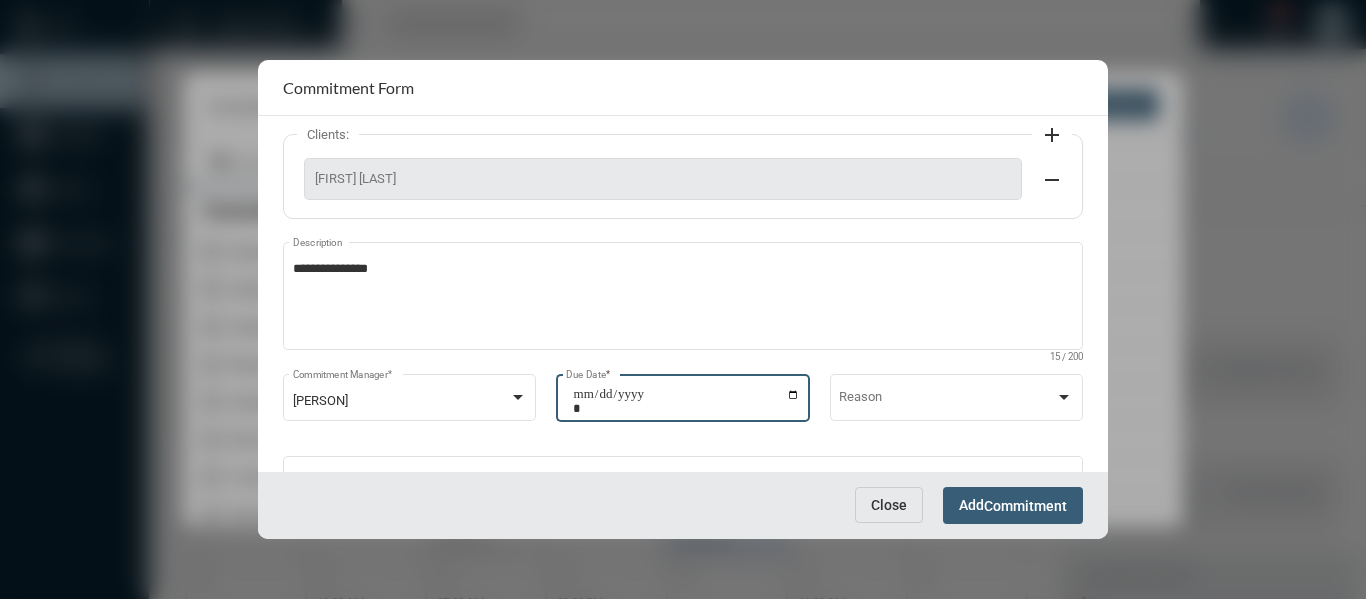 click on "Commitment" at bounding box center (1025, 506) 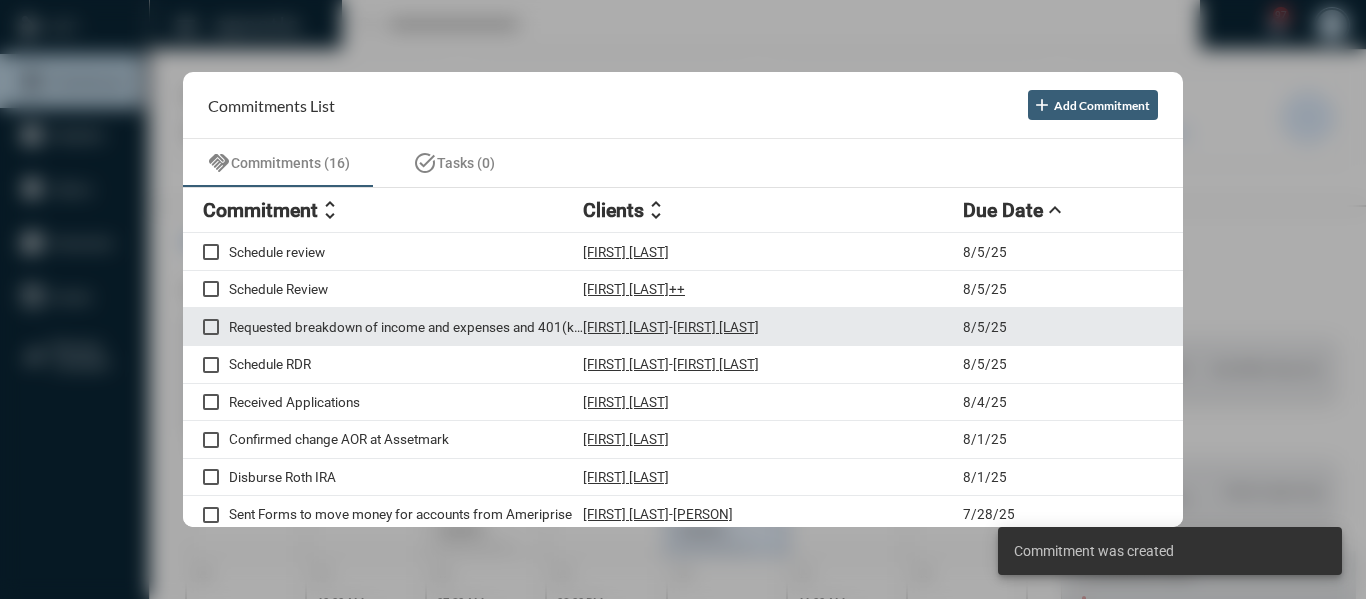 click on "Requested breakdown of income and expenses and 401(k) fund options for [PERSON]" at bounding box center (406, 327) 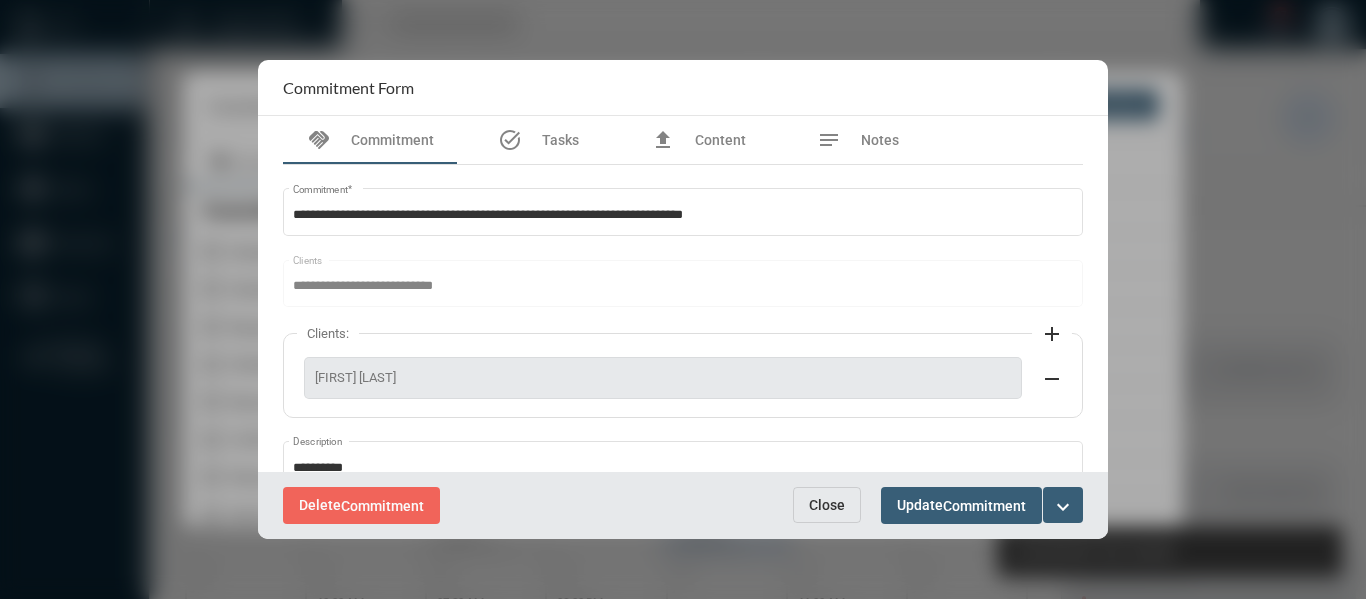 scroll, scrollTop: 100, scrollLeft: 0, axis: vertical 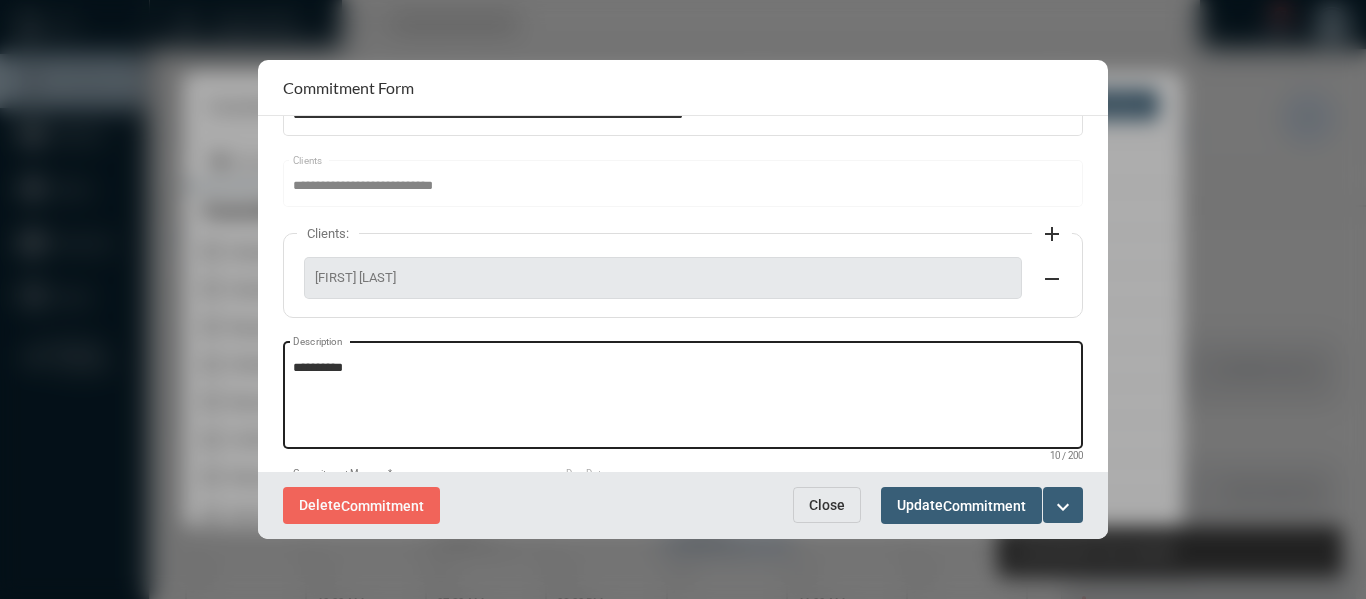 click on "**********" 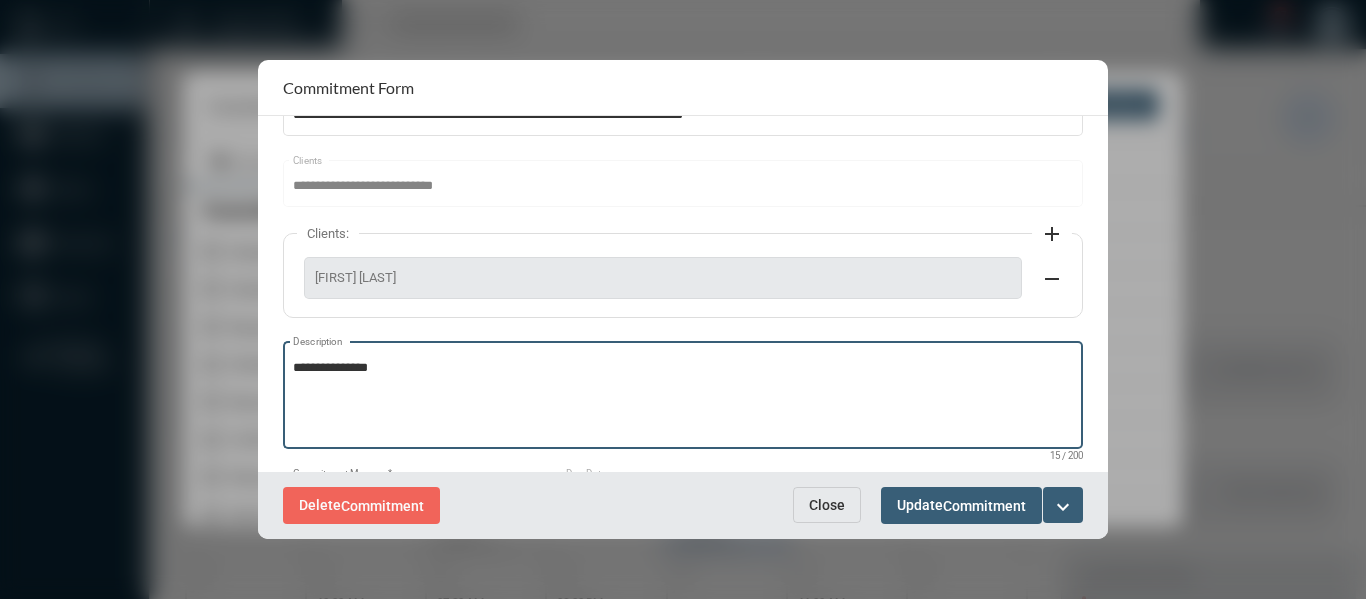 type on "**********" 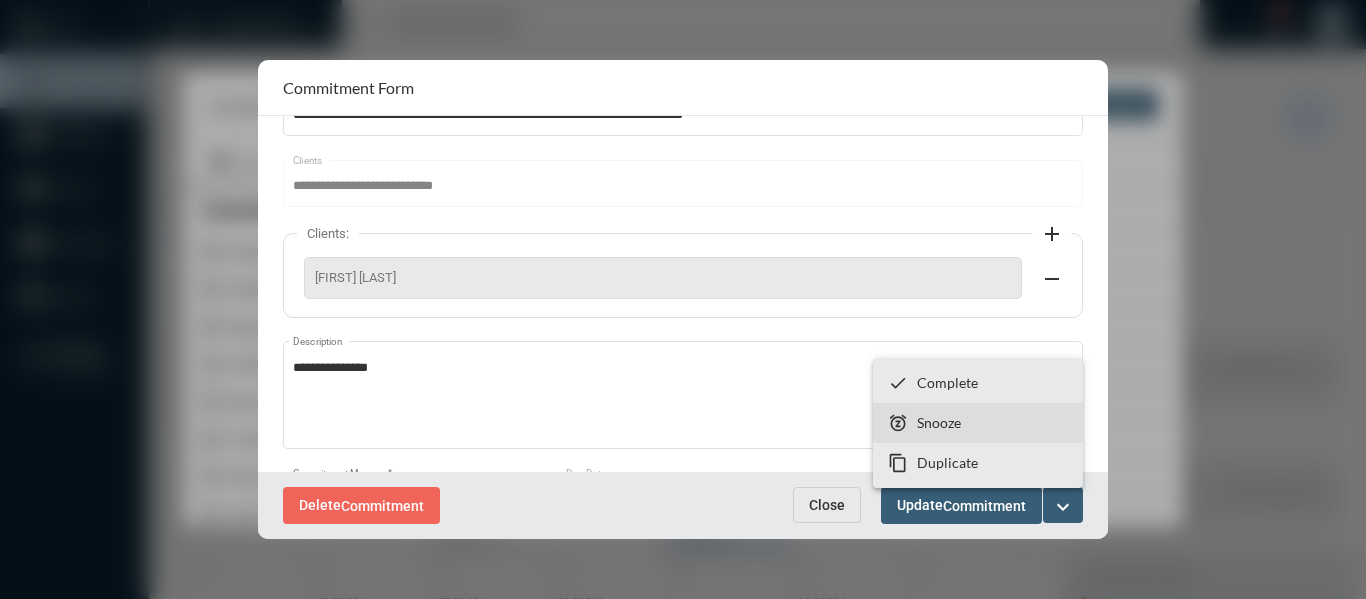 click on "Snooze" at bounding box center [939, 422] 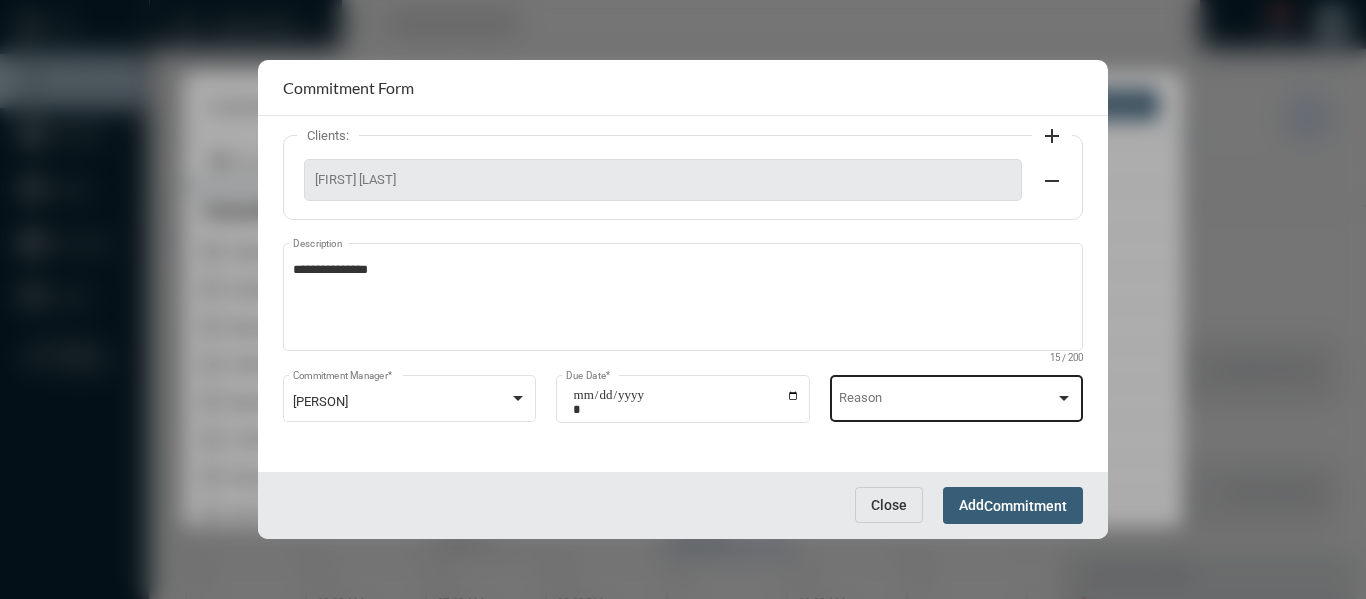 scroll, scrollTop: 199, scrollLeft: 0, axis: vertical 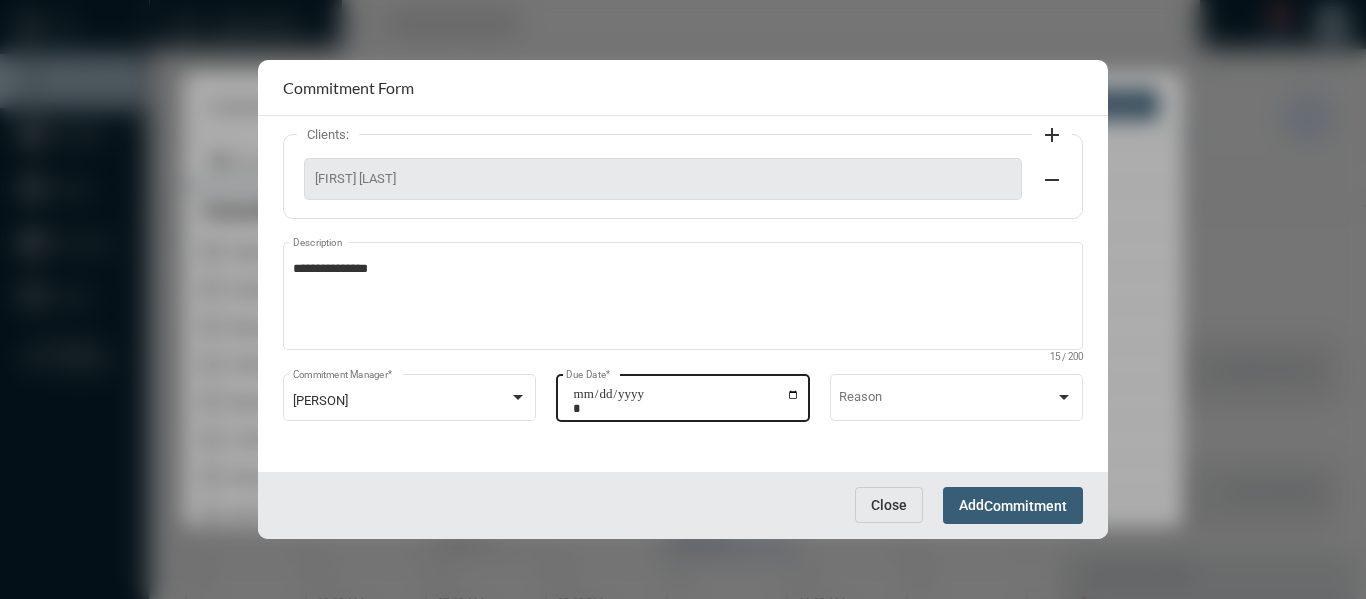 click on "**********" at bounding box center (686, 401) 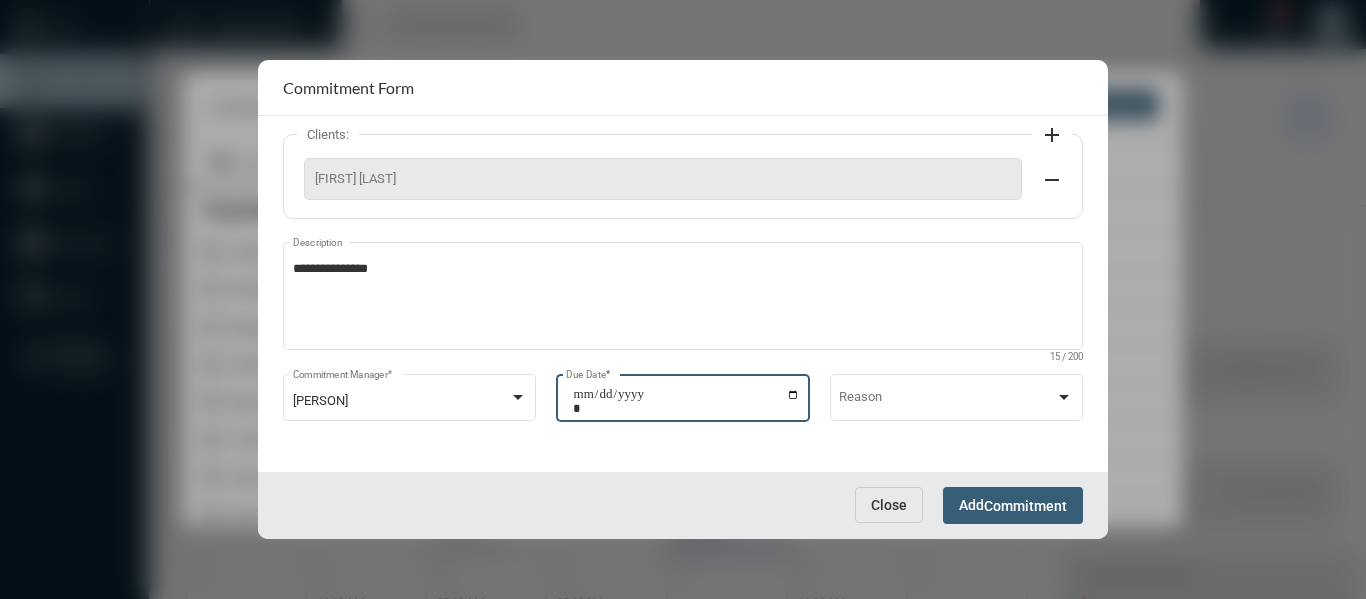 type on "**********" 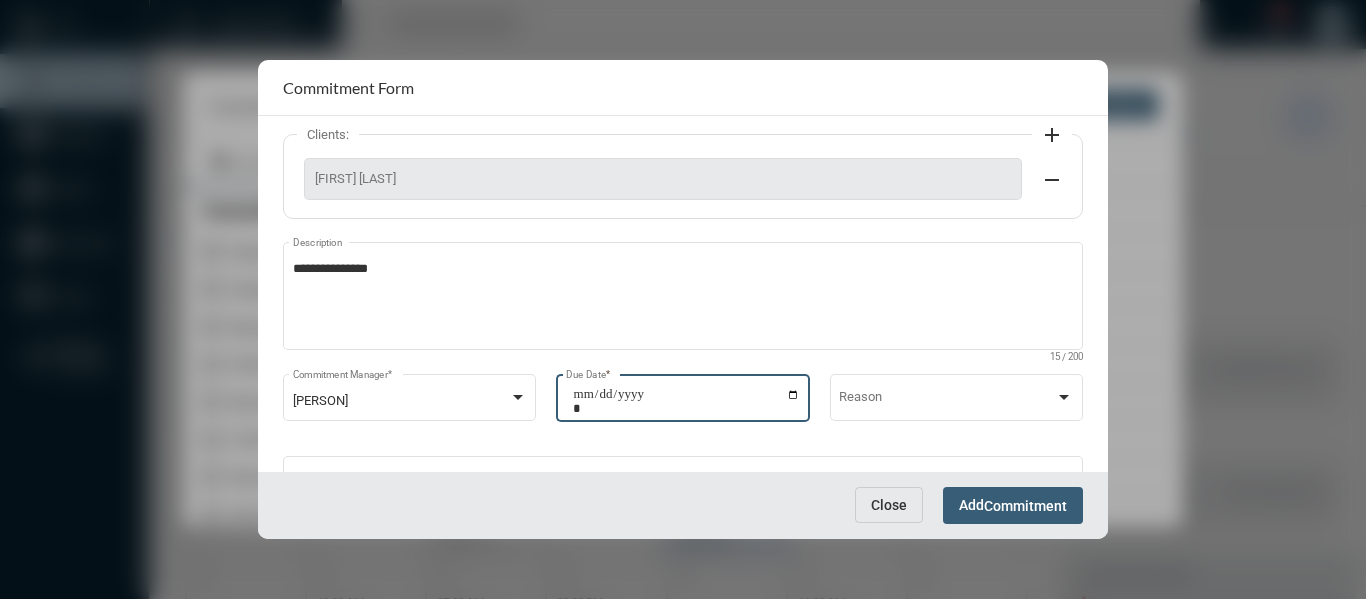click on "Commitment" at bounding box center (1025, 506) 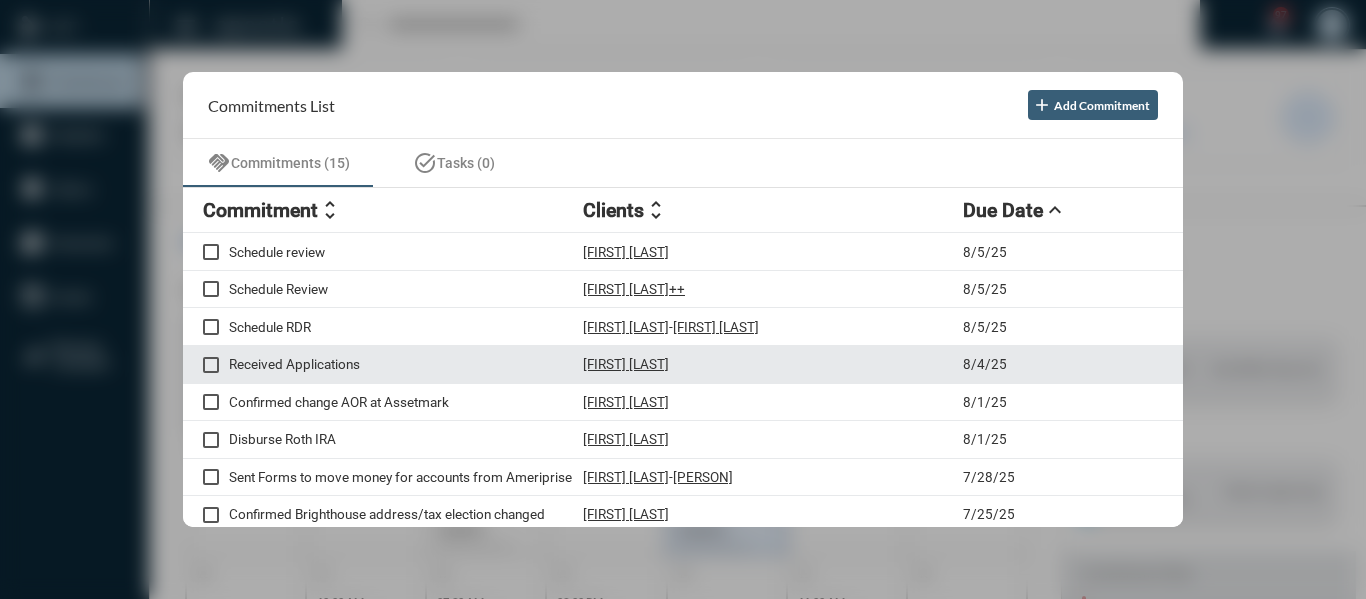 click on "Received Applications" at bounding box center (406, 364) 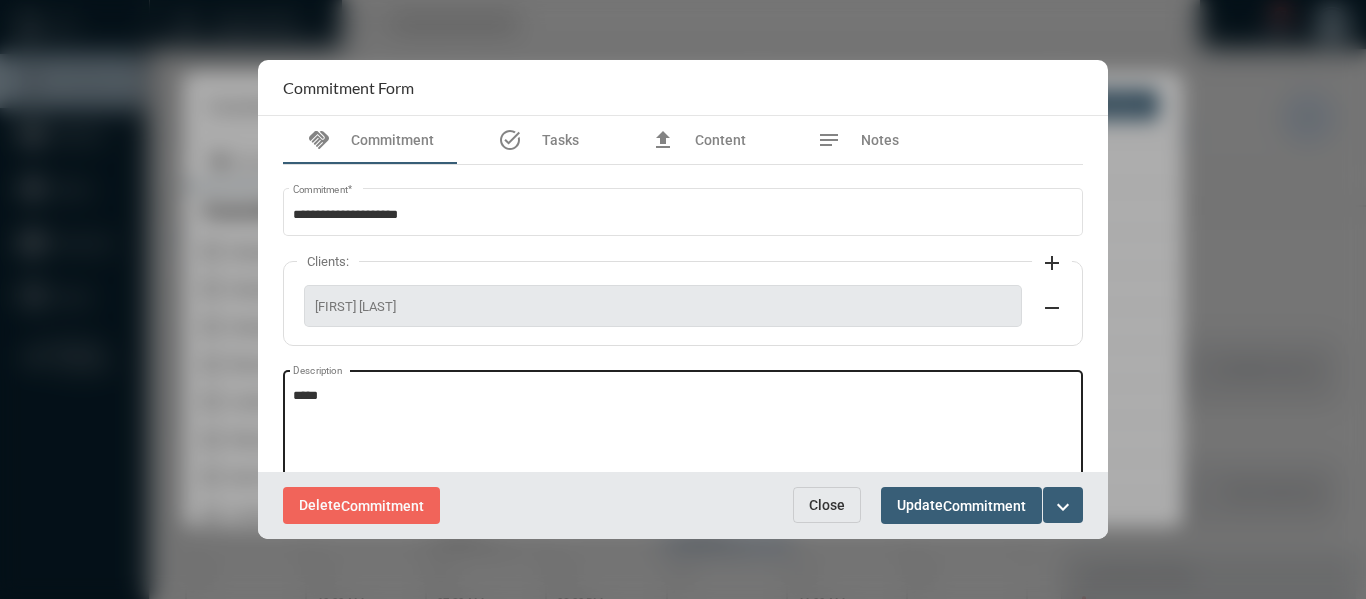click on "****" at bounding box center (683, 426) 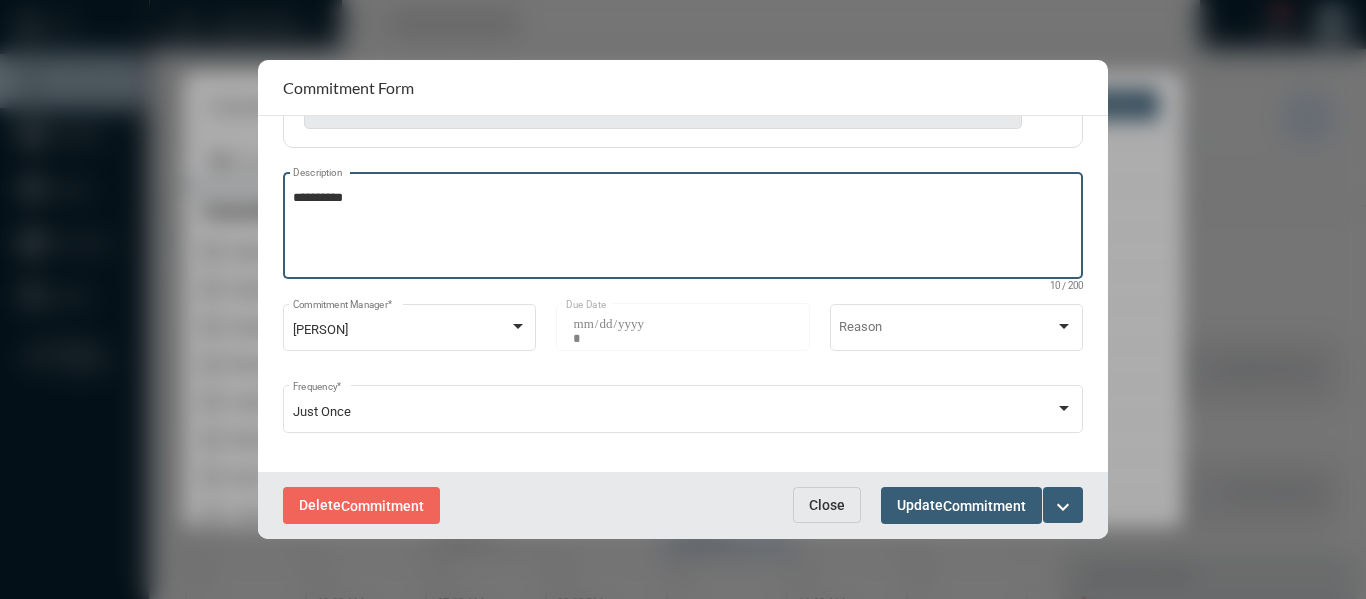 scroll, scrollTop: 200, scrollLeft: 0, axis: vertical 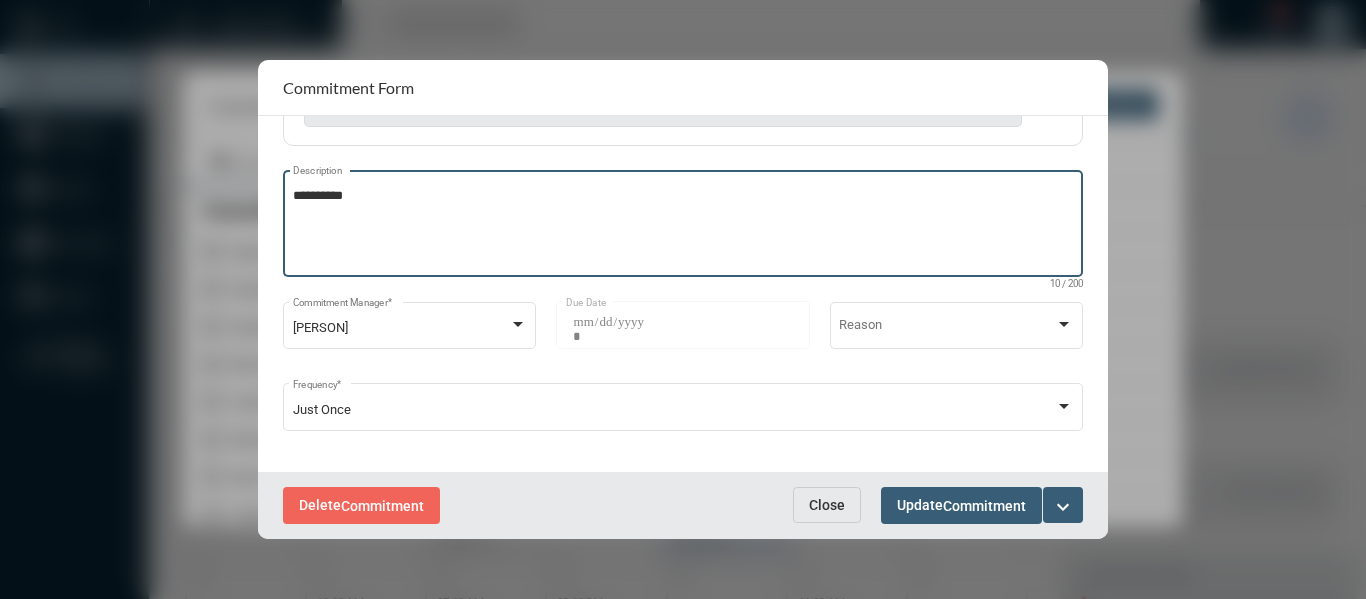 type on "*********" 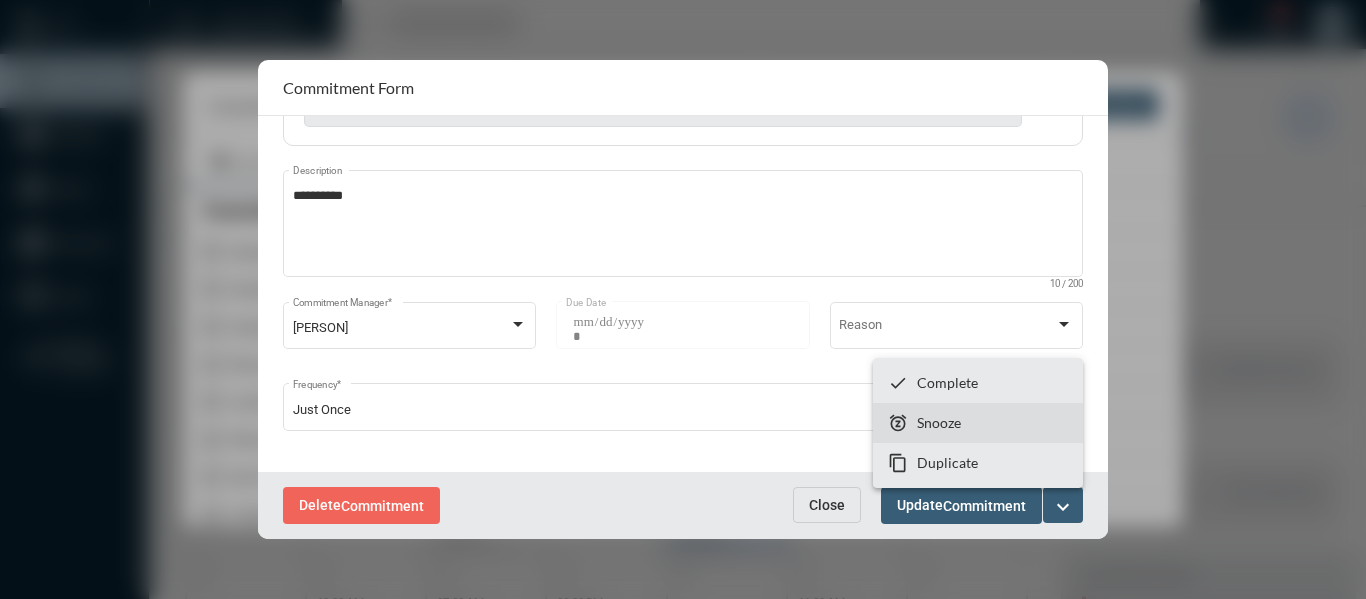 click on "Snooze" at bounding box center [939, 422] 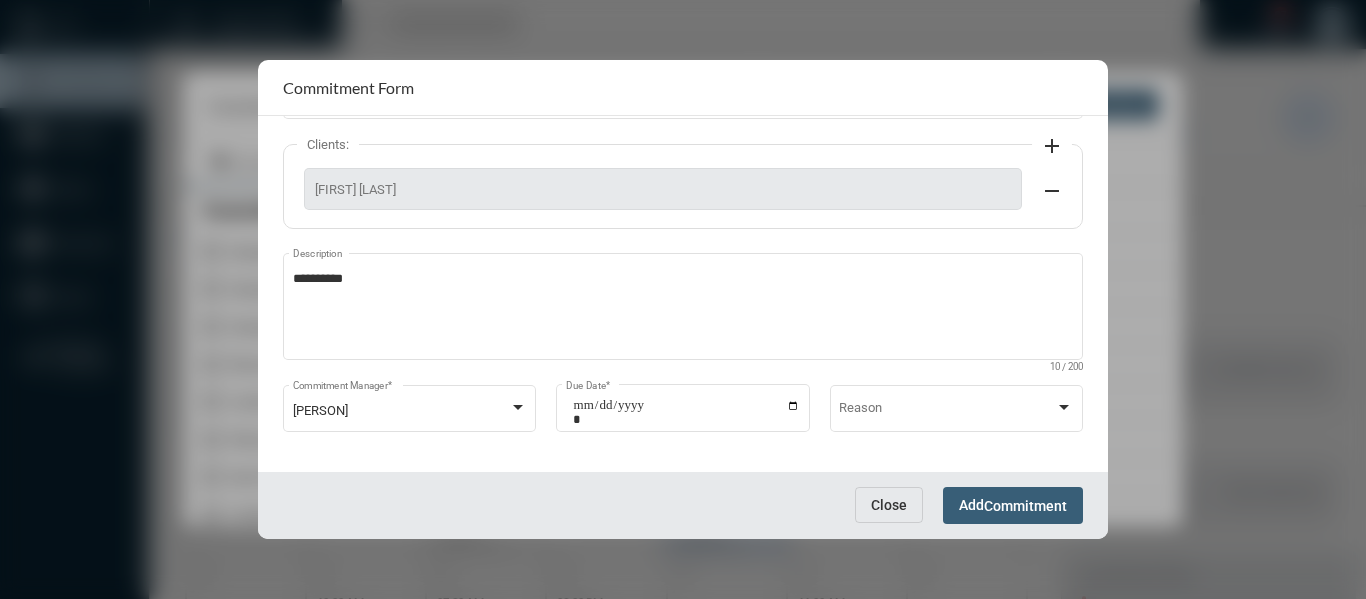 scroll, scrollTop: 127, scrollLeft: 0, axis: vertical 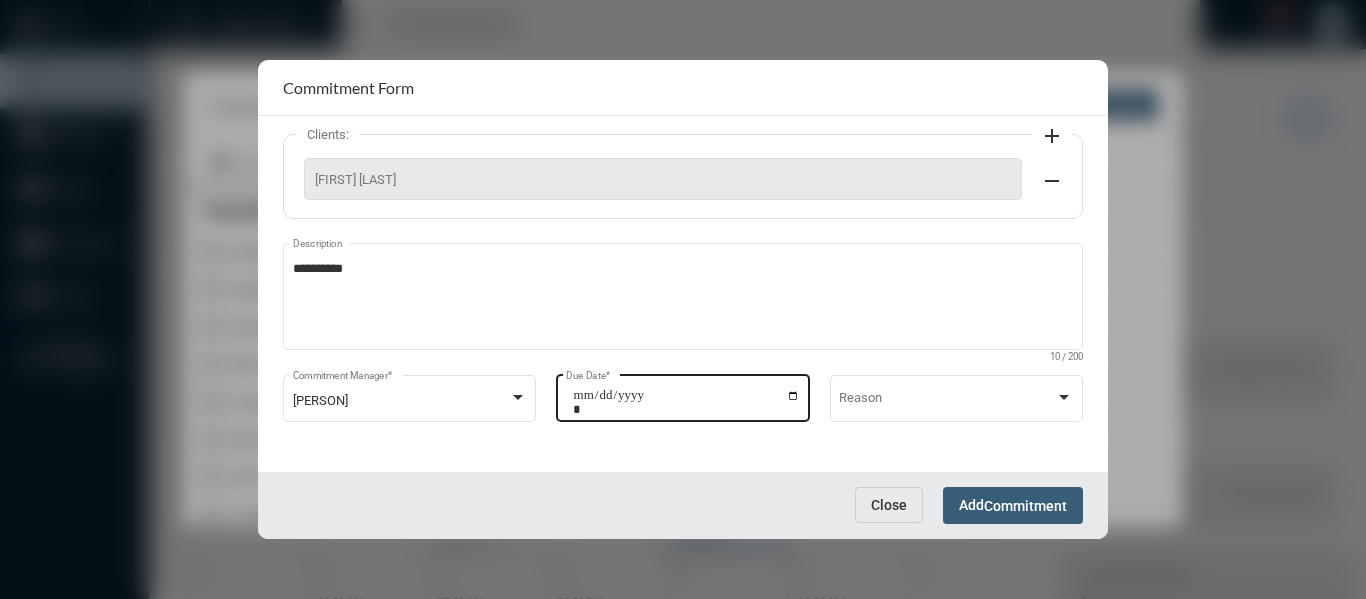 click on "**********" at bounding box center (686, 402) 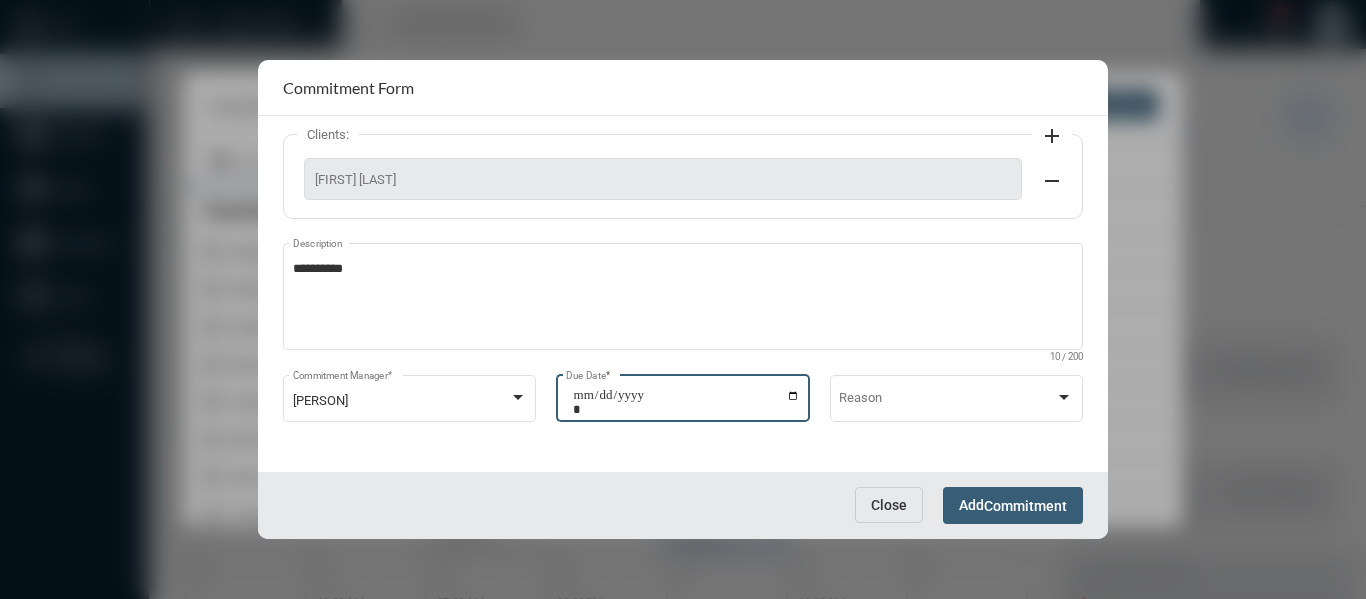 type on "**********" 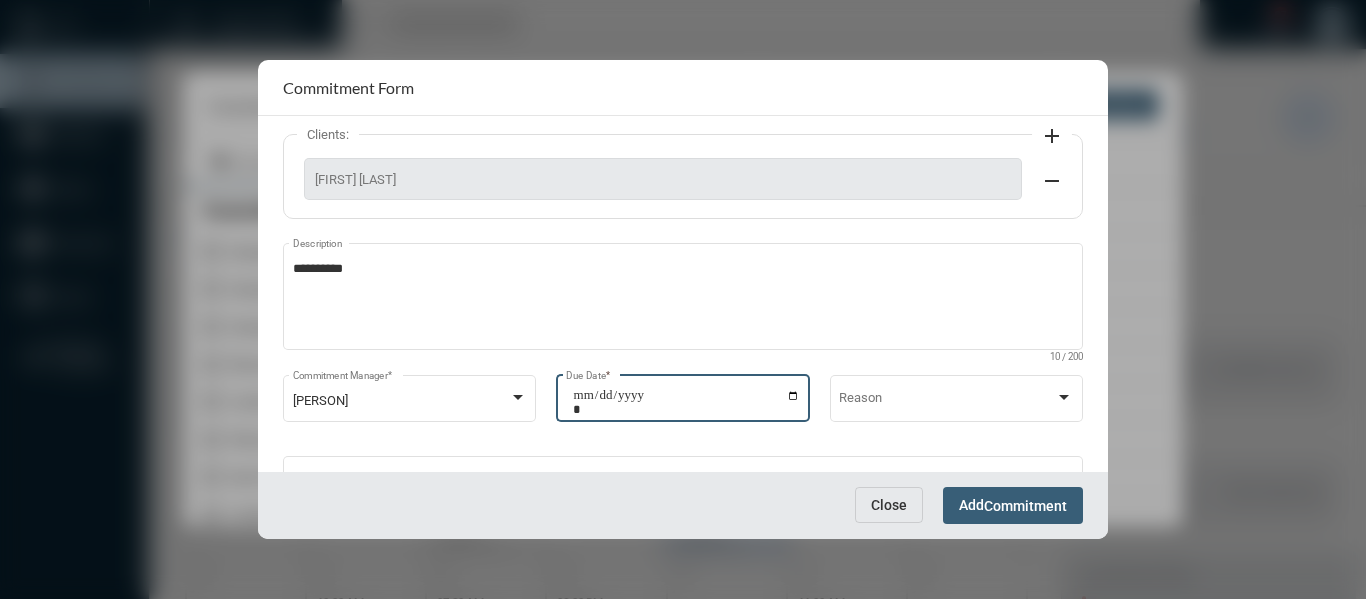 click on "Commitment" at bounding box center [1025, 506] 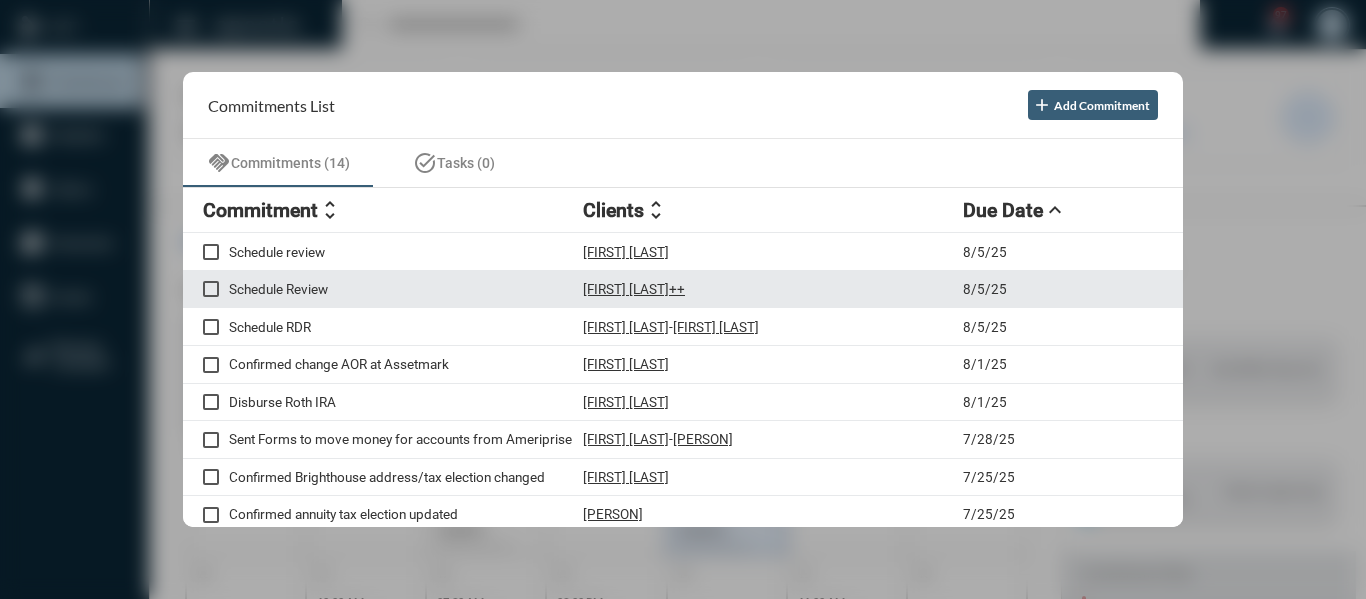 click on "[FIRST] [LAST]++" at bounding box center [634, 289] 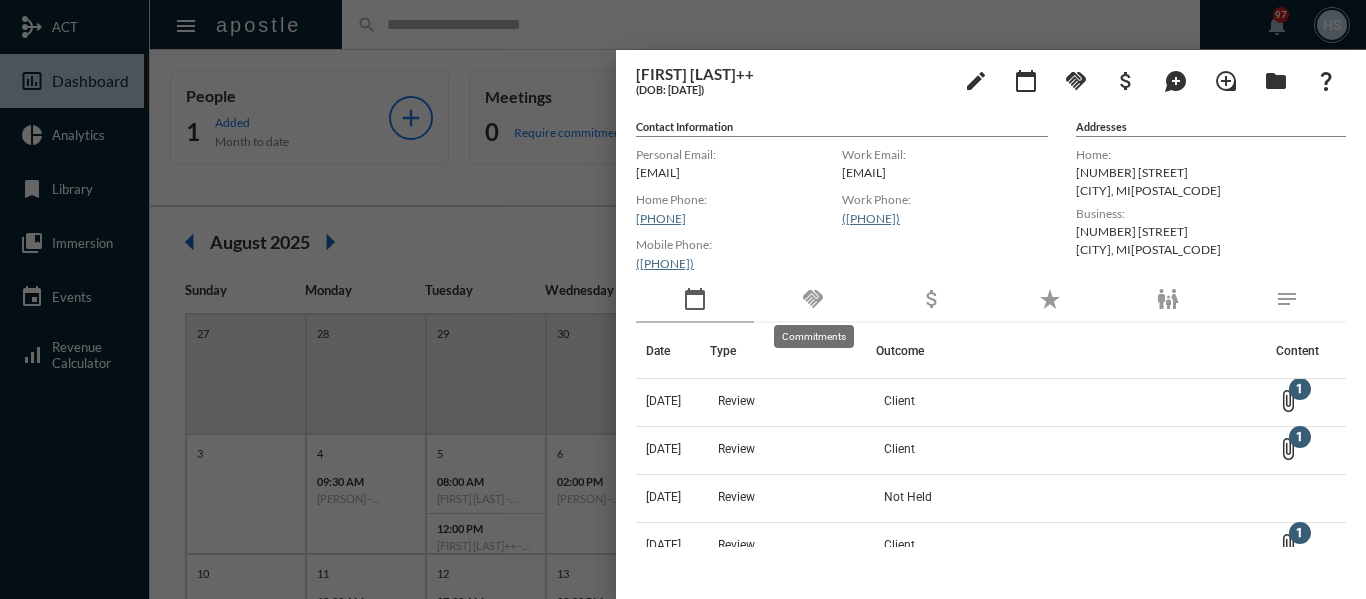 click on "handshake" 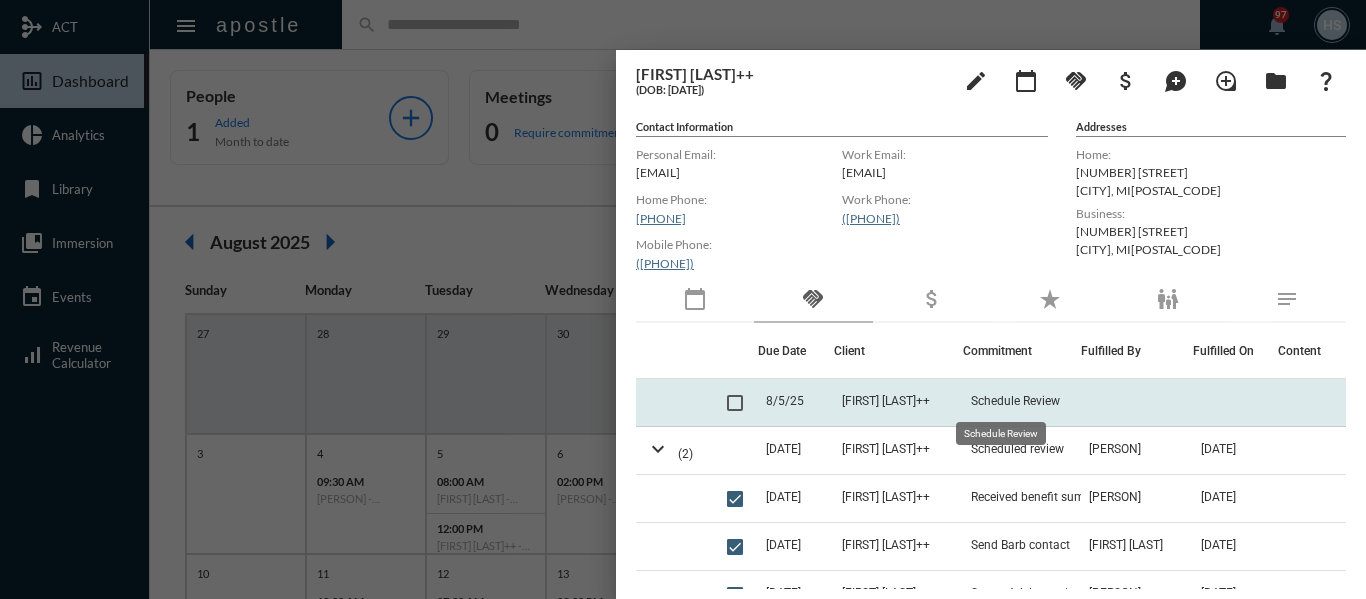 click on "Schedule Review" 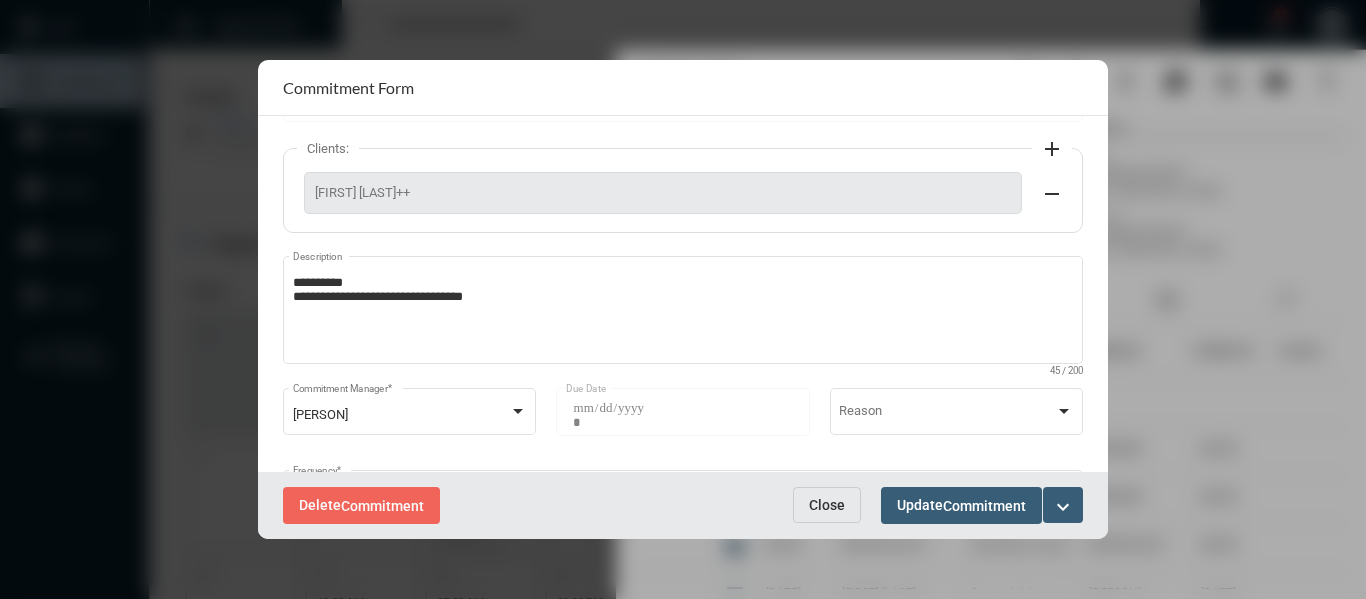 scroll, scrollTop: 200, scrollLeft: 0, axis: vertical 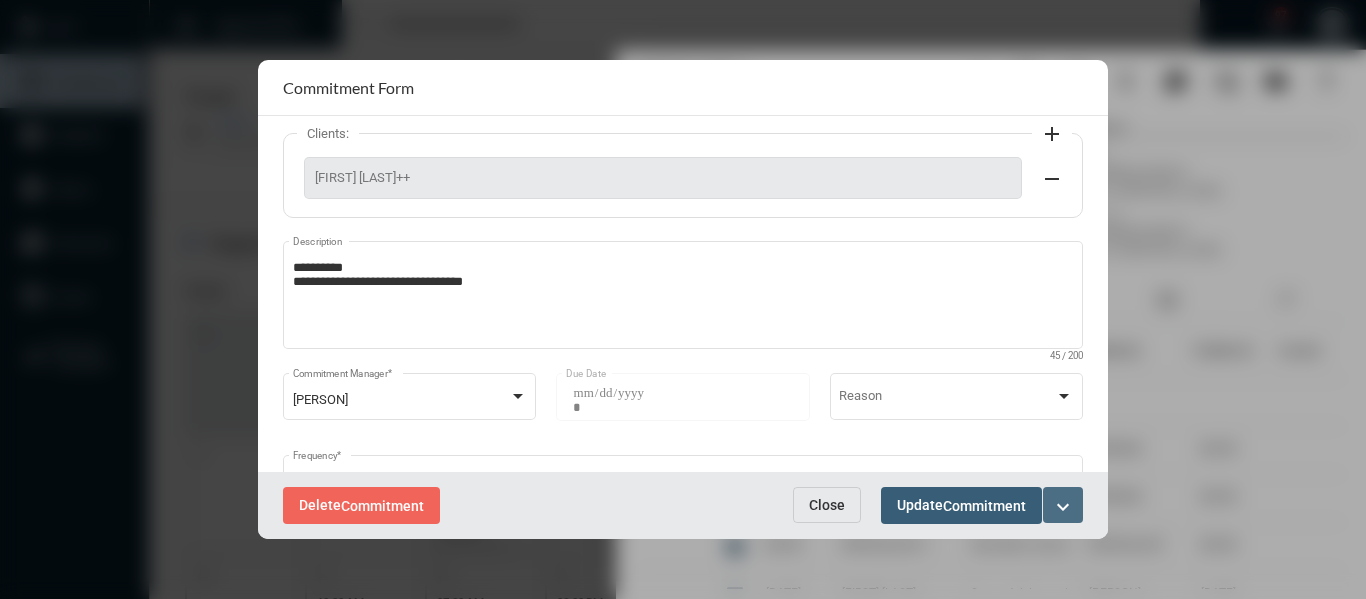 click on "expand_more" at bounding box center (1063, 507) 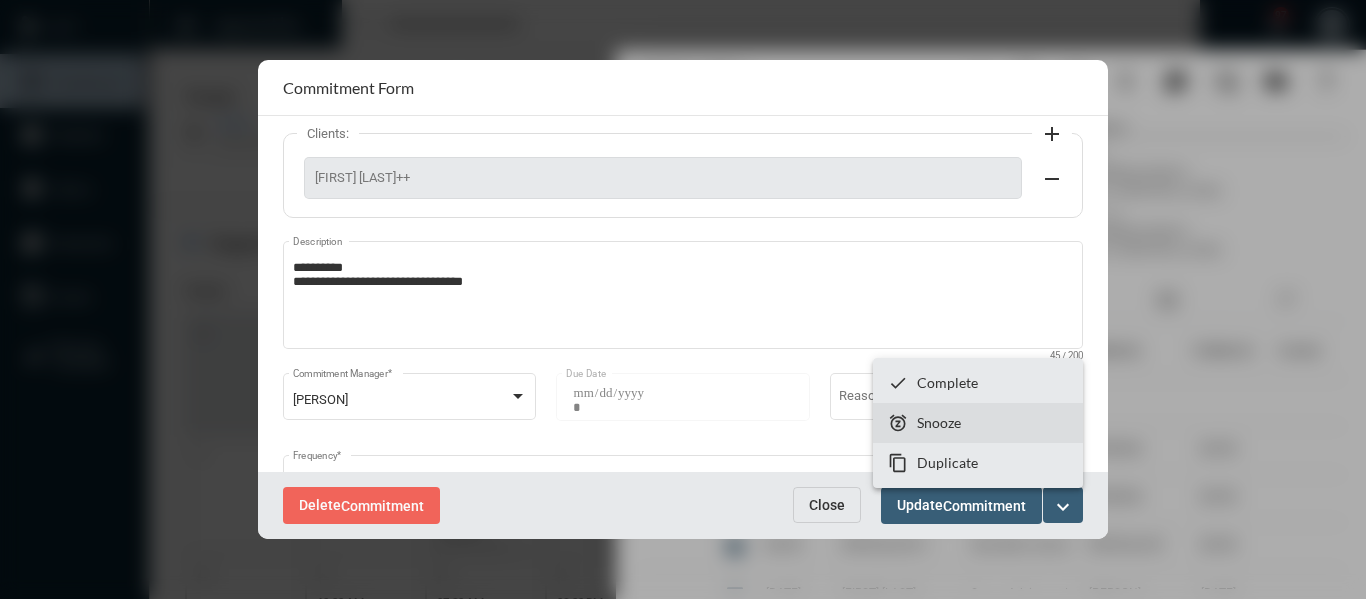 click on "Snooze" at bounding box center [939, 422] 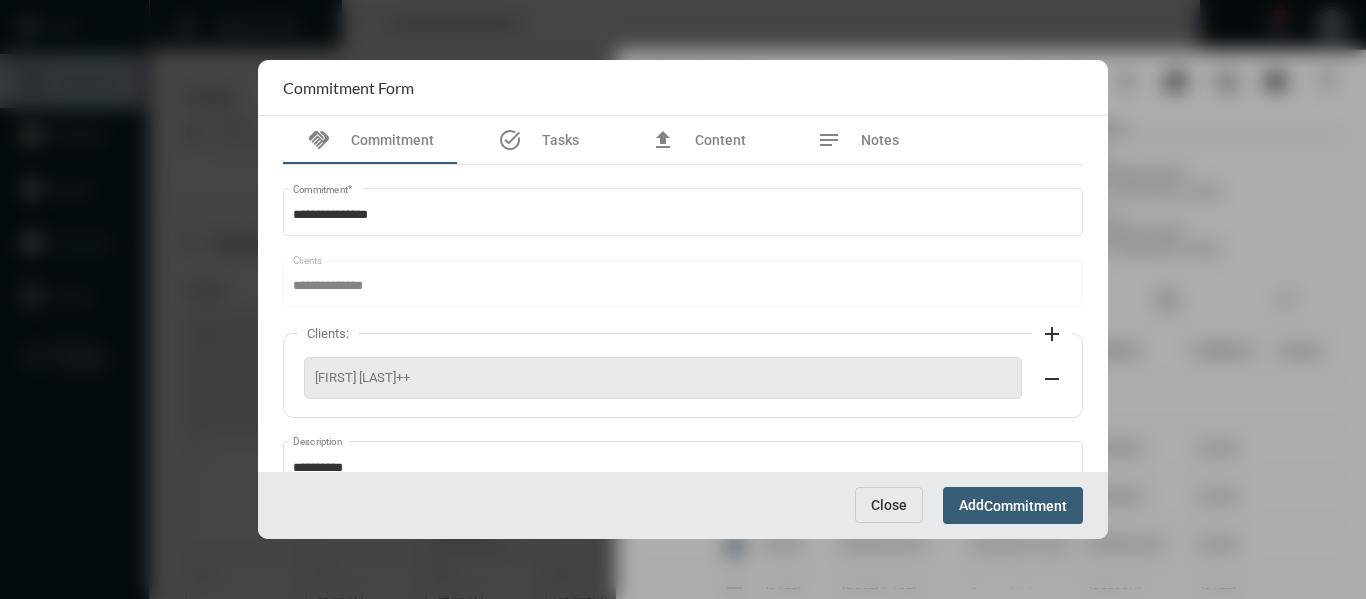 scroll, scrollTop: 199, scrollLeft: 0, axis: vertical 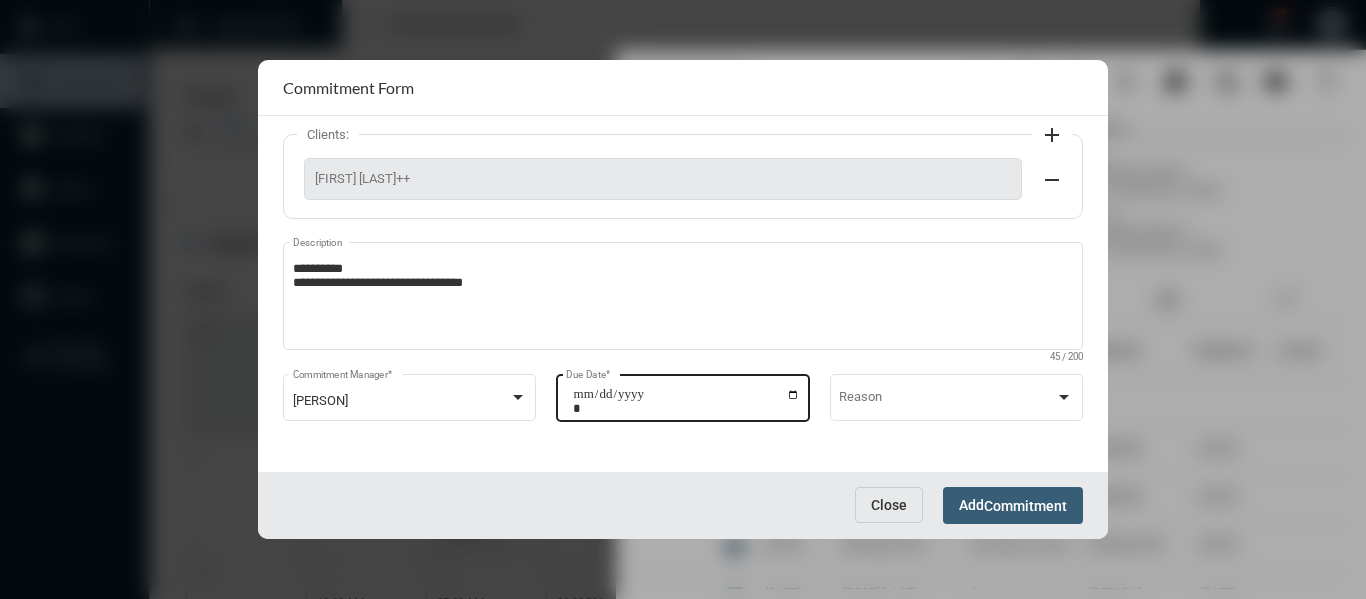 click on "**********" at bounding box center (686, 401) 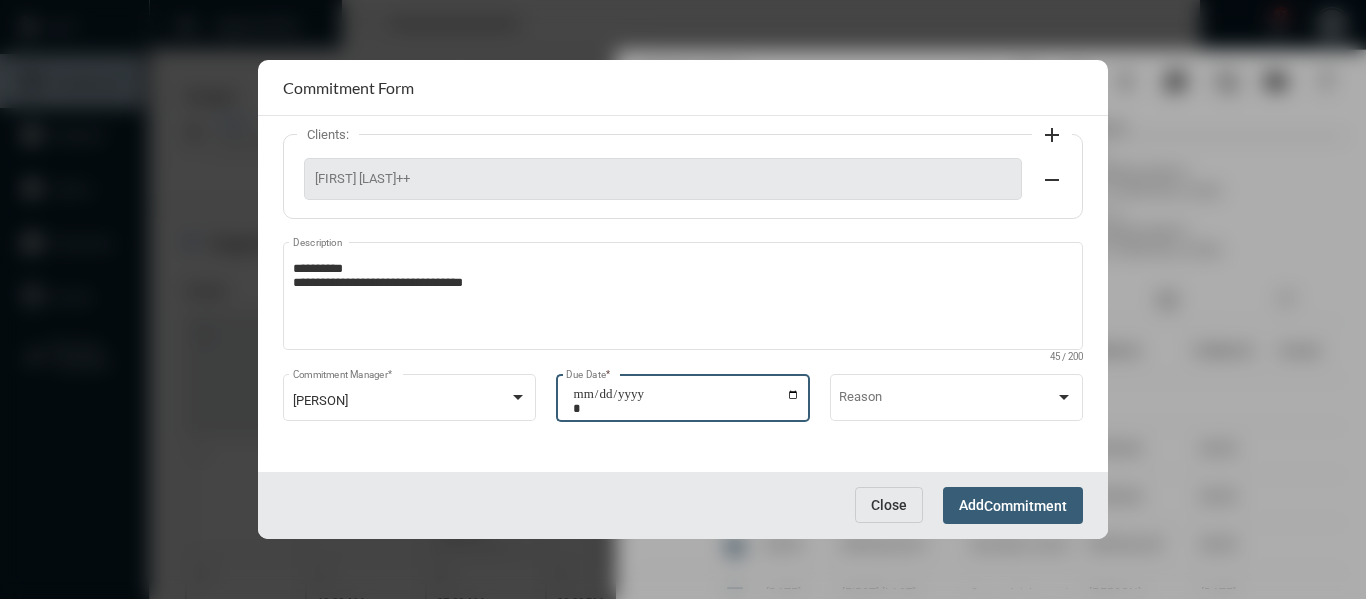 type on "**********" 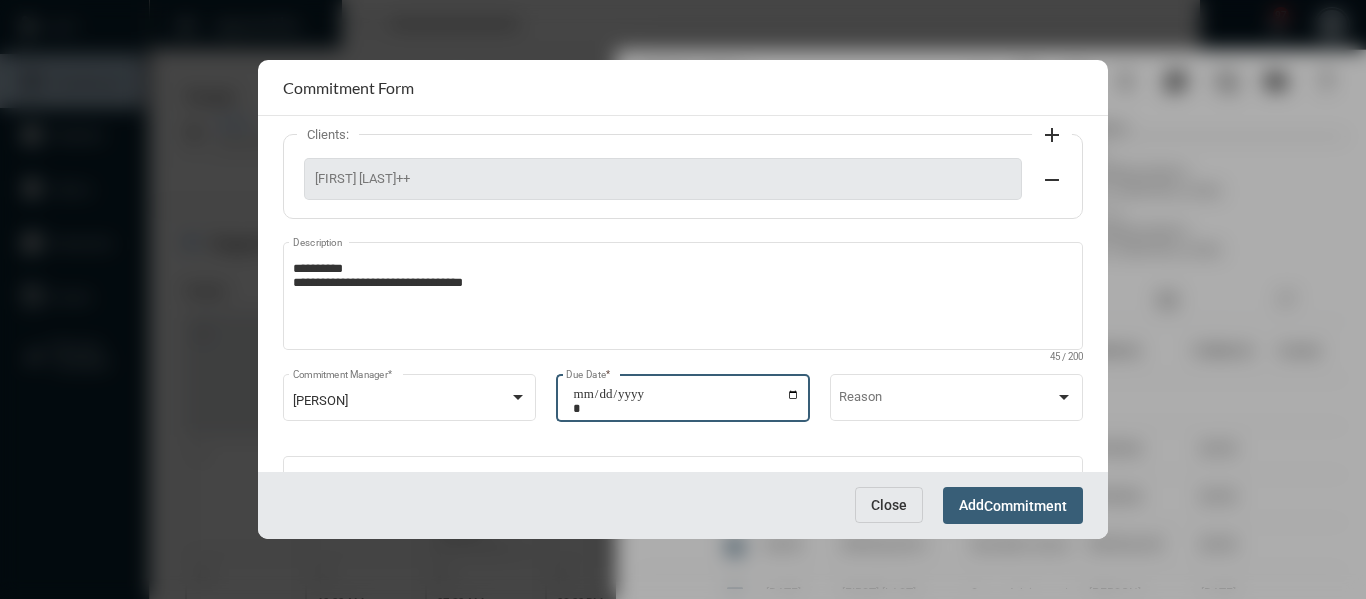 click on "Commitment" at bounding box center [1025, 506] 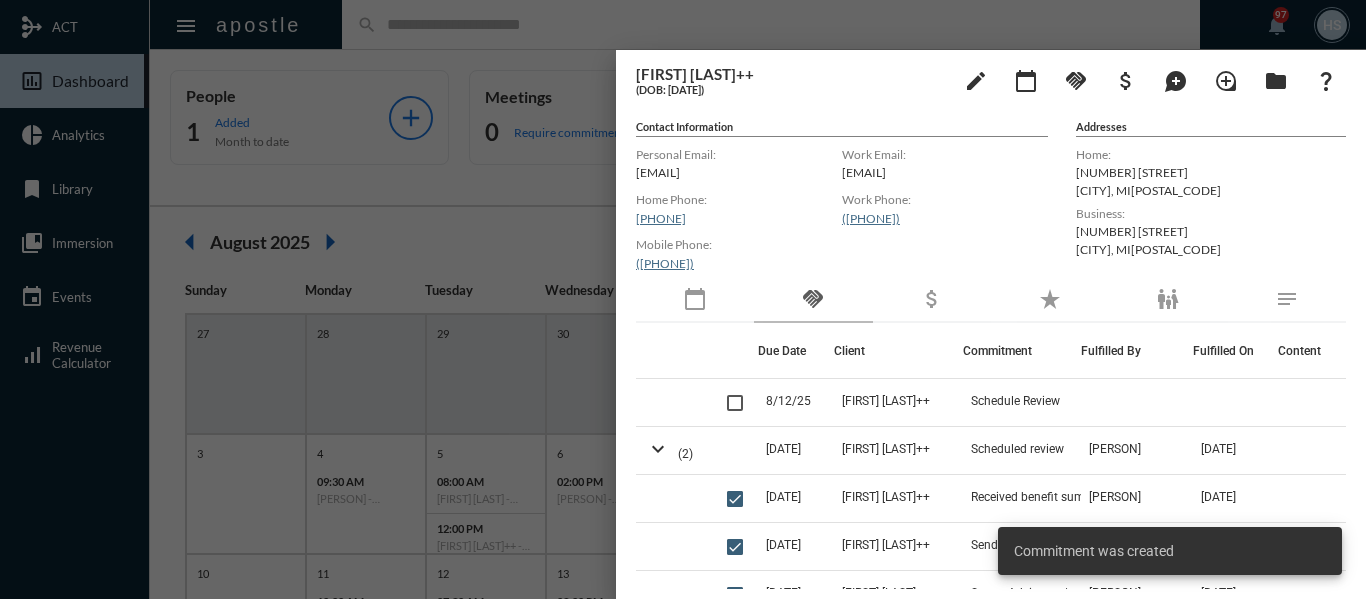 click at bounding box center [683, 299] 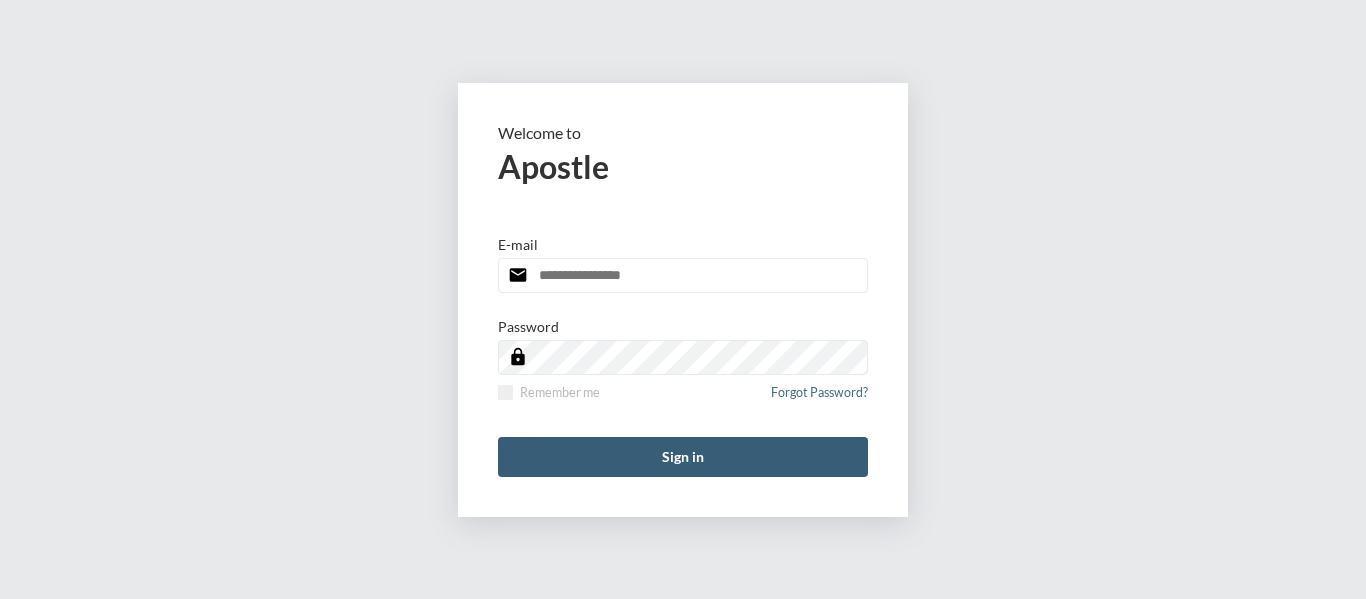 scroll, scrollTop: 0, scrollLeft: 0, axis: both 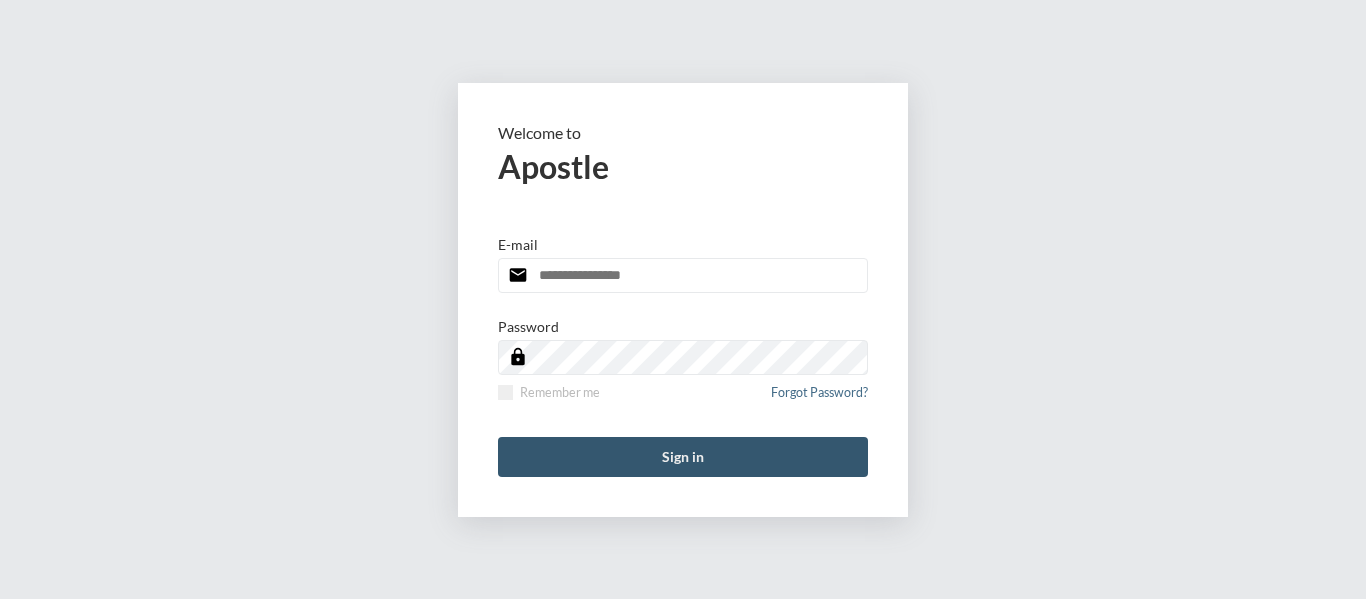 type on "**********" 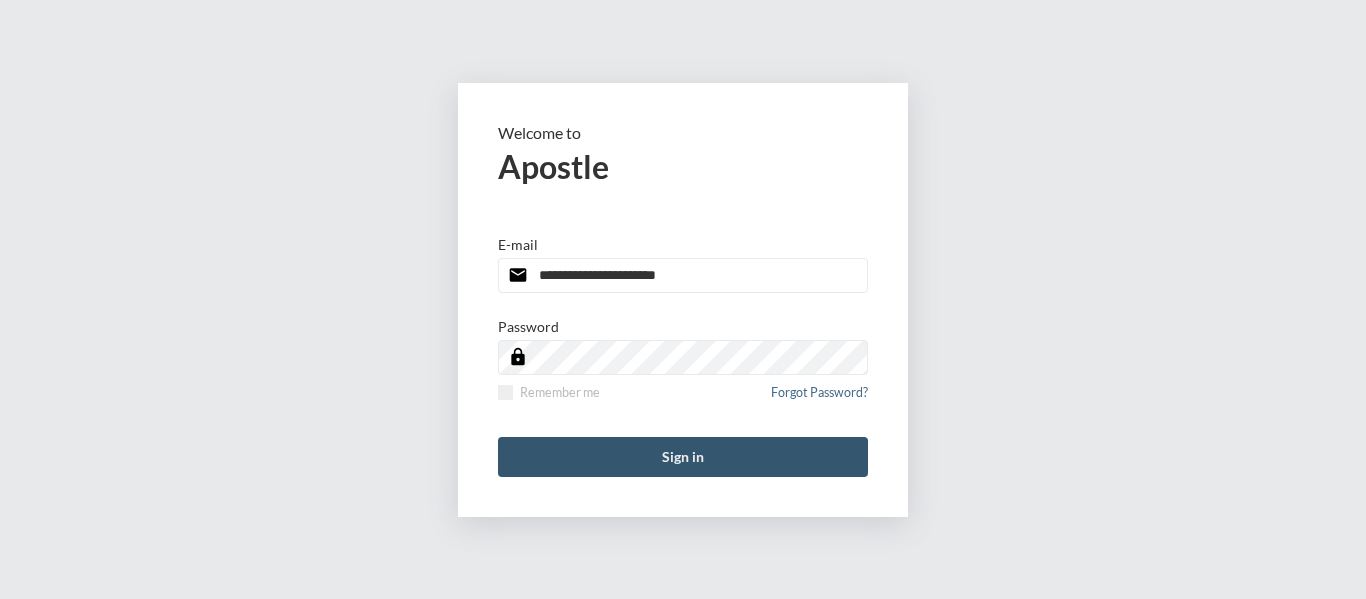 click on "Sign in" at bounding box center (683, 457) 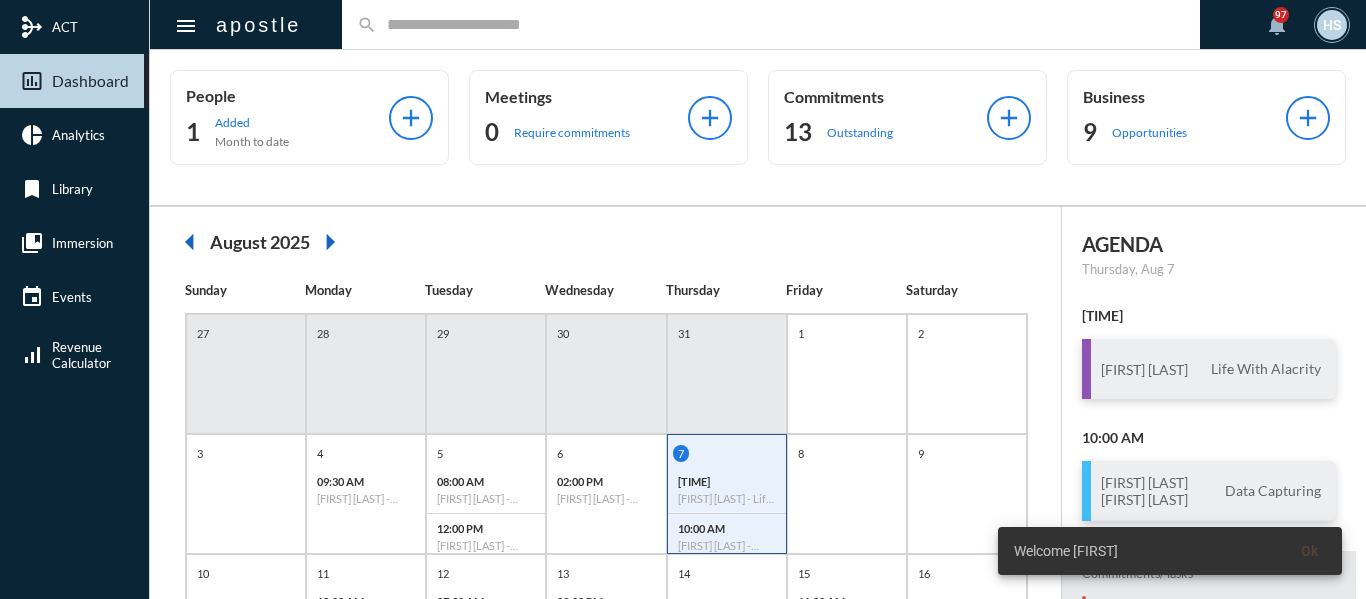 click 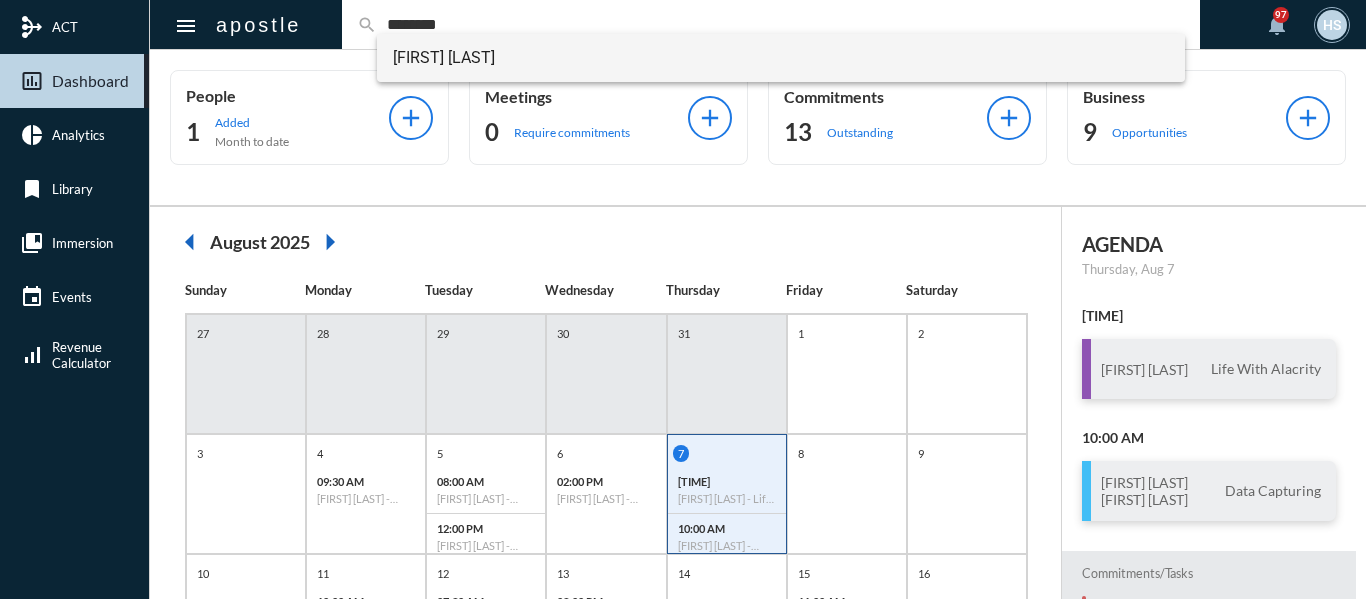 type on "********" 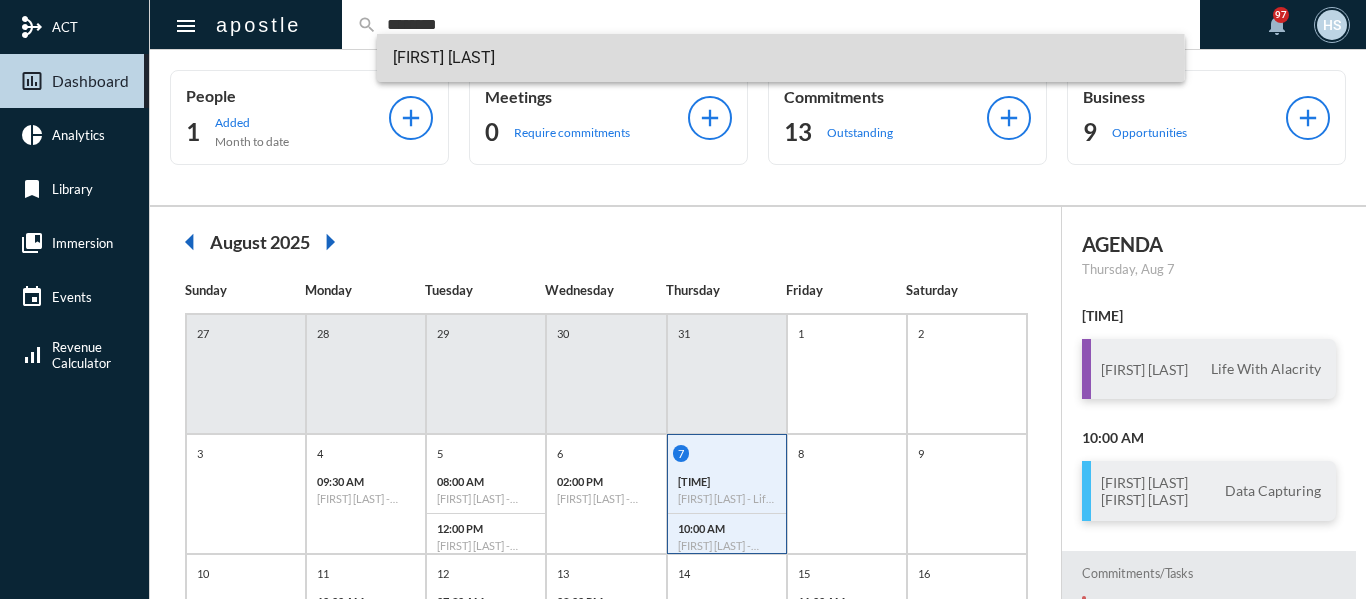 click on "[FIRST] [LAST]" at bounding box center (781, 58) 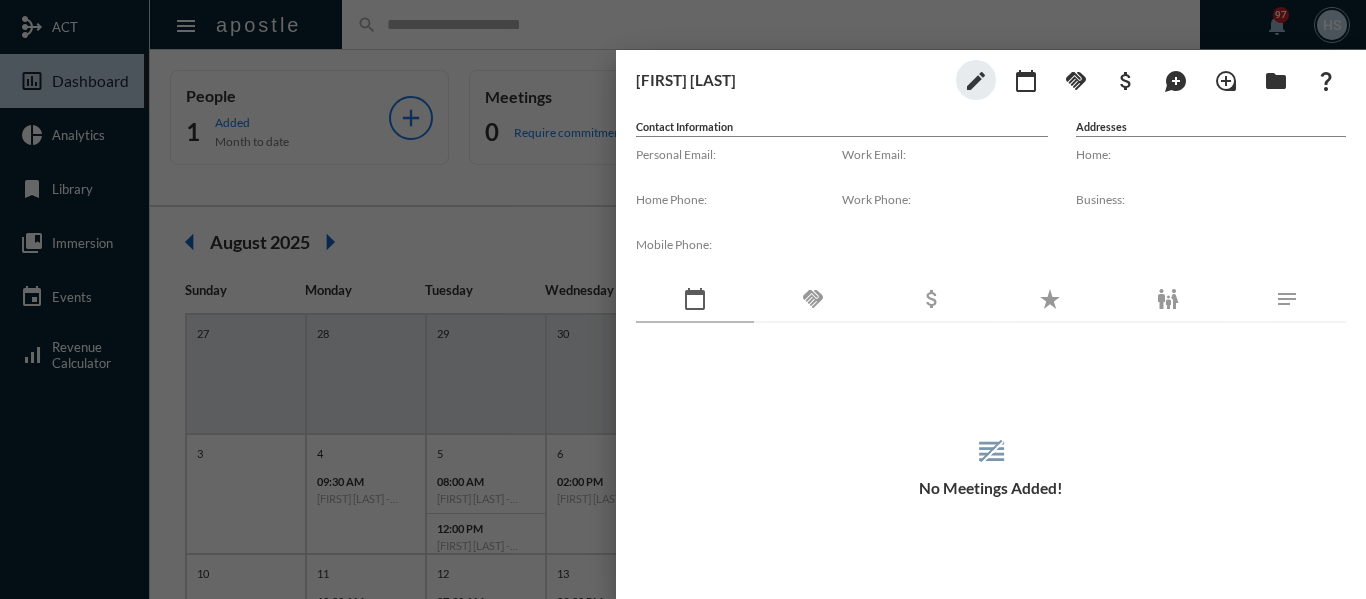 click at bounding box center (683, 299) 